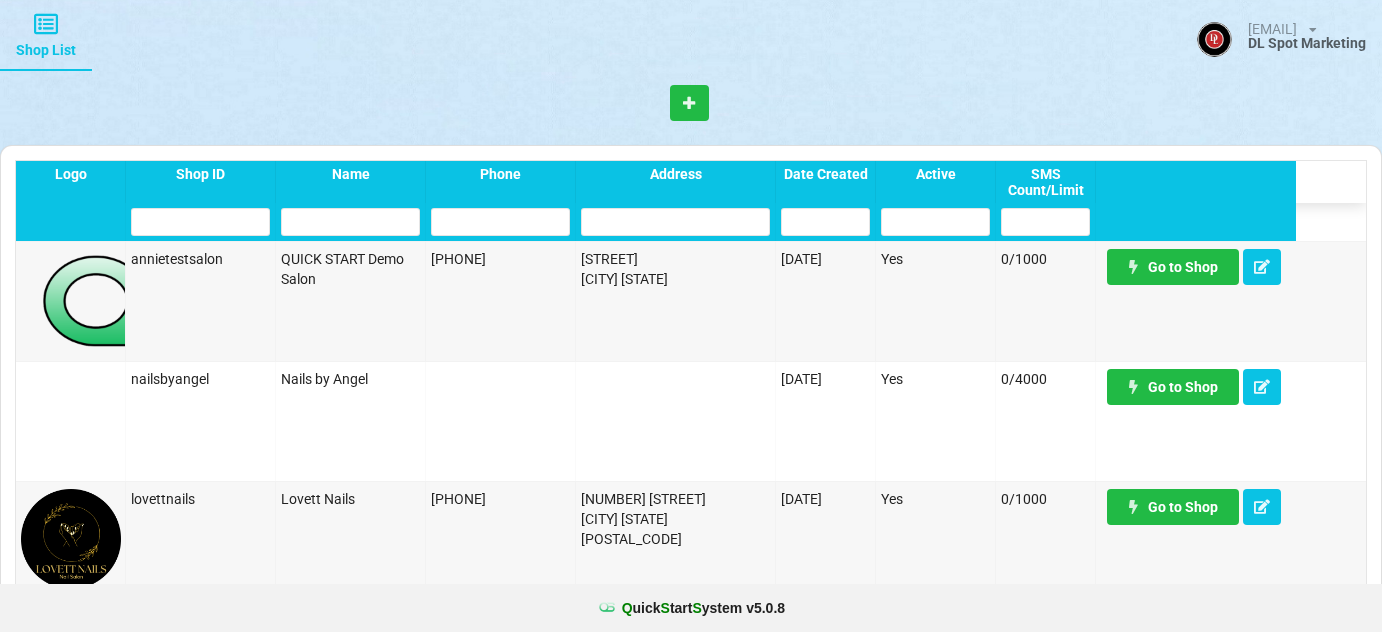 select on "25" 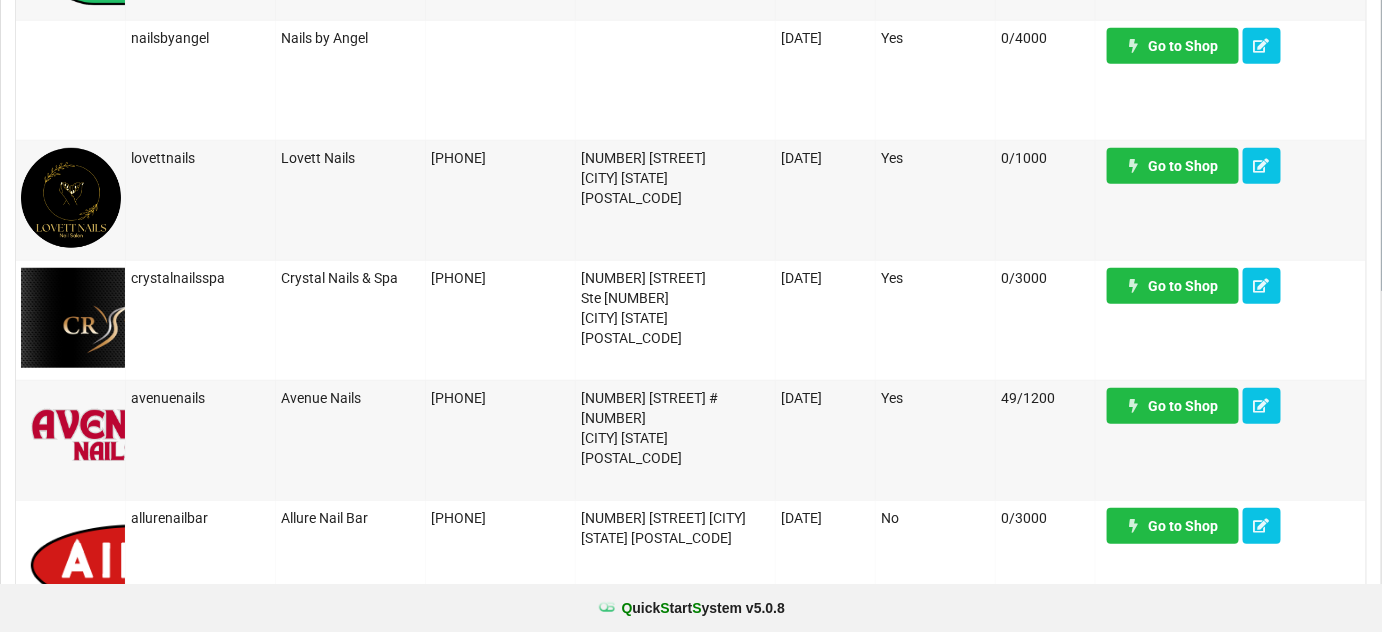 scroll, scrollTop: 0, scrollLeft: 0, axis: both 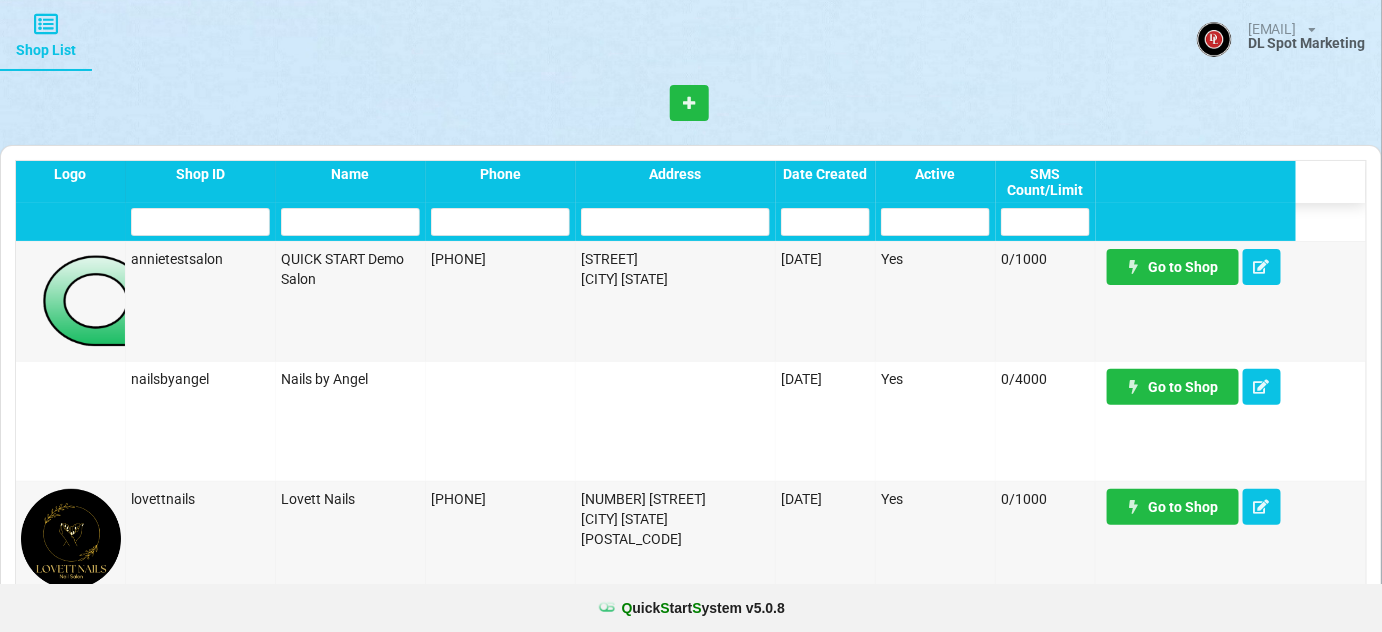 click on "Shop List" at bounding box center (46, 35) 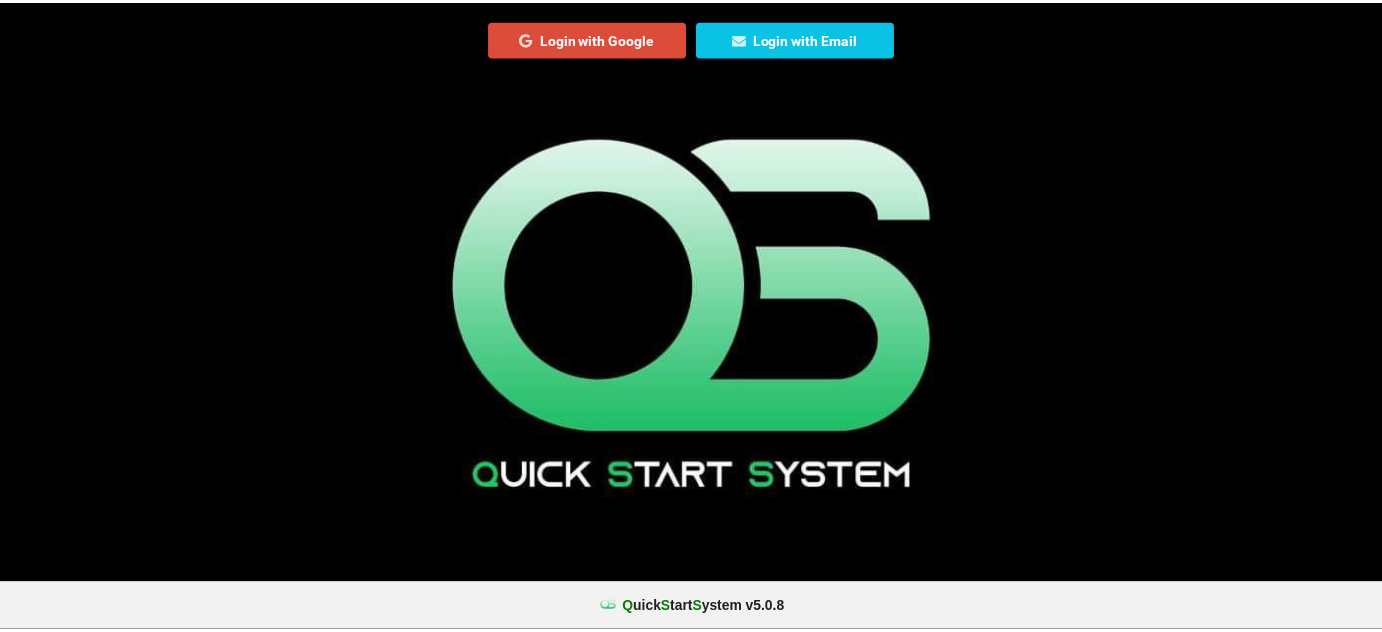 scroll, scrollTop: 0, scrollLeft: 0, axis: both 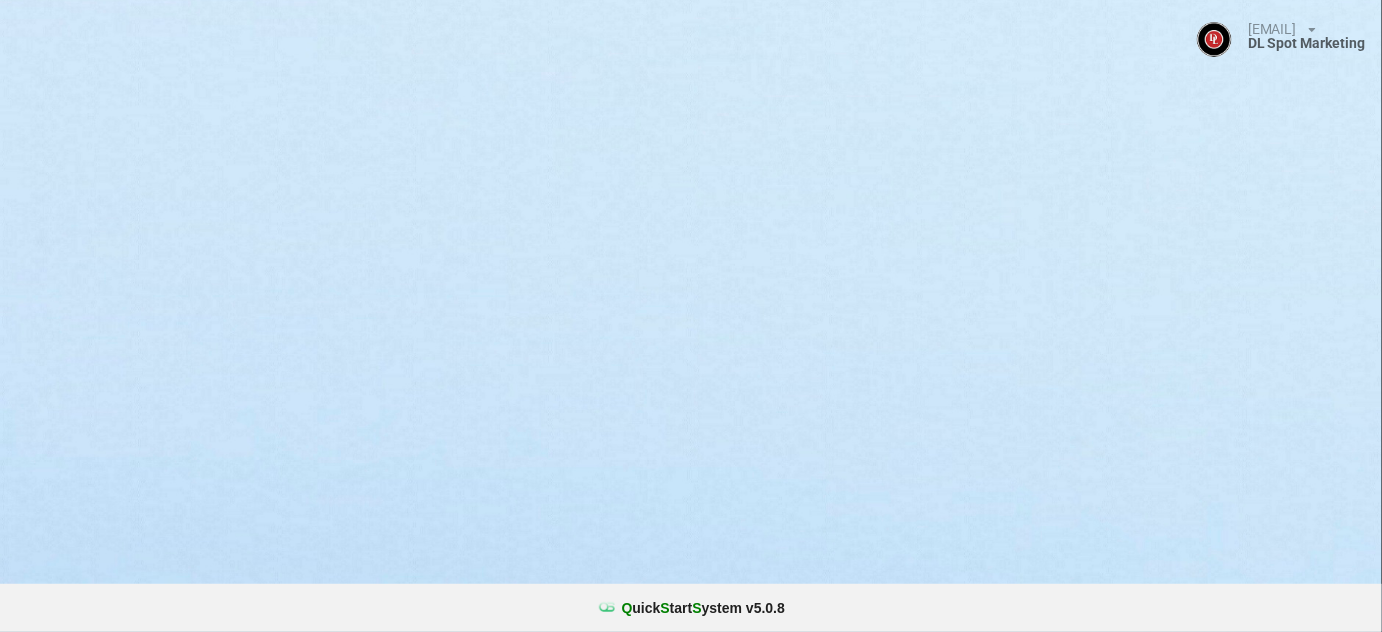 select on "25" 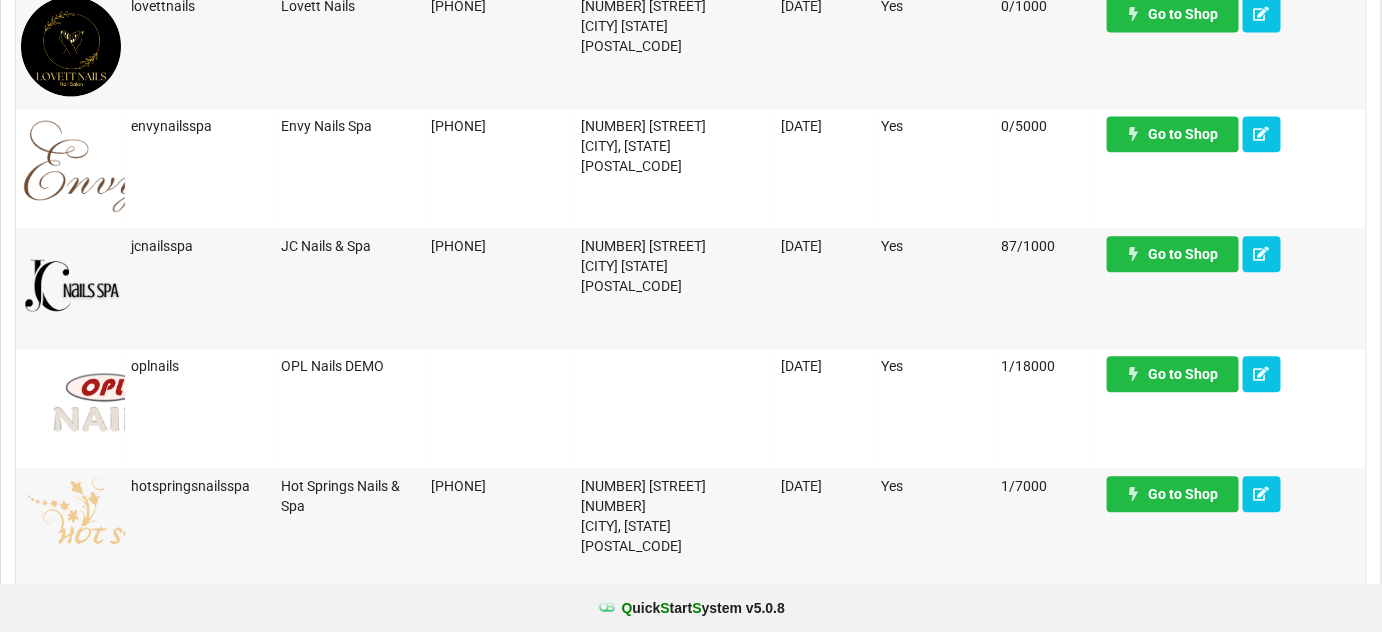 scroll, scrollTop: 1454, scrollLeft: 0, axis: vertical 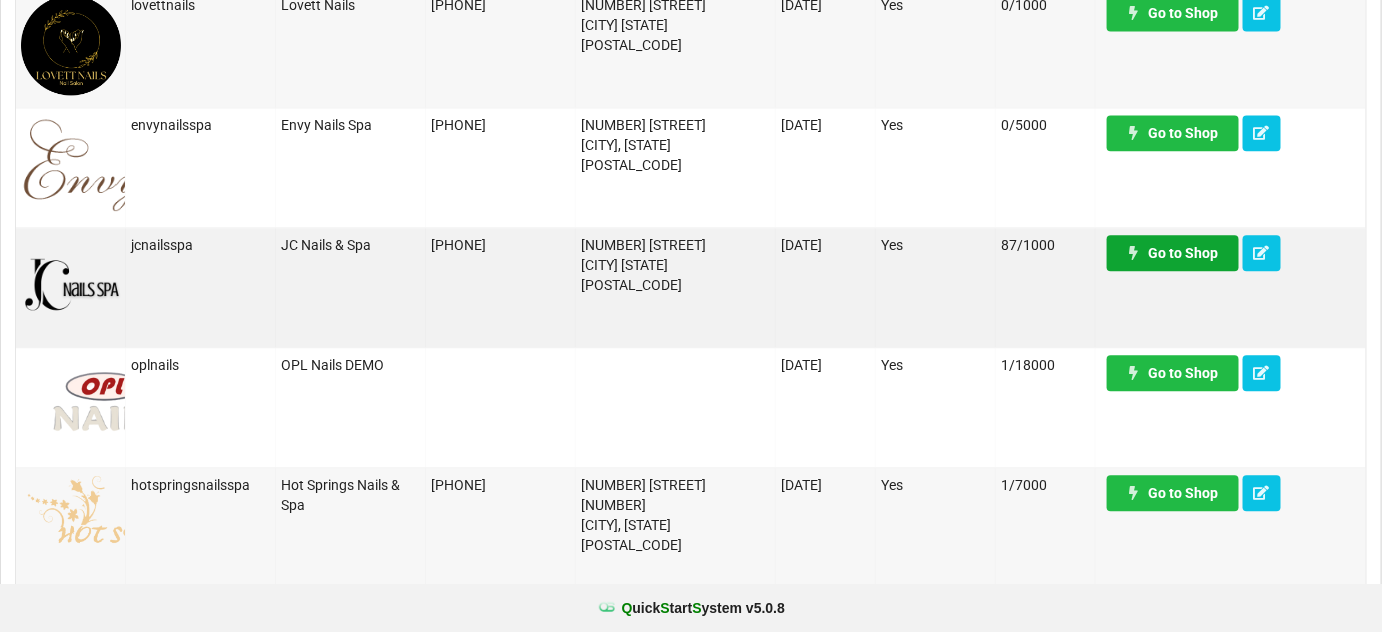 click on "Go to Shop" at bounding box center (1173, 253) 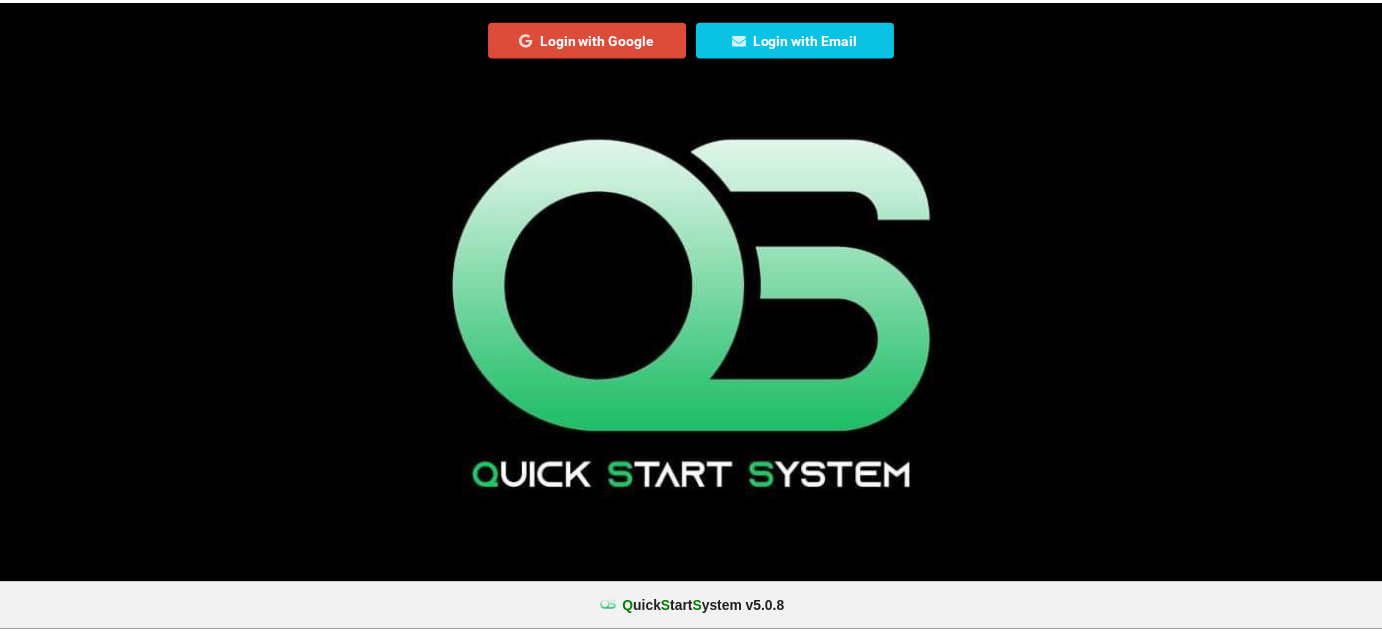 scroll, scrollTop: 0, scrollLeft: 0, axis: both 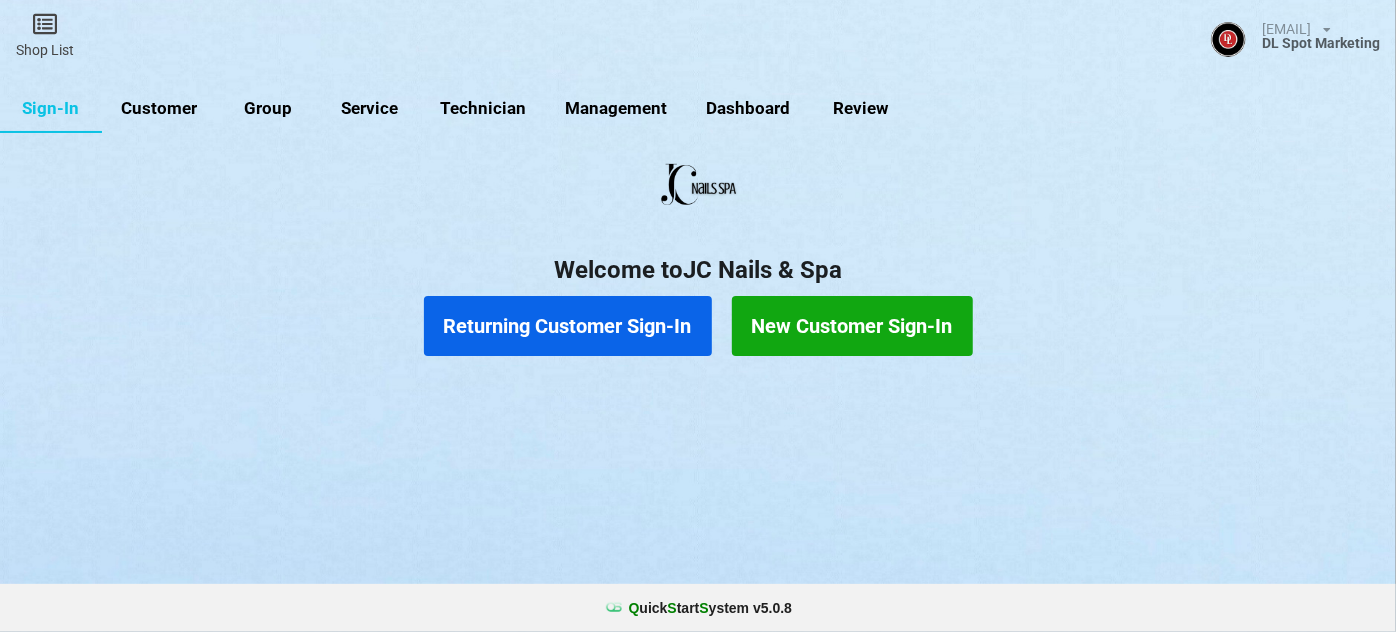 click on "Returning Customer Sign-In" at bounding box center [568, 326] 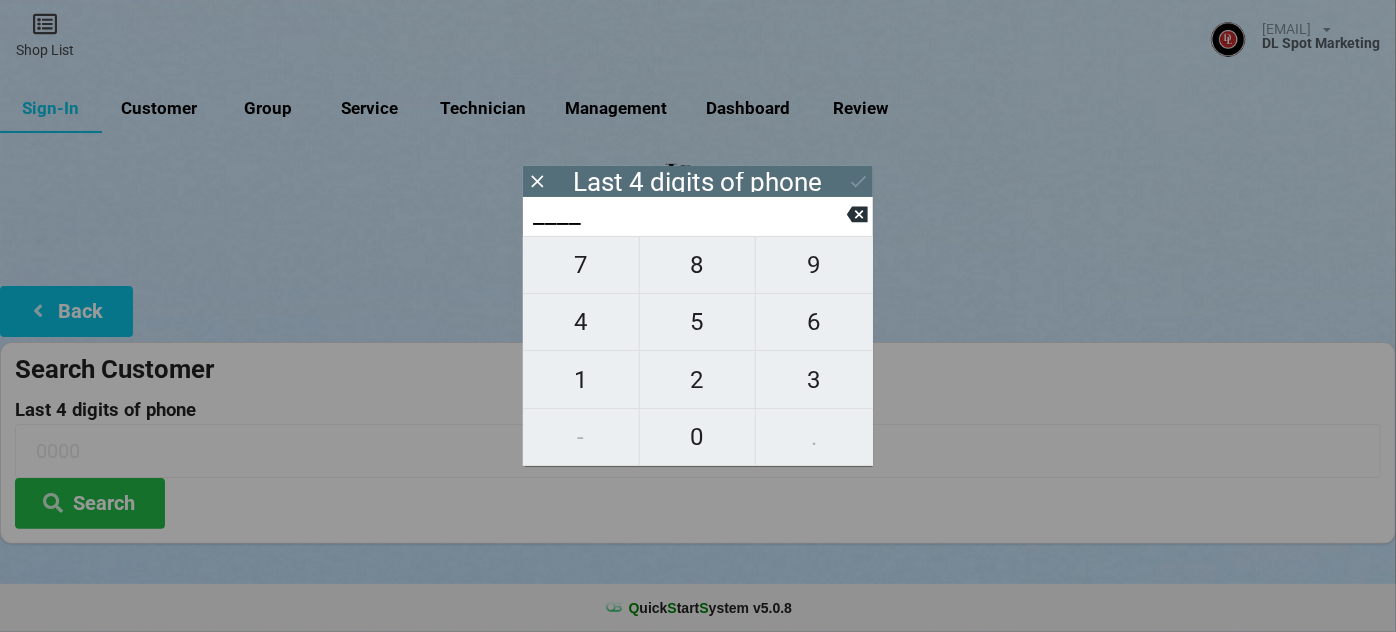 type on "2___" 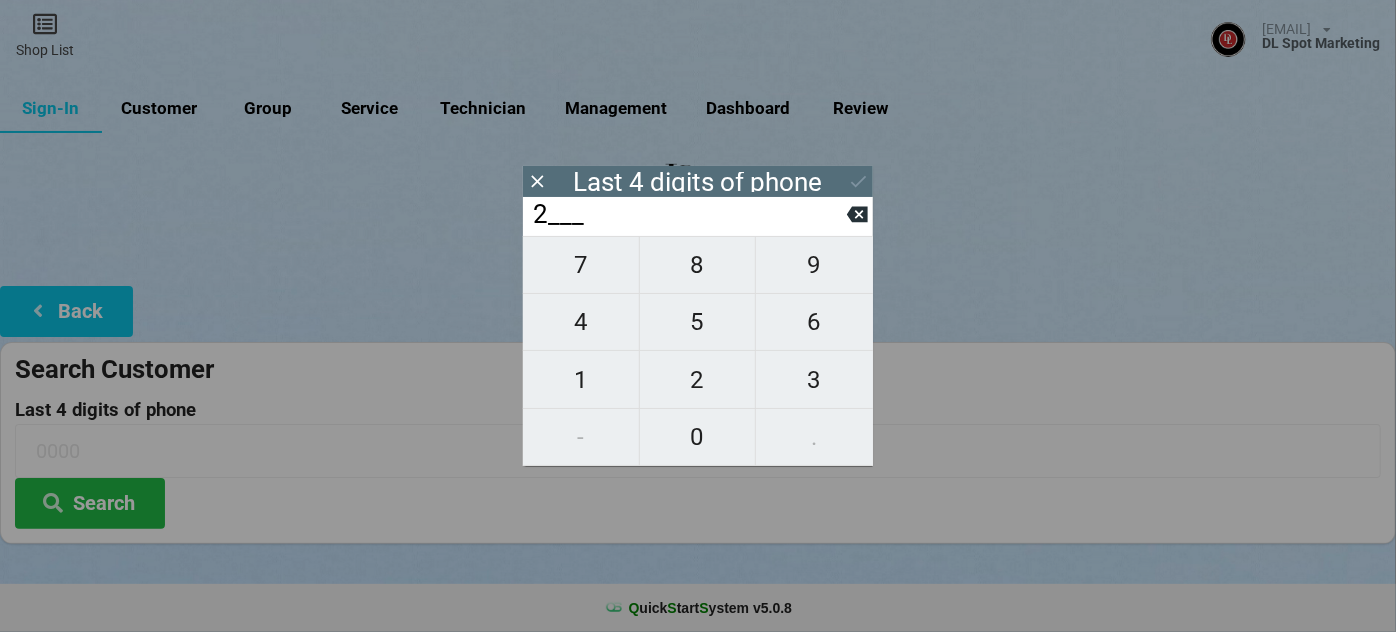 type on "2___" 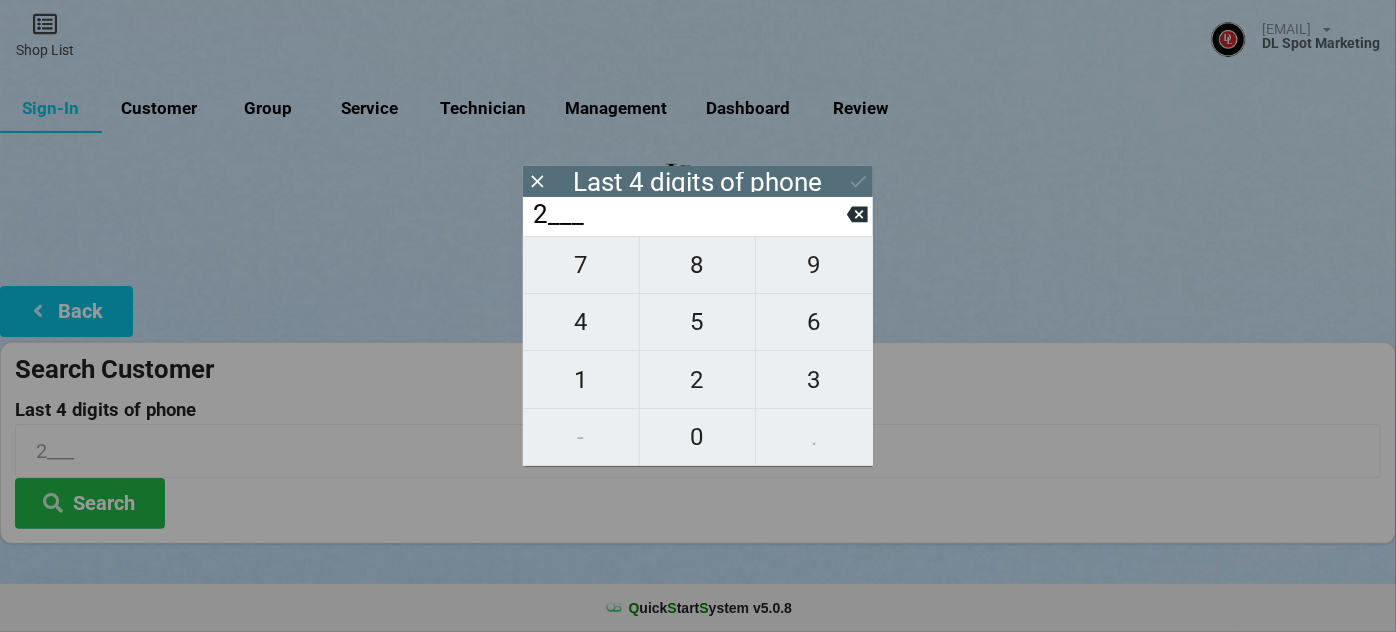 type on "28__" 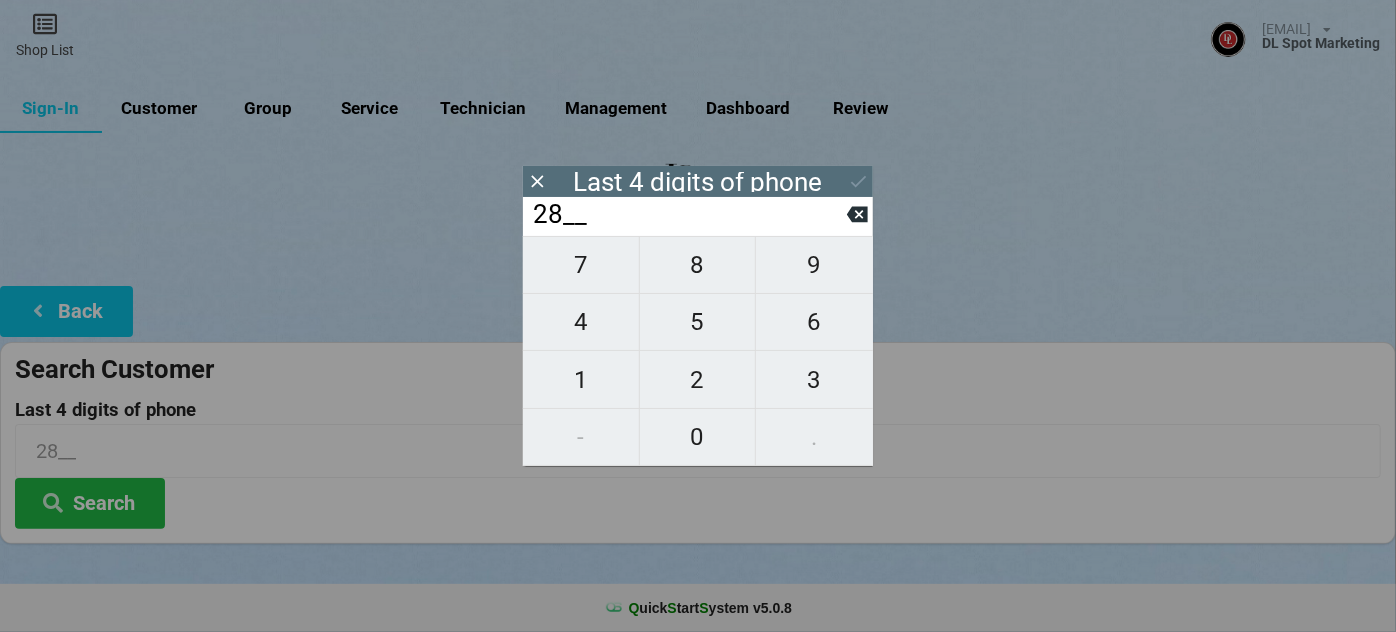 type on "[PHONE]" 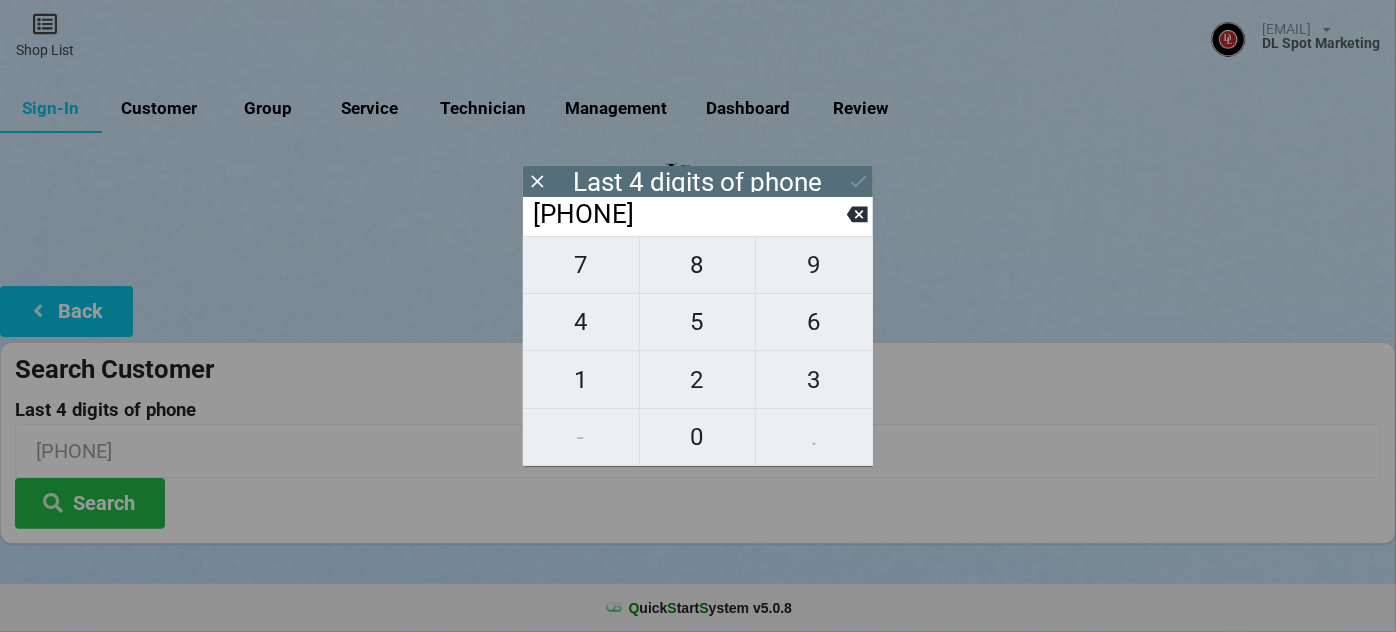 type on "2828" 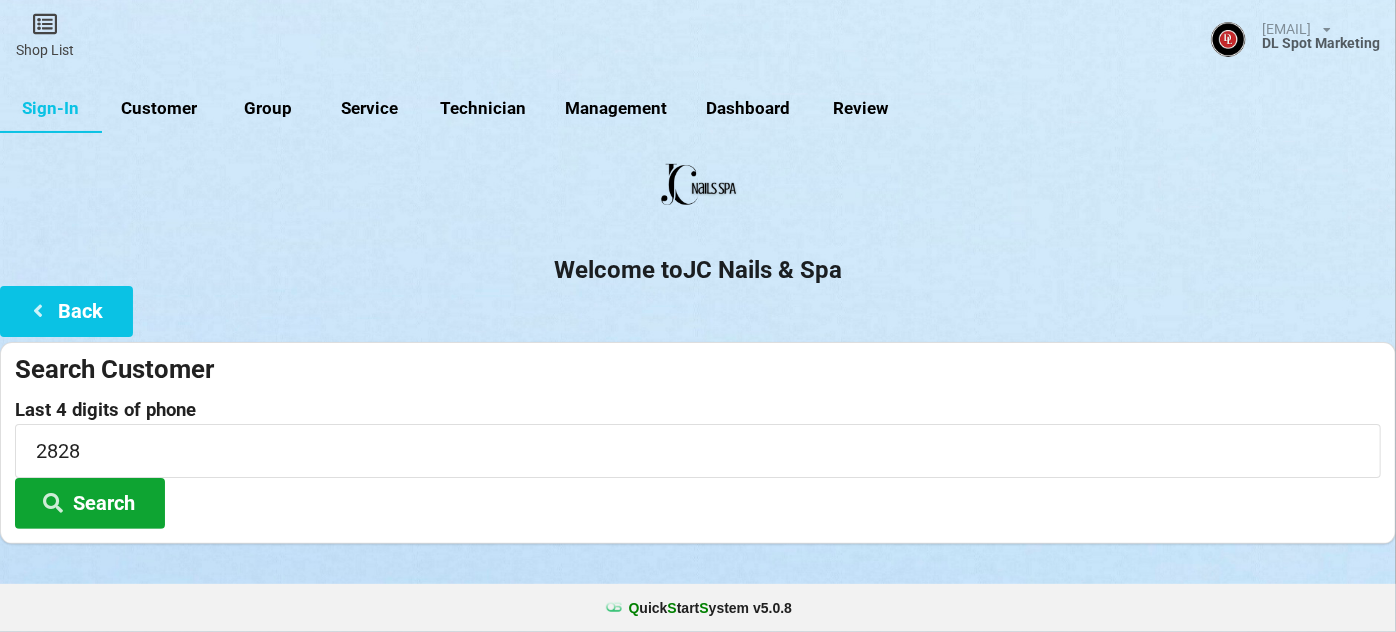 click on "Search" at bounding box center [90, 503] 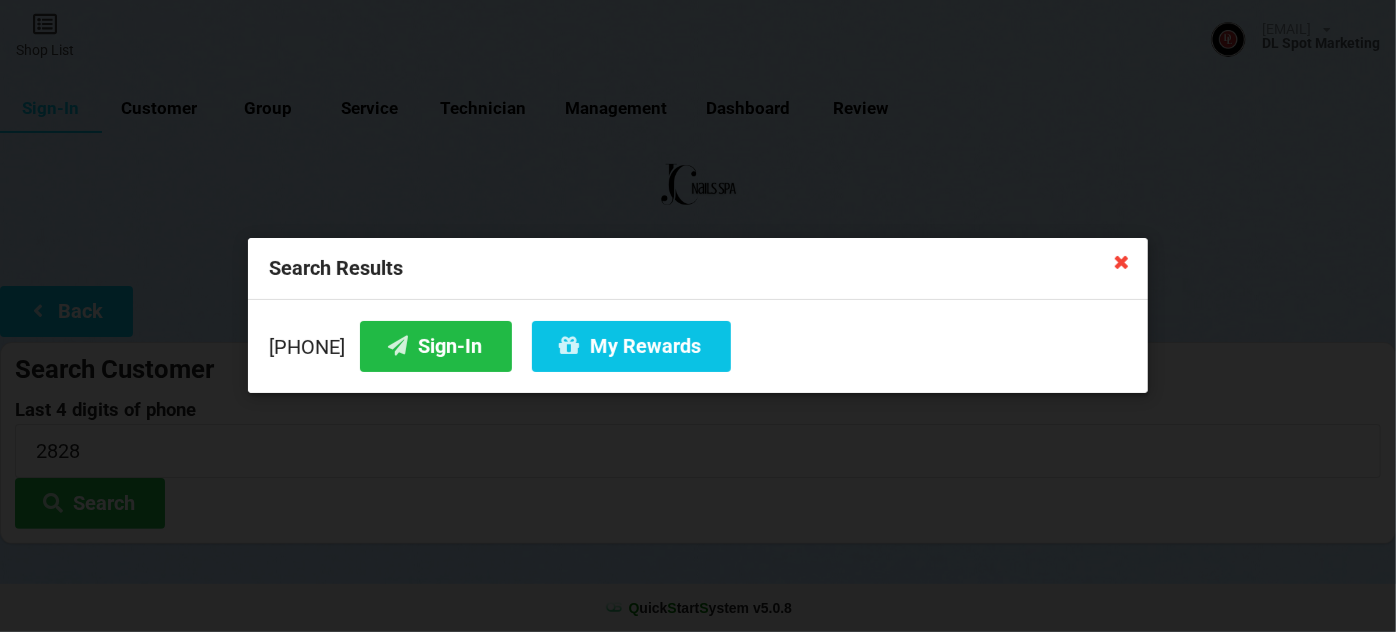 click at bounding box center (1122, 261) 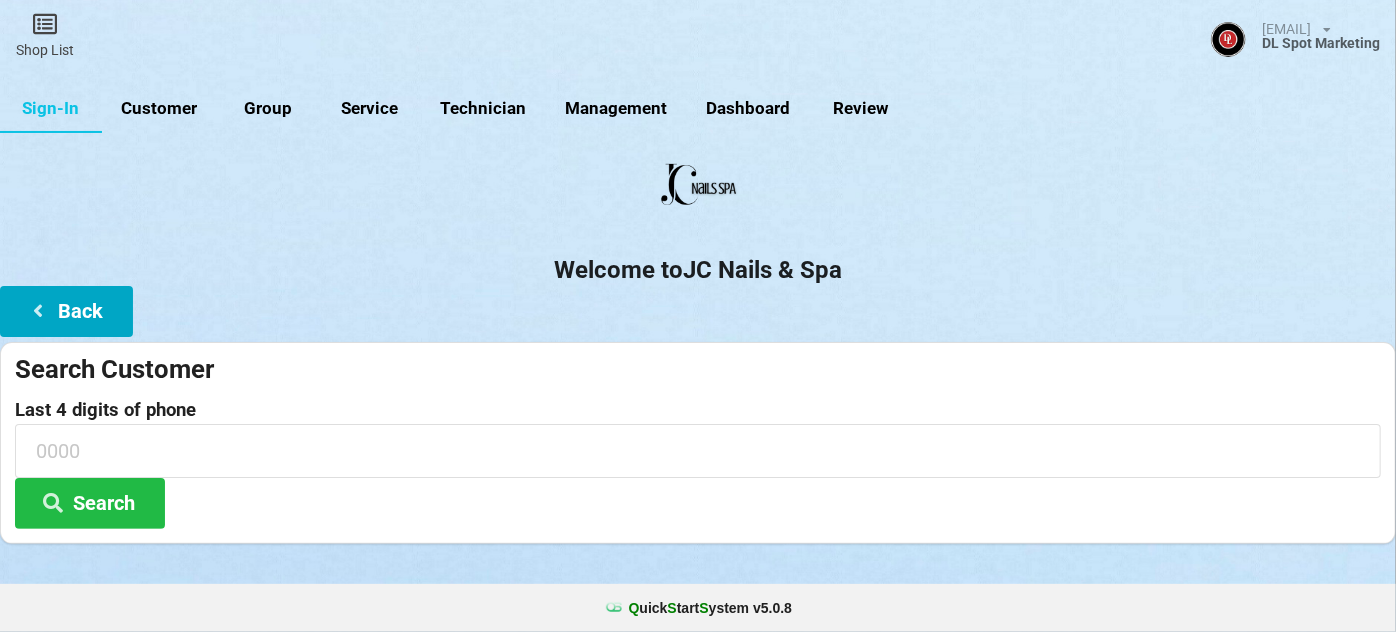 click on "Back" at bounding box center (66, 311) 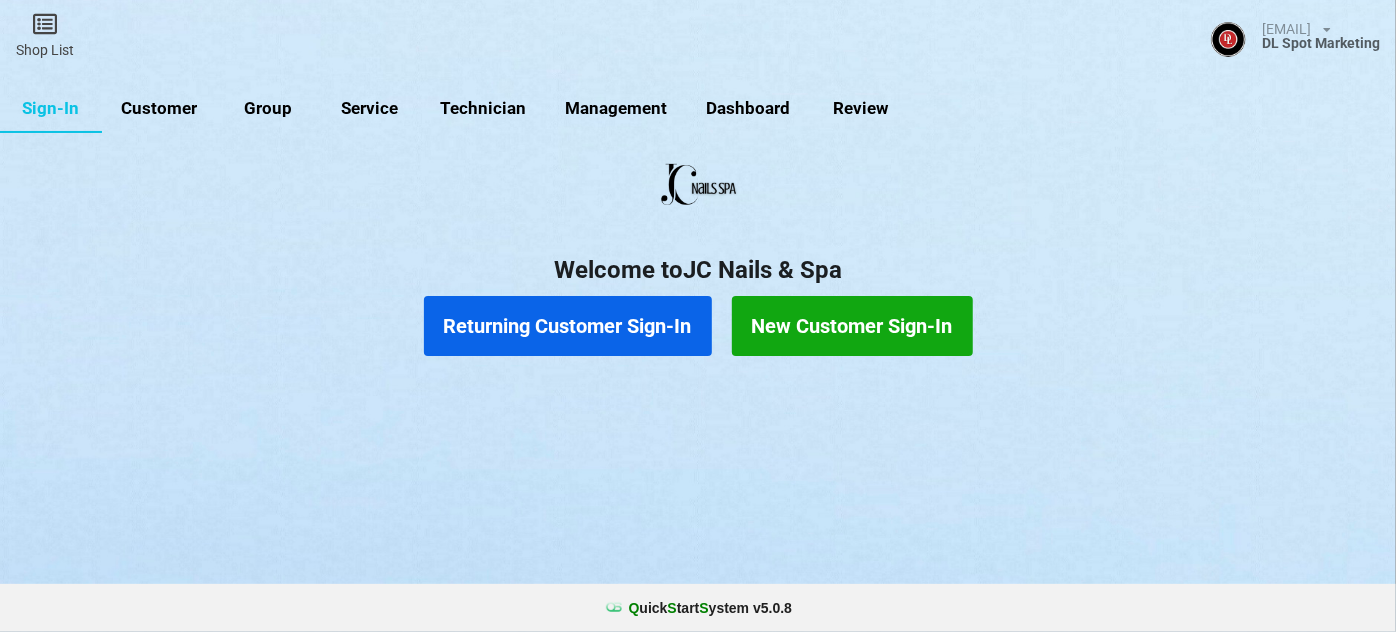 click on "New Customer Sign-In" at bounding box center [852, 326] 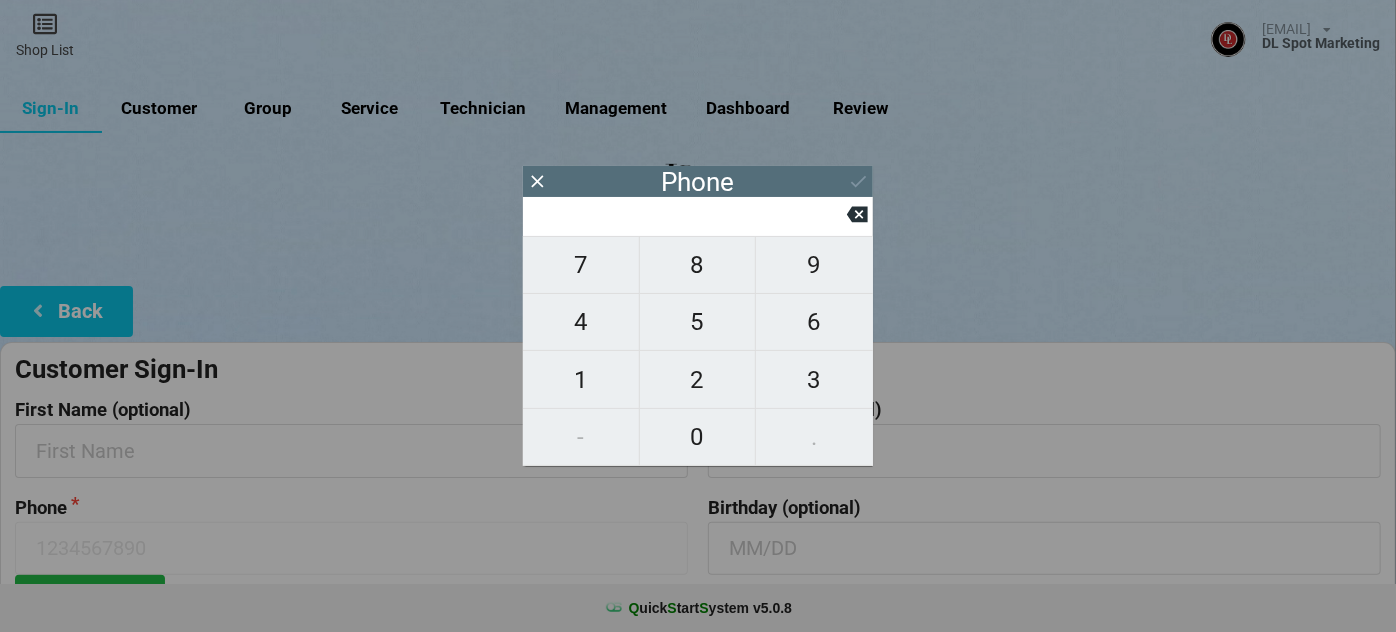type on "9" 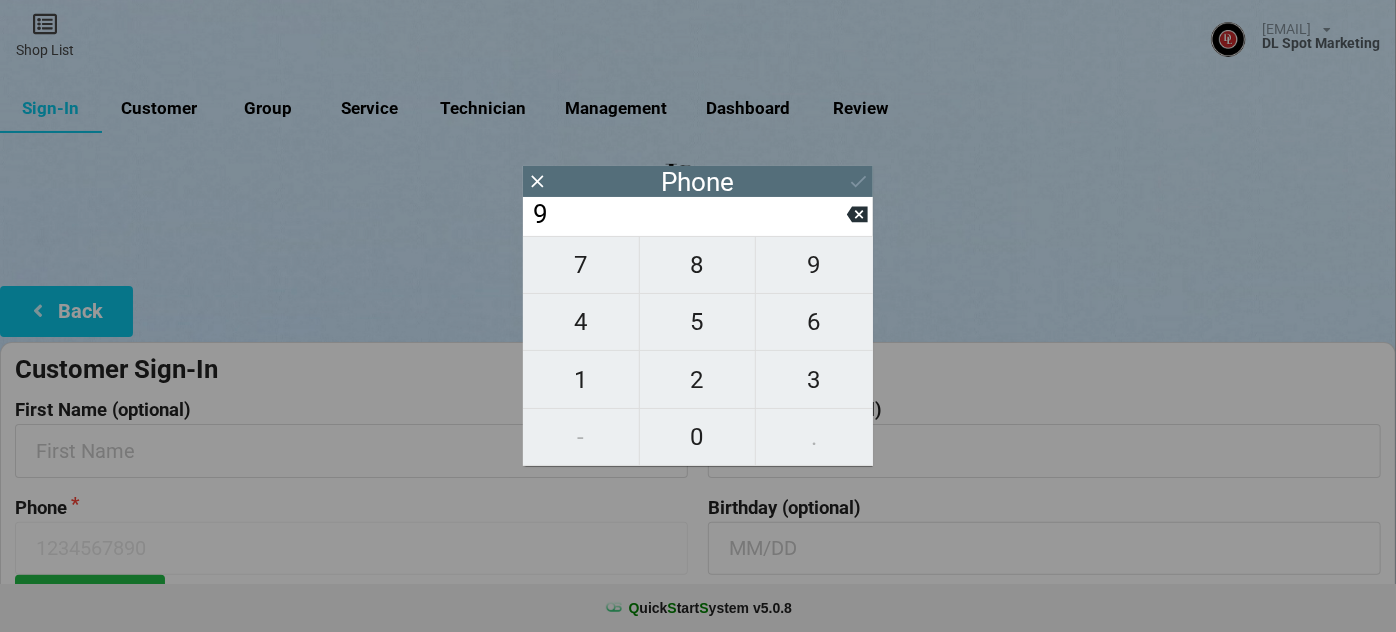 type on "9" 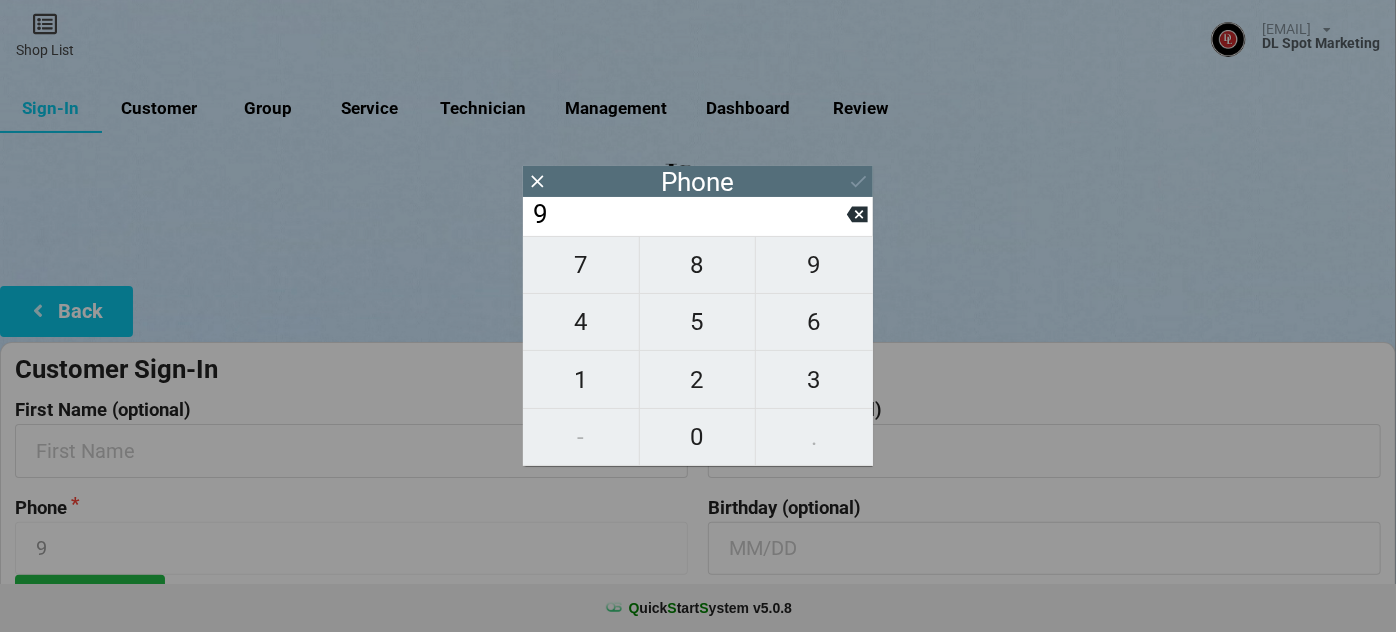 type on "92" 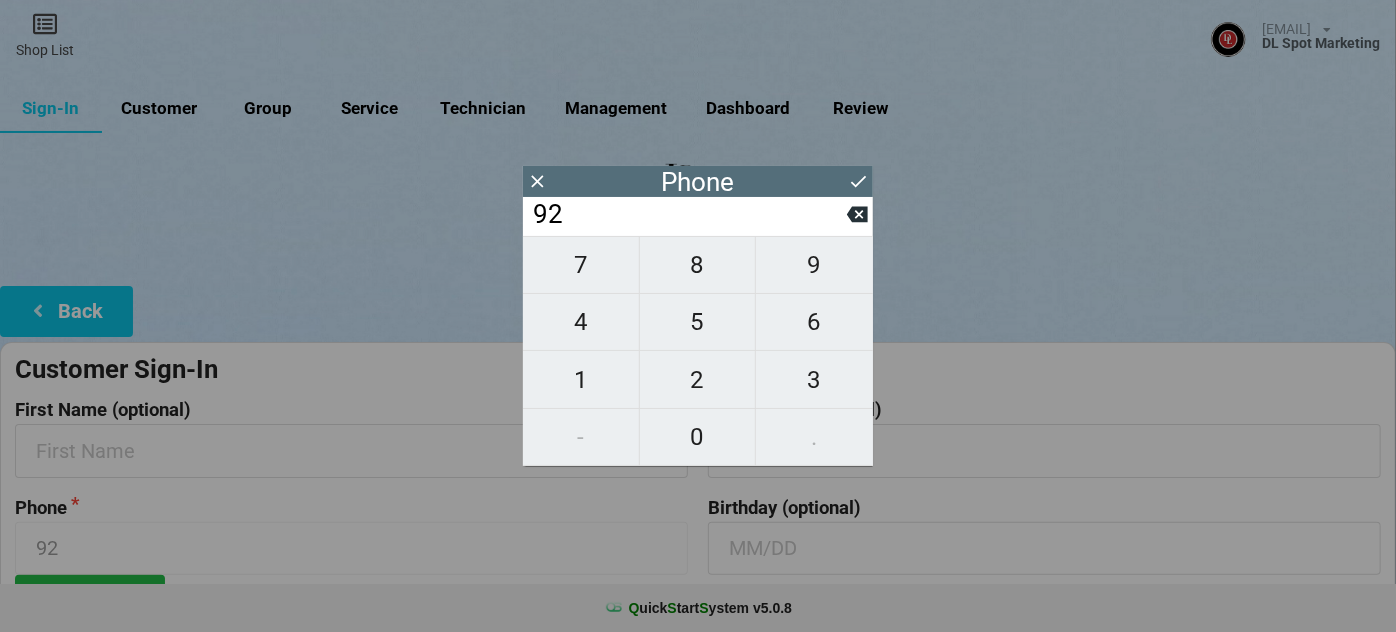 type on "925" 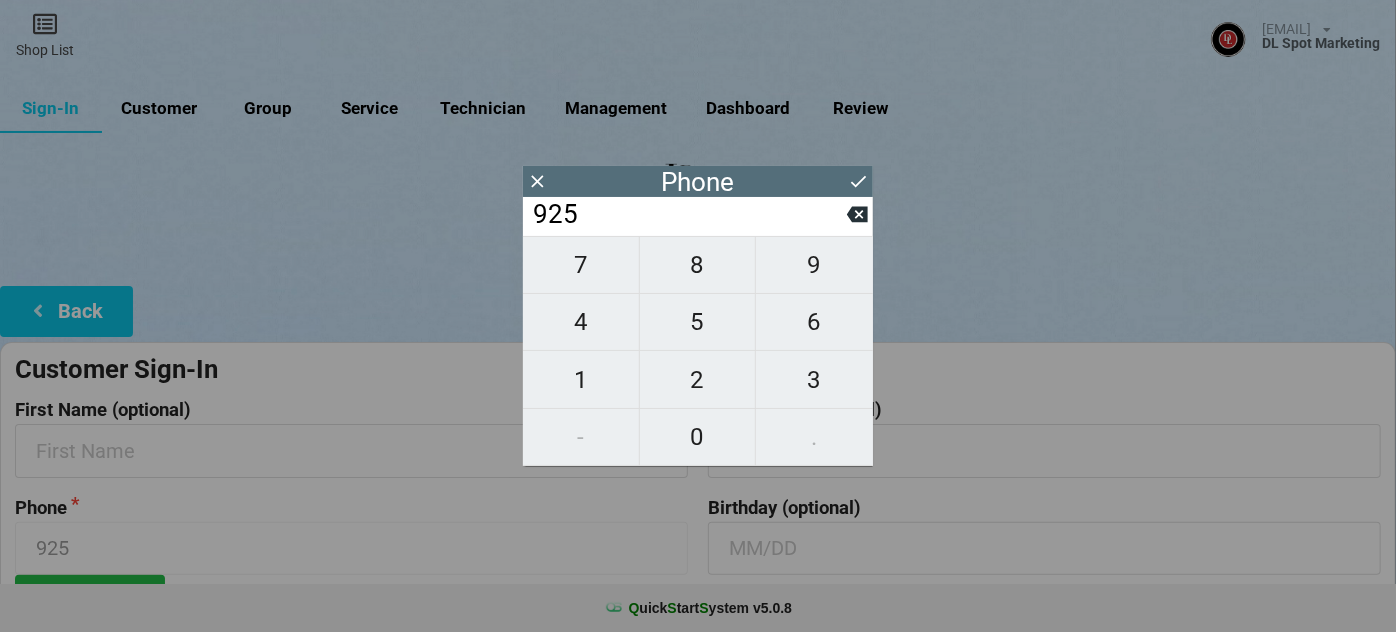 type on "9259" 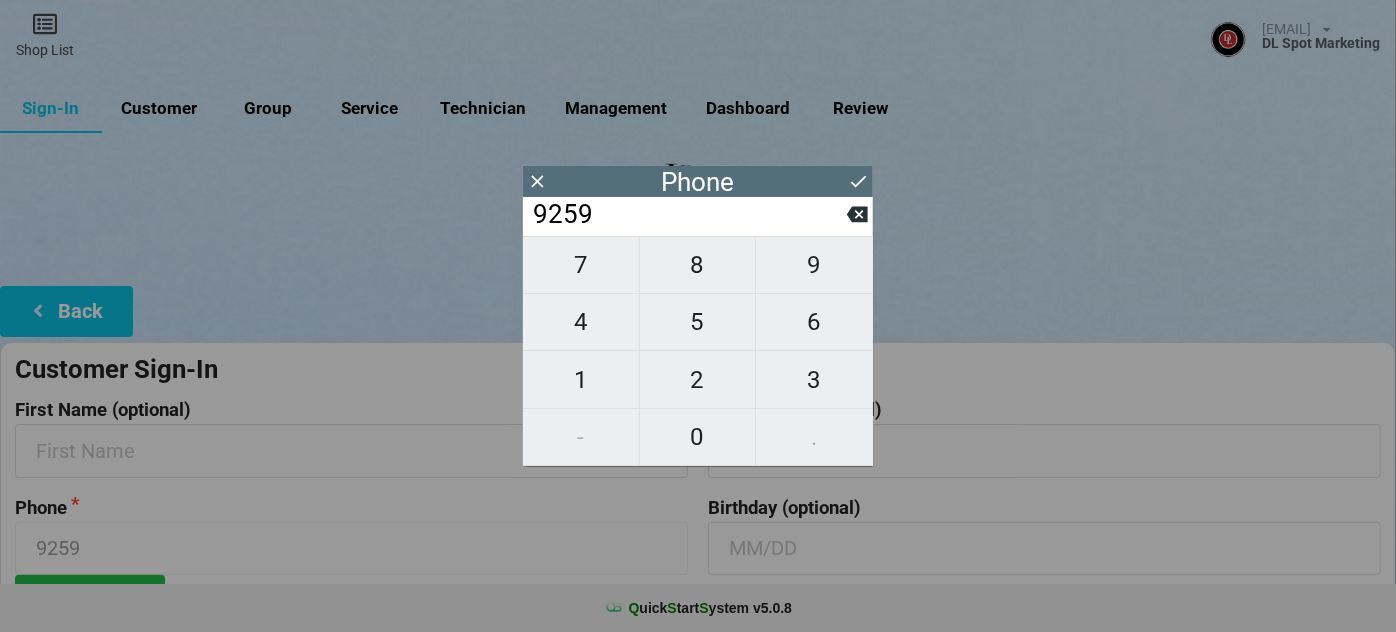 type on "[PHONE]" 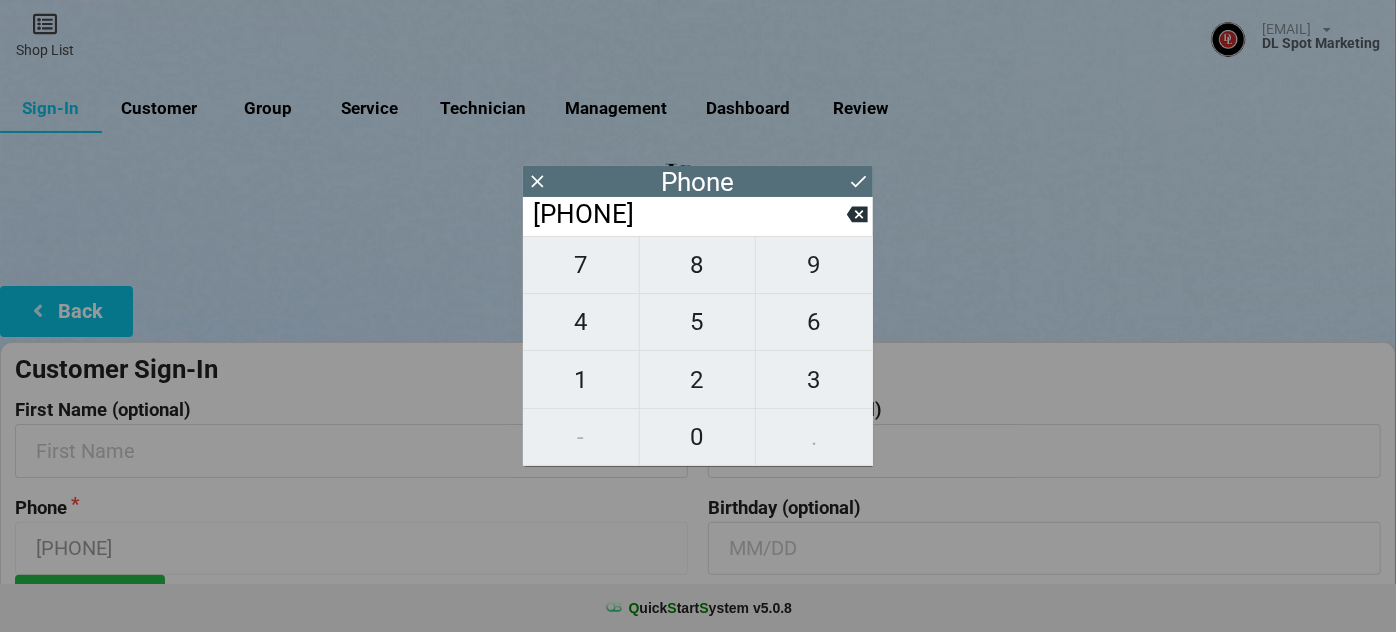 type on "[PHONE]" 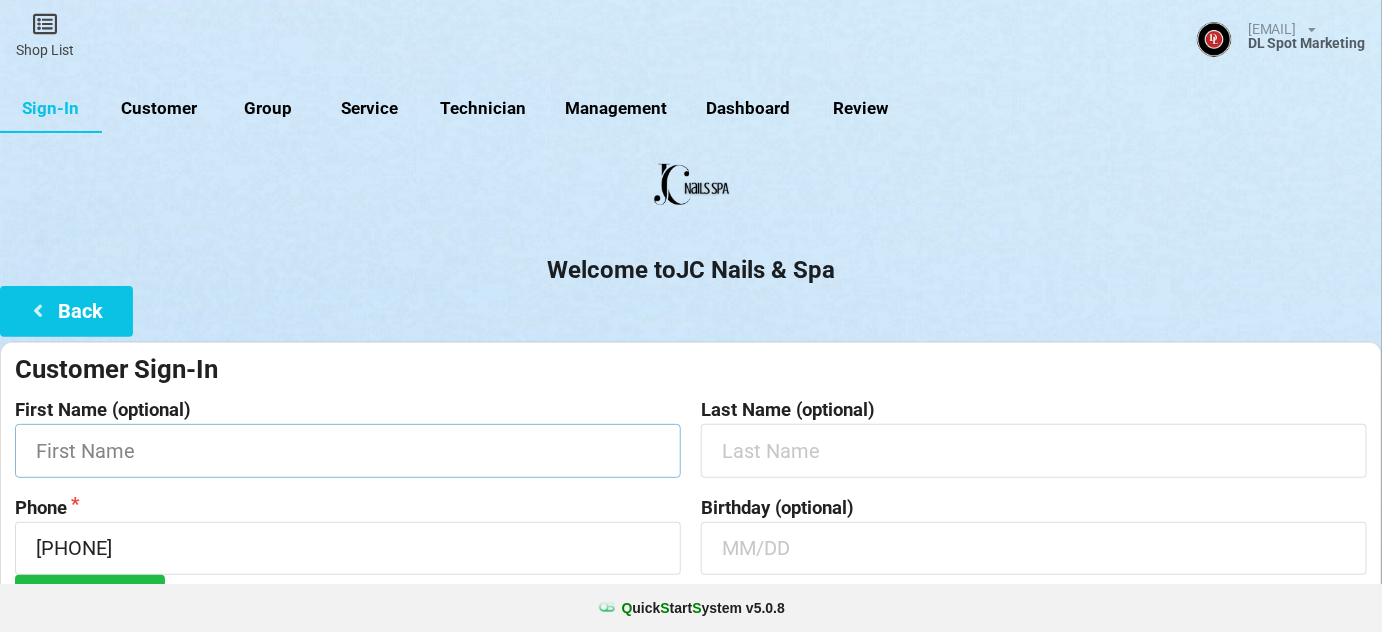 click at bounding box center [348, 450] 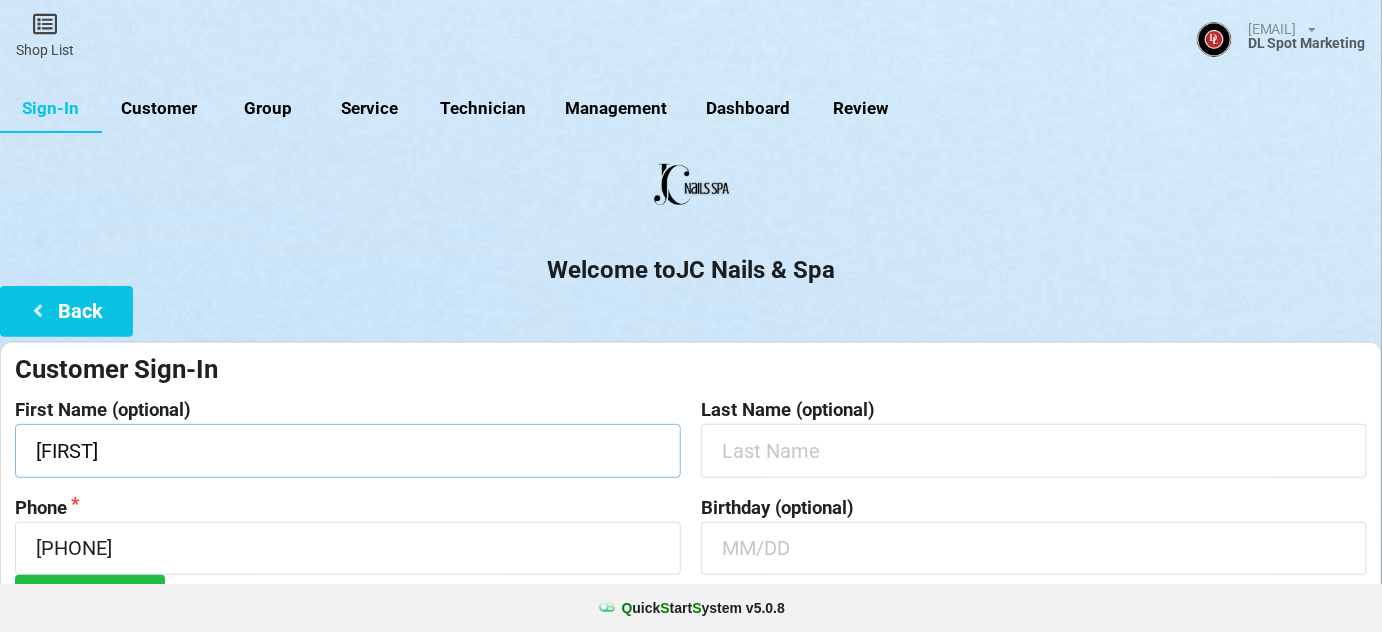 type on "[FIRST]" 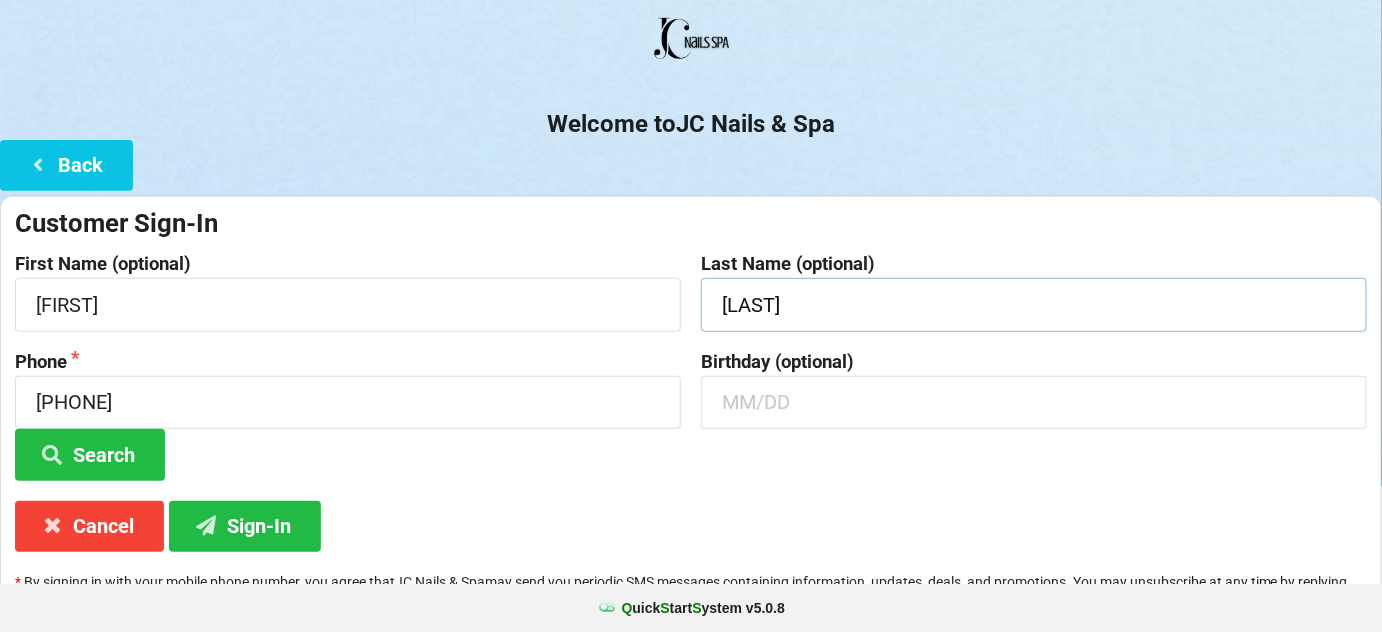 scroll, scrollTop: 191, scrollLeft: 0, axis: vertical 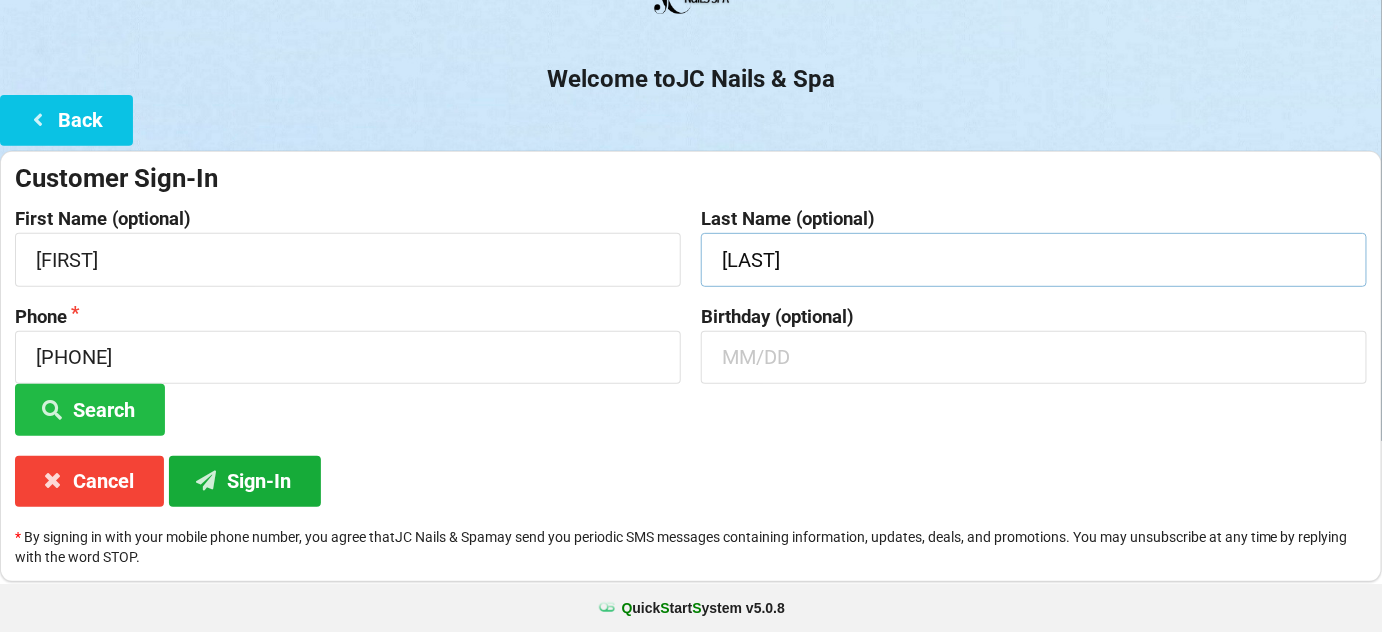 type on "[LAST]" 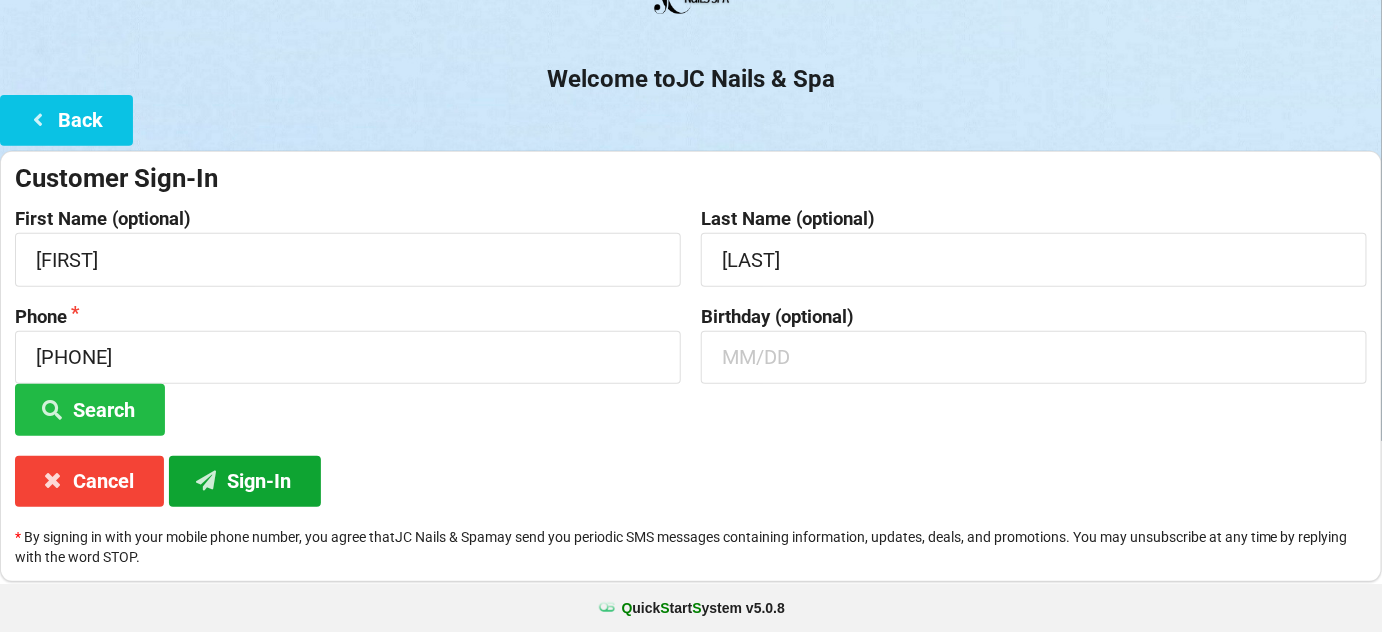 click on "Sign-In" at bounding box center (245, 481) 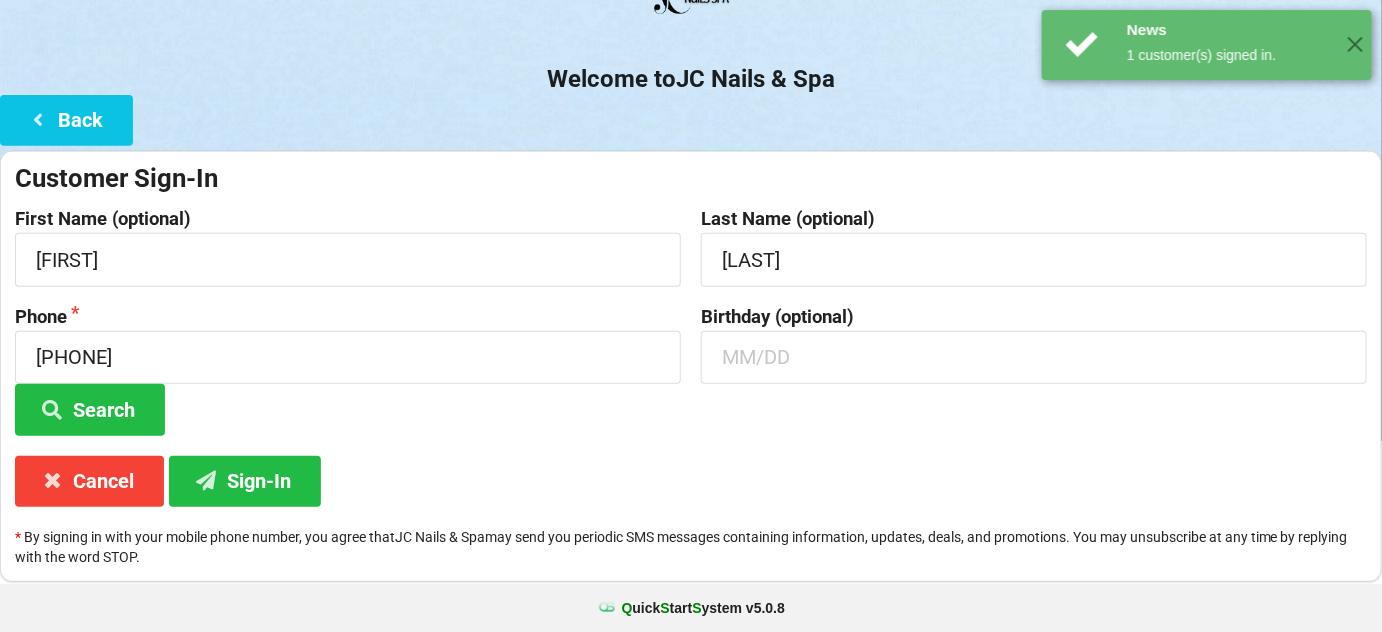 scroll, scrollTop: 0, scrollLeft: 0, axis: both 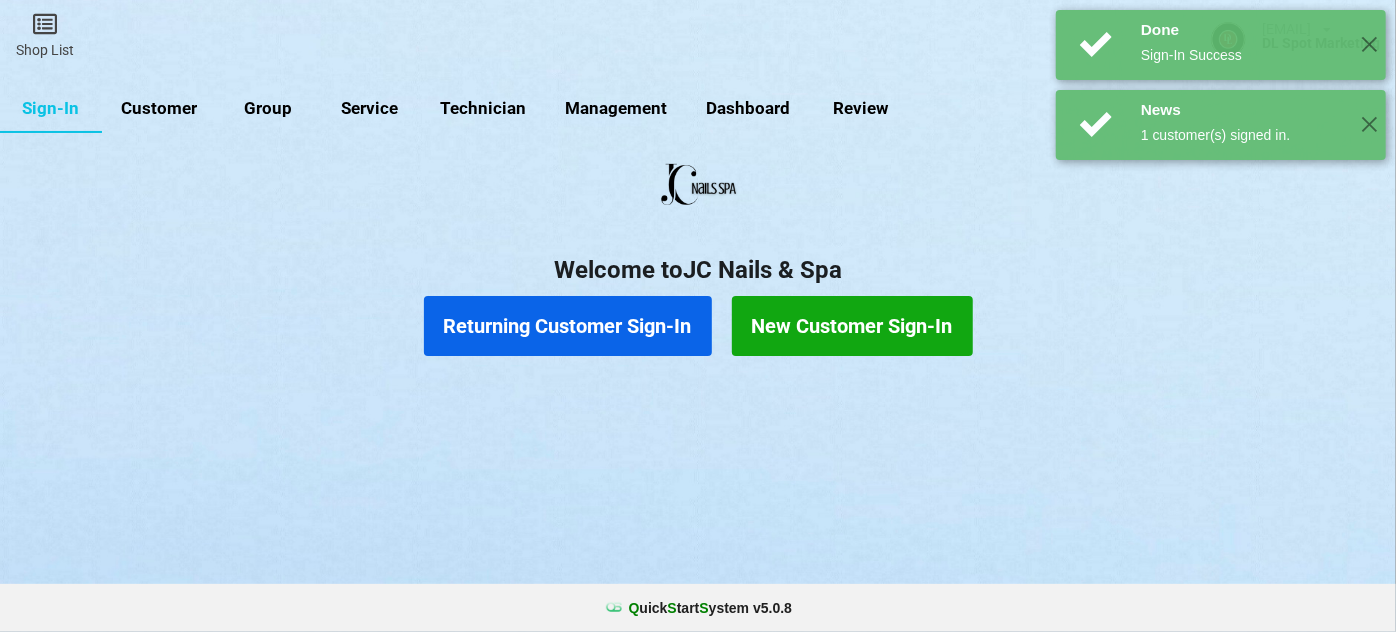 click on "Returning Customer Sign-In" at bounding box center [568, 326] 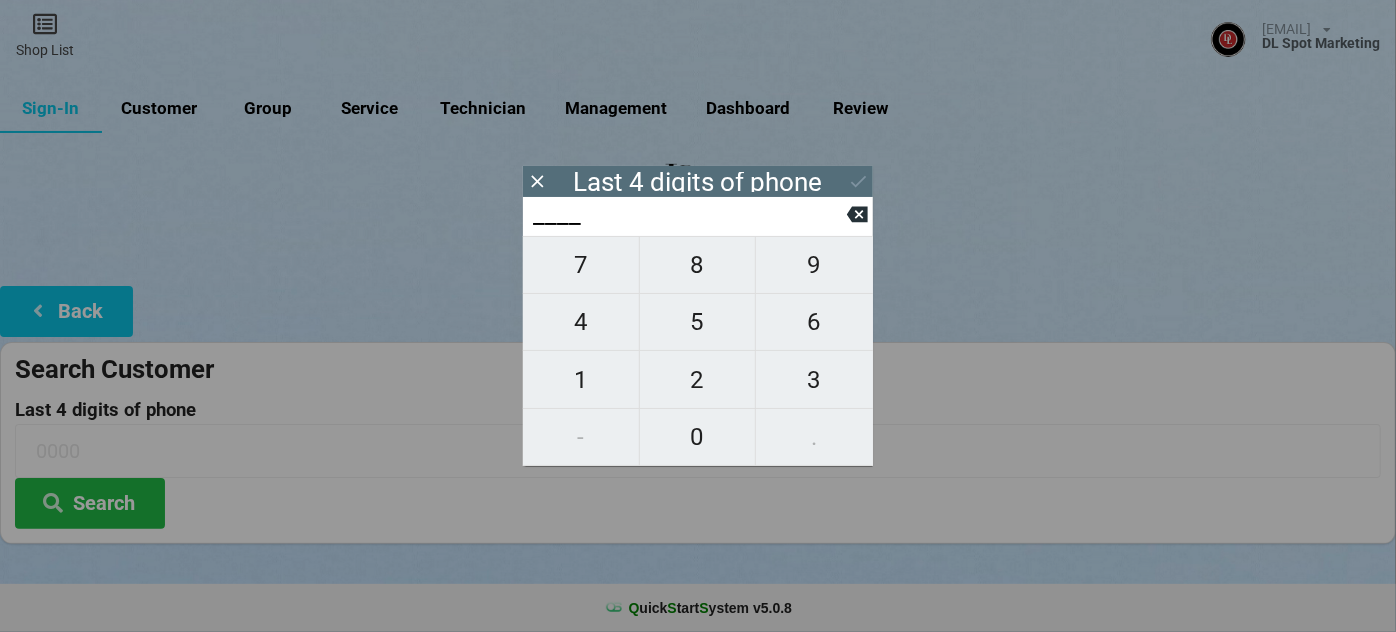 type on "0___" 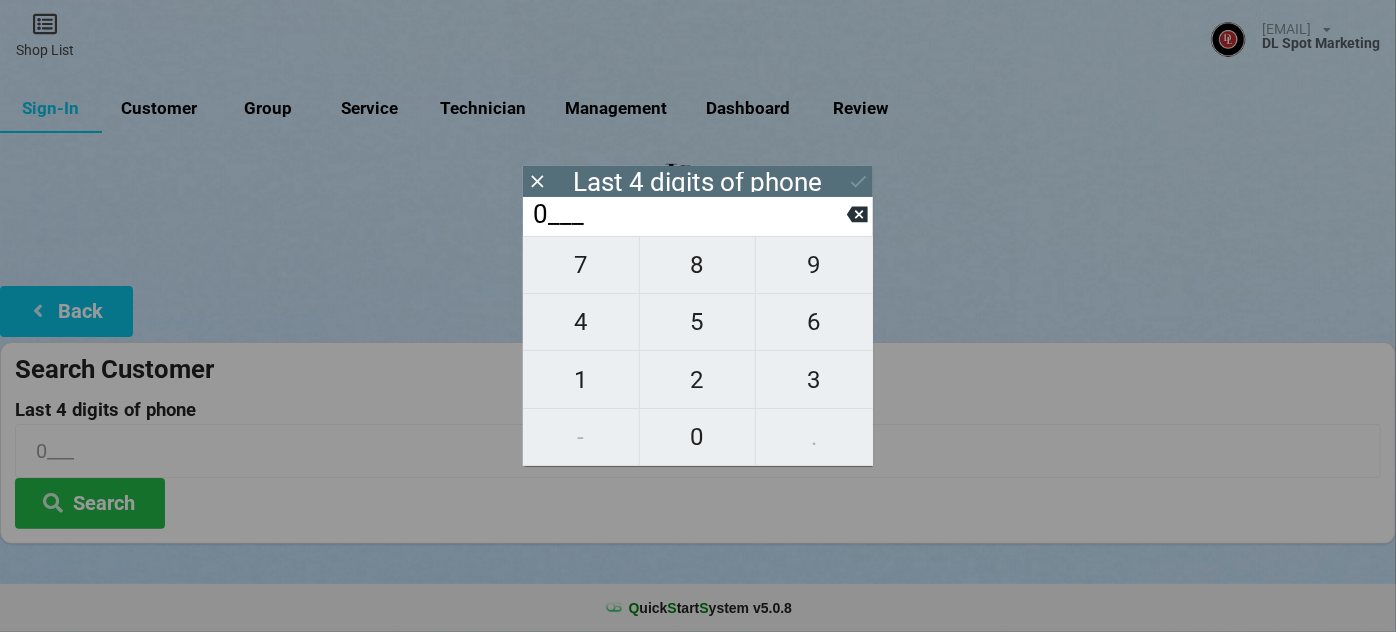 type on "06__" 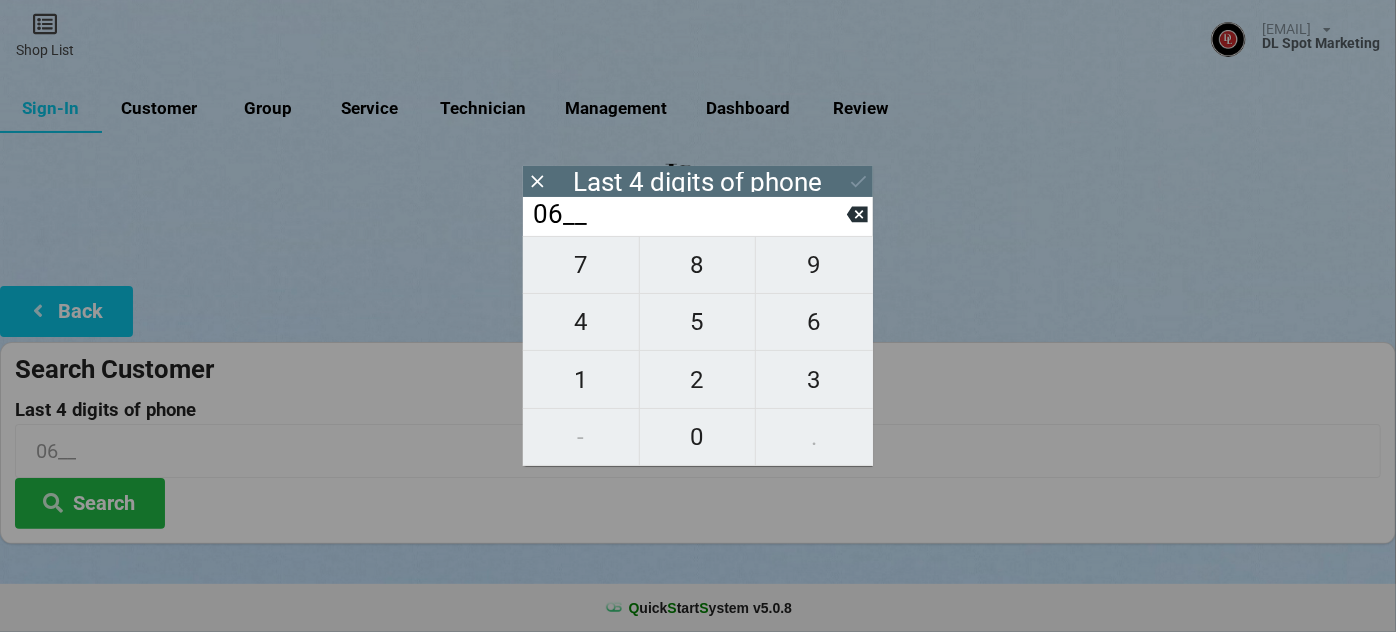 type on "[PHONE]" 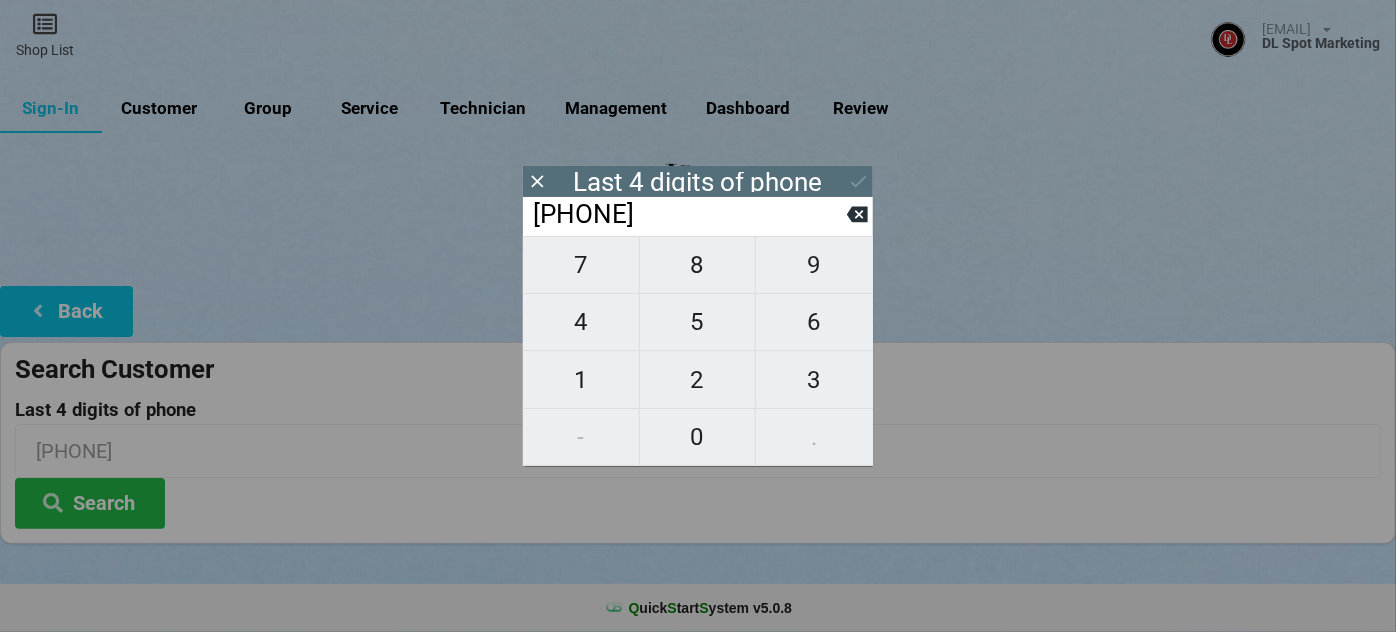type on "[PHONE]" 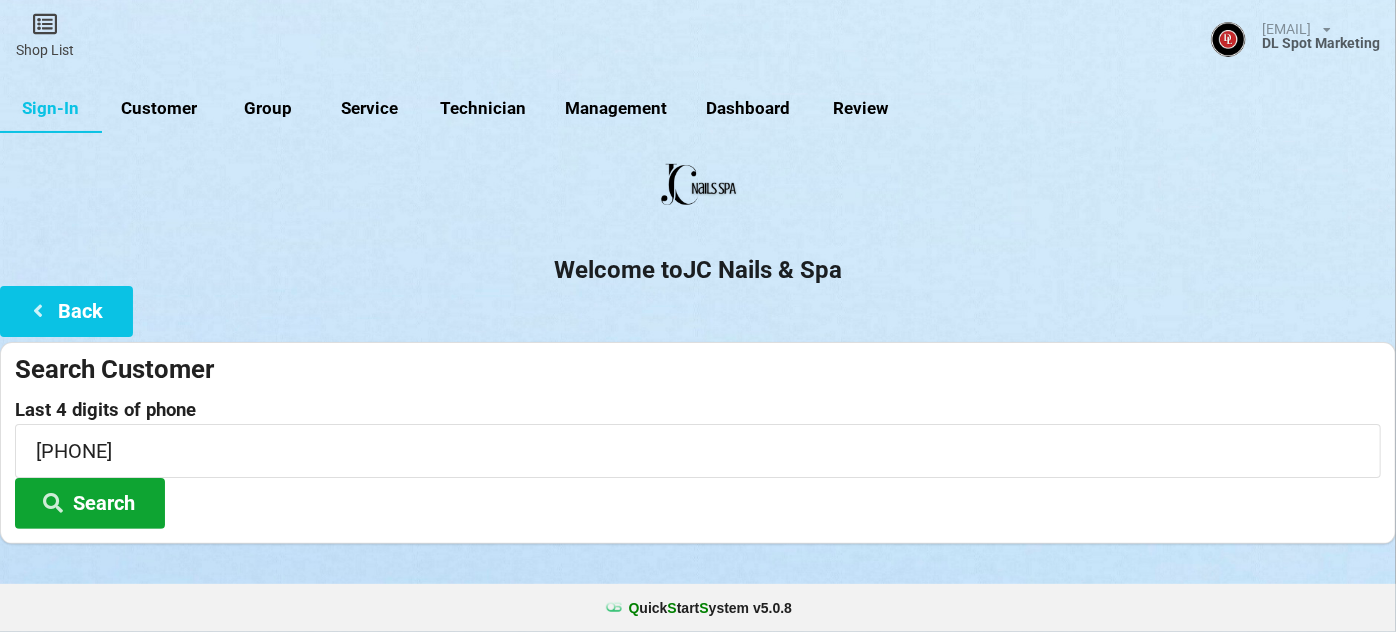 click on "Search" at bounding box center (90, 503) 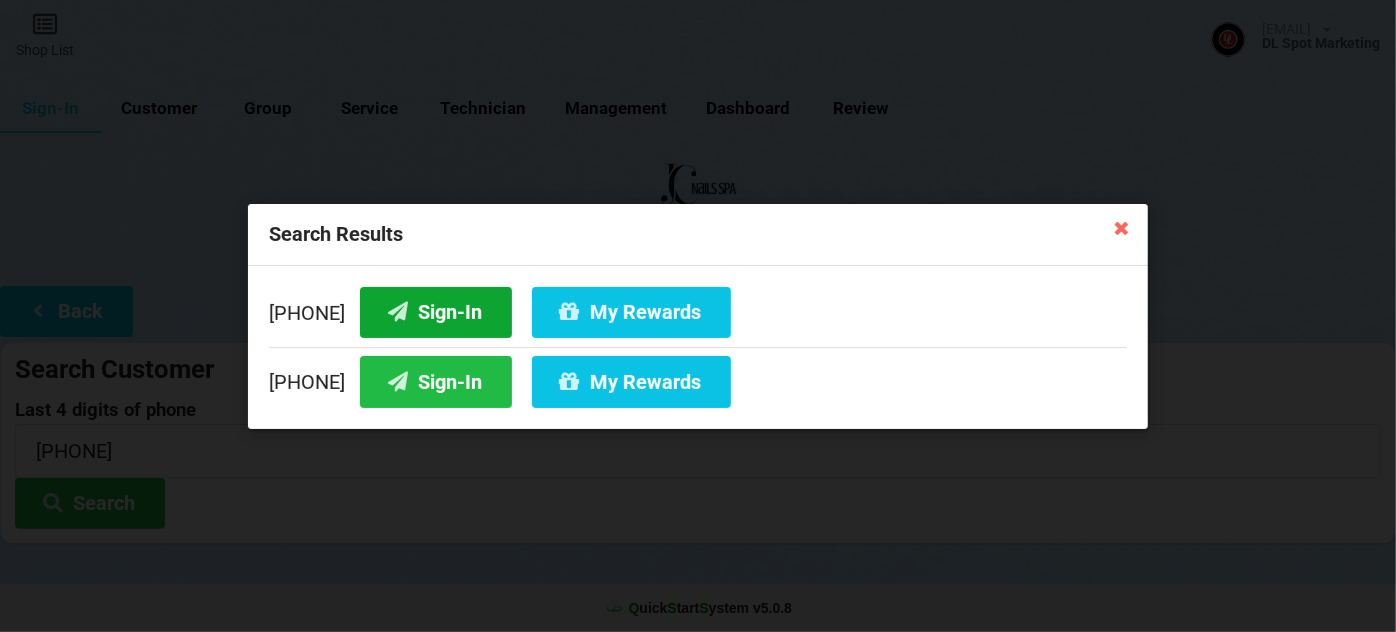 click on "Sign-In" at bounding box center (436, 311) 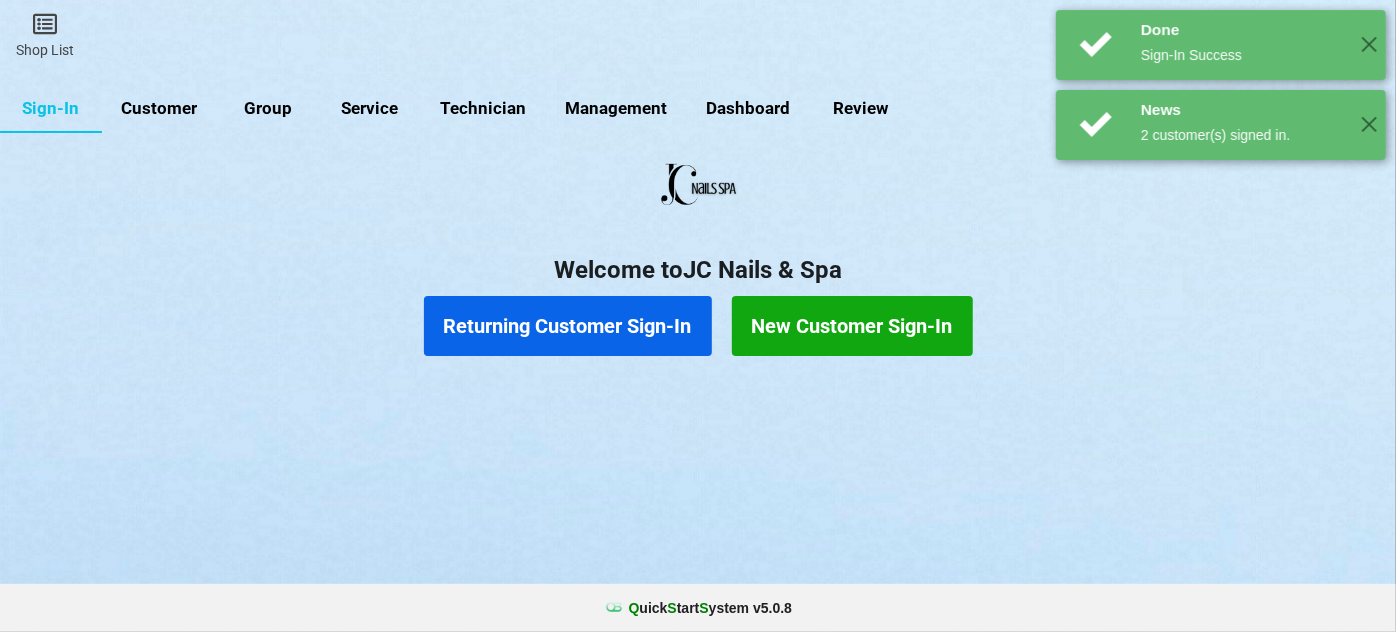 click on "Returning Customer Sign-In" at bounding box center [568, 326] 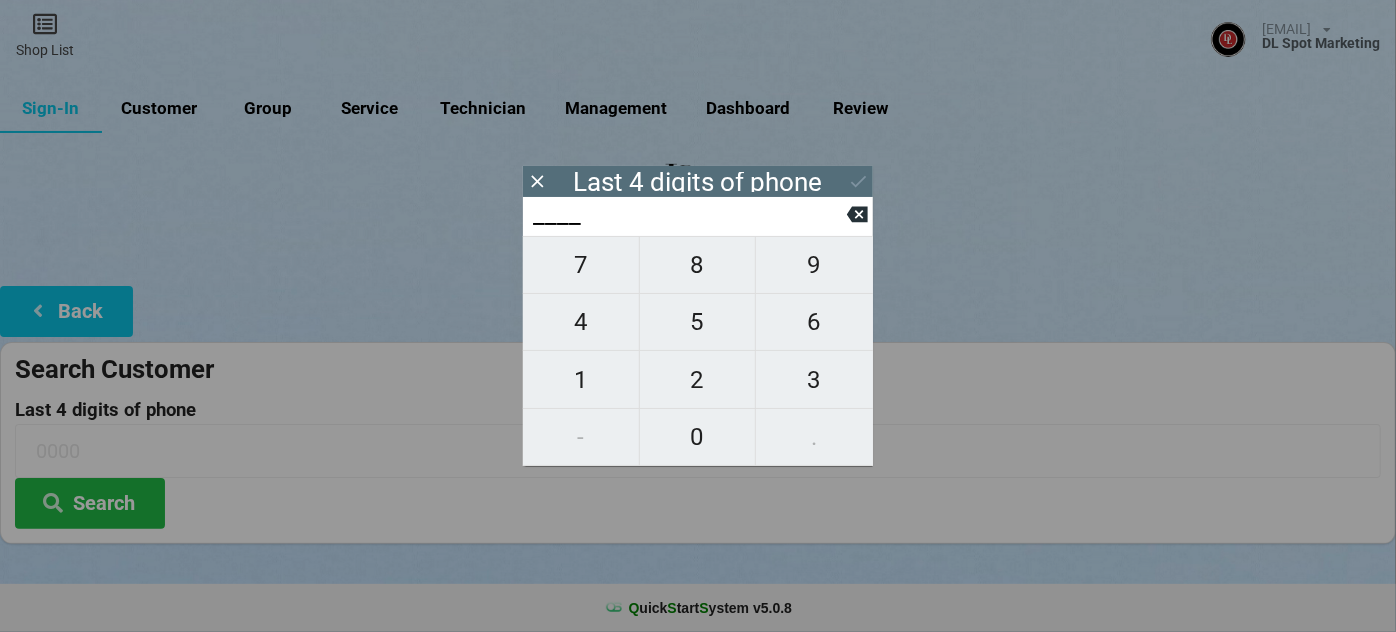 type on "1___" 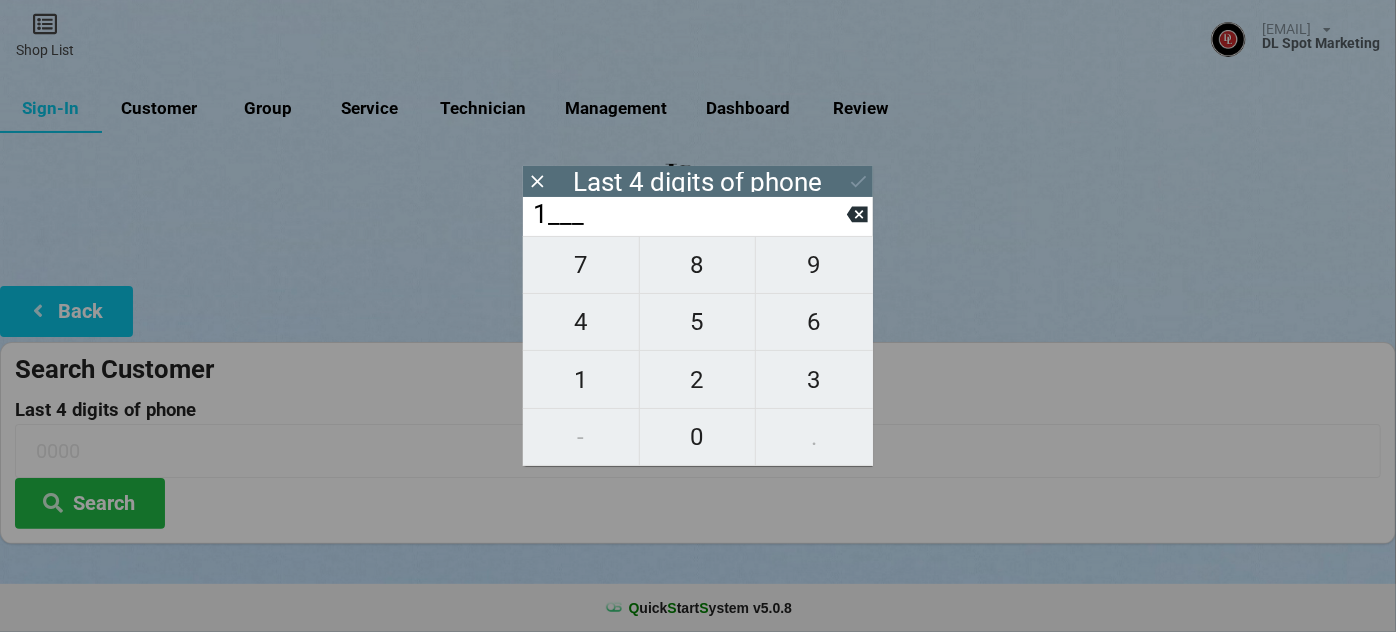 type on "1___" 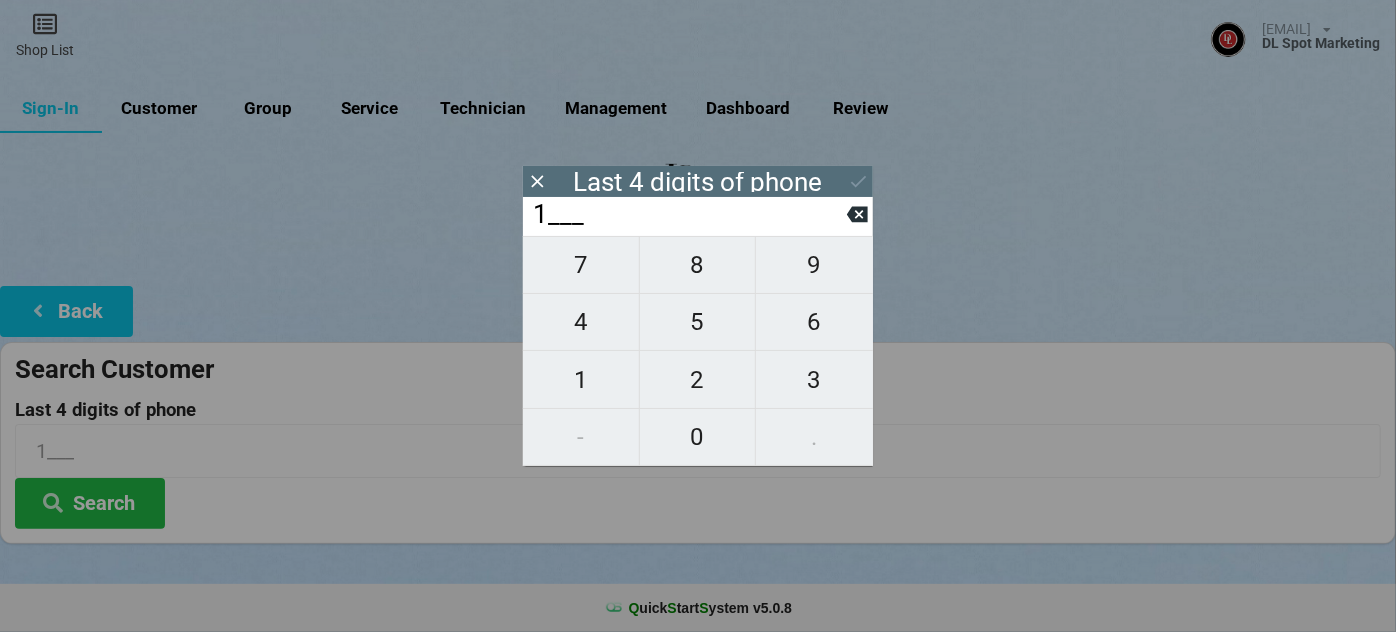 type on "19__" 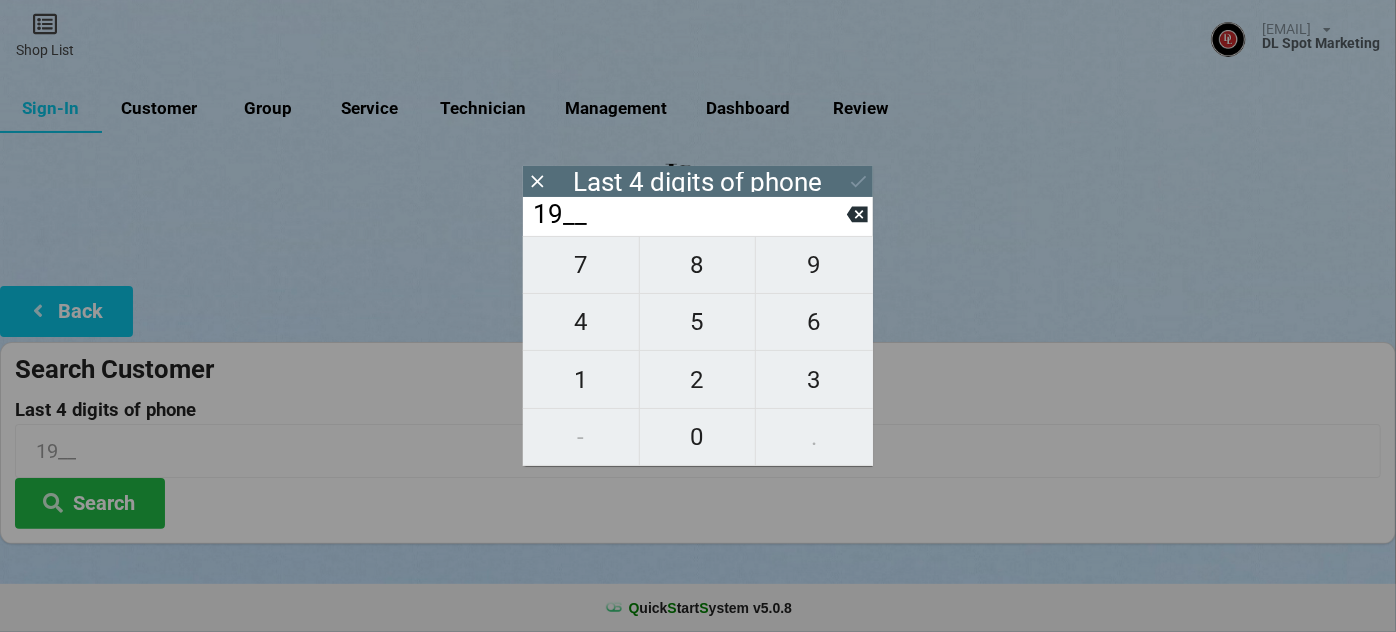 type on "192_" 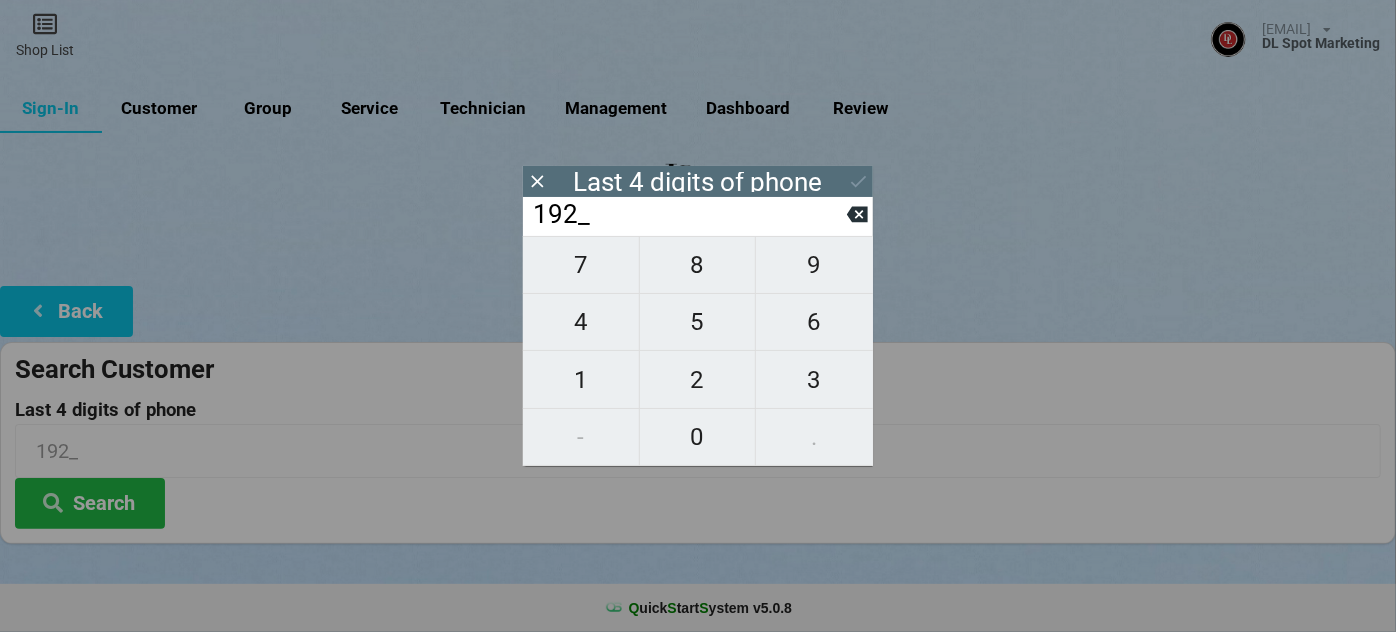type on "1920" 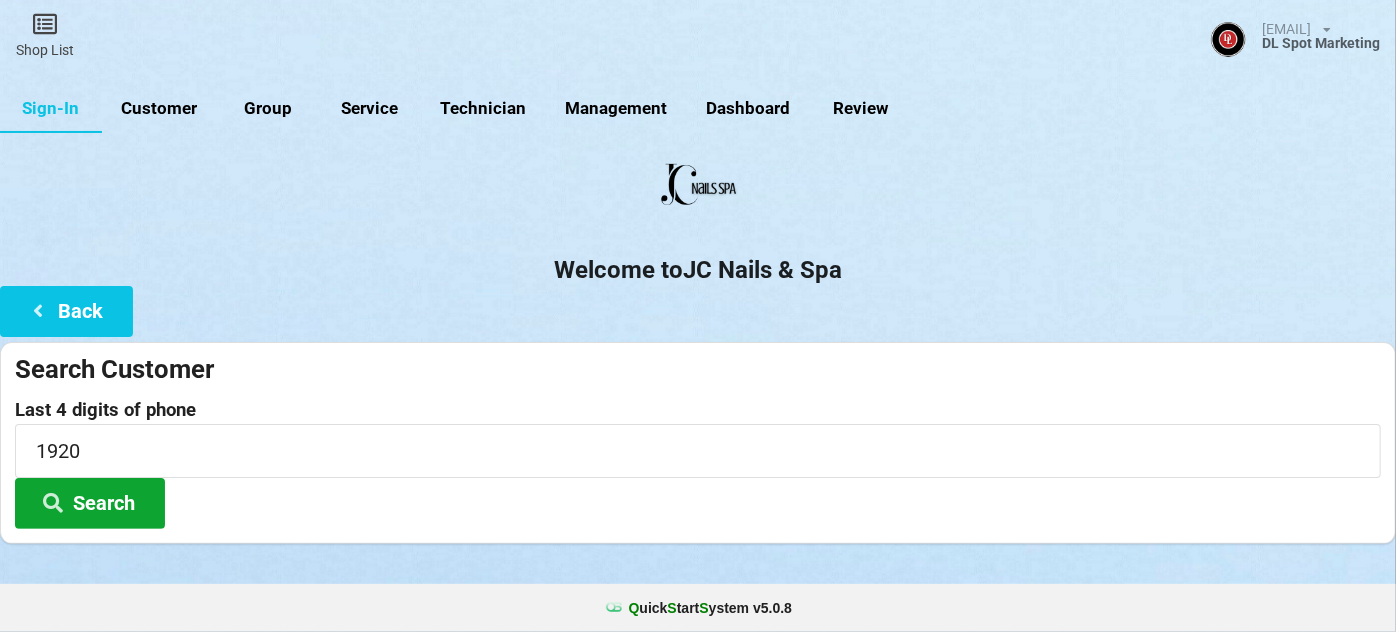 click on "Search" at bounding box center (90, 503) 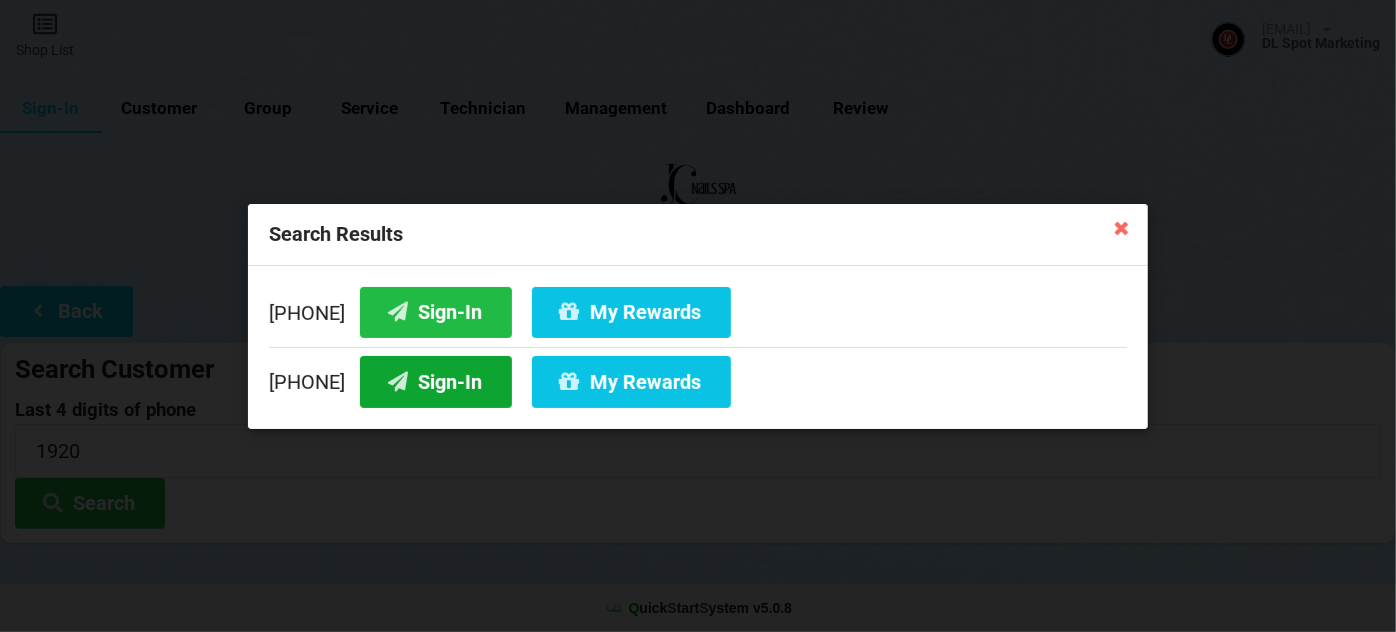click on "Sign-In" at bounding box center [436, 381] 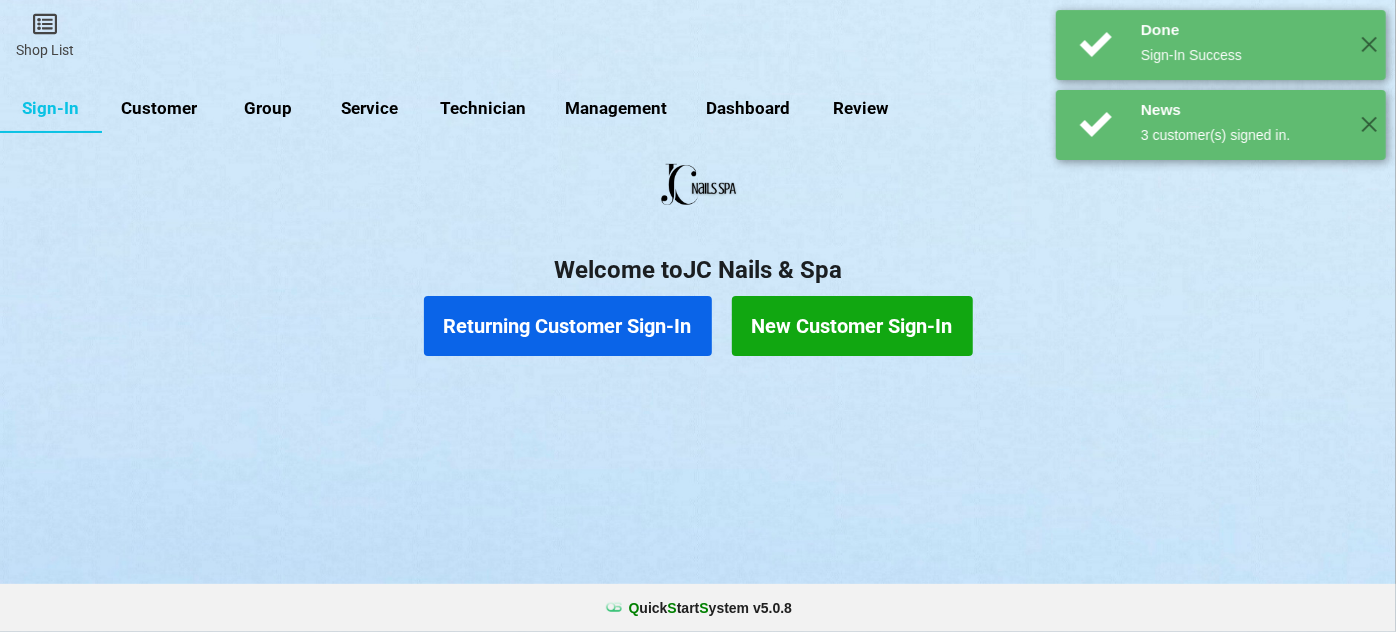 click on "Returning Customer Sign-In" at bounding box center [568, 326] 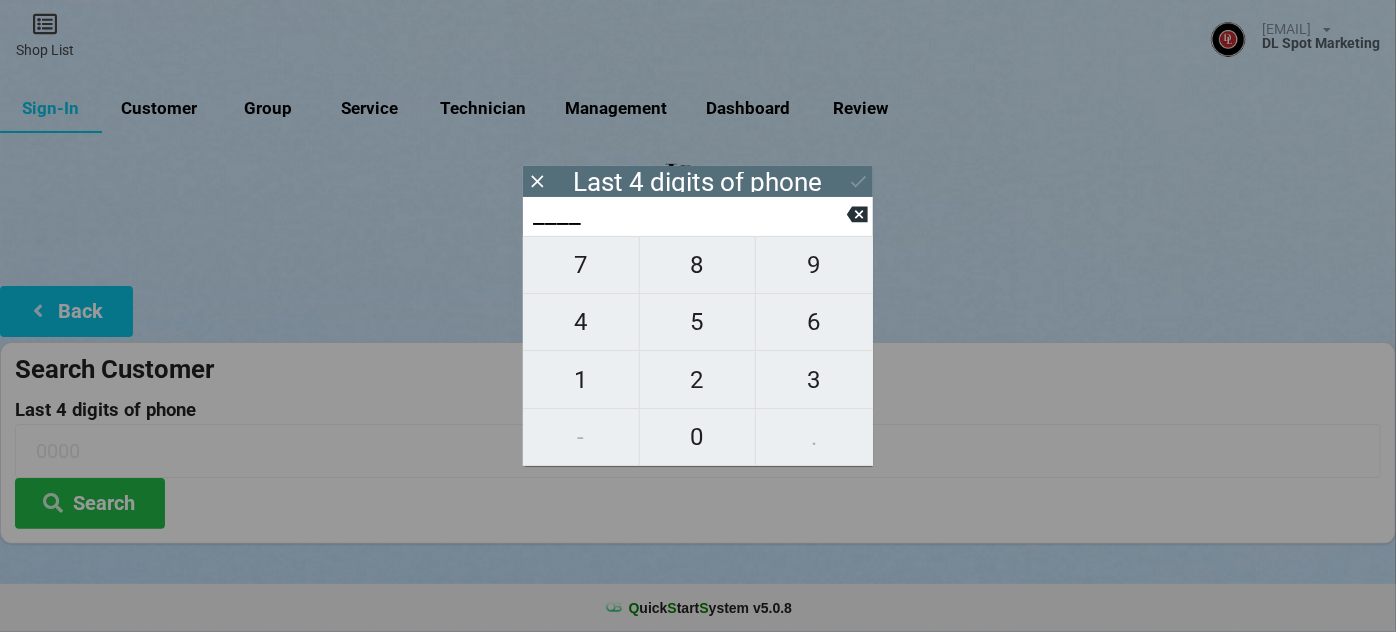 type on "6___" 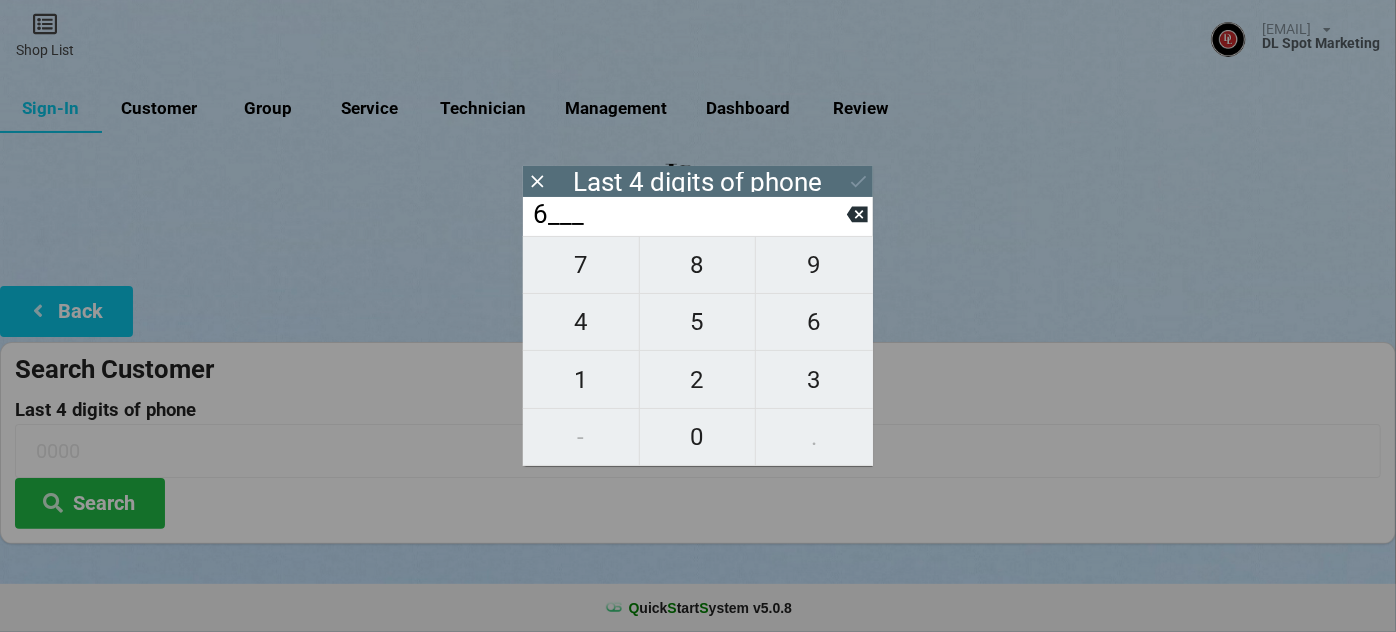 type on "6___" 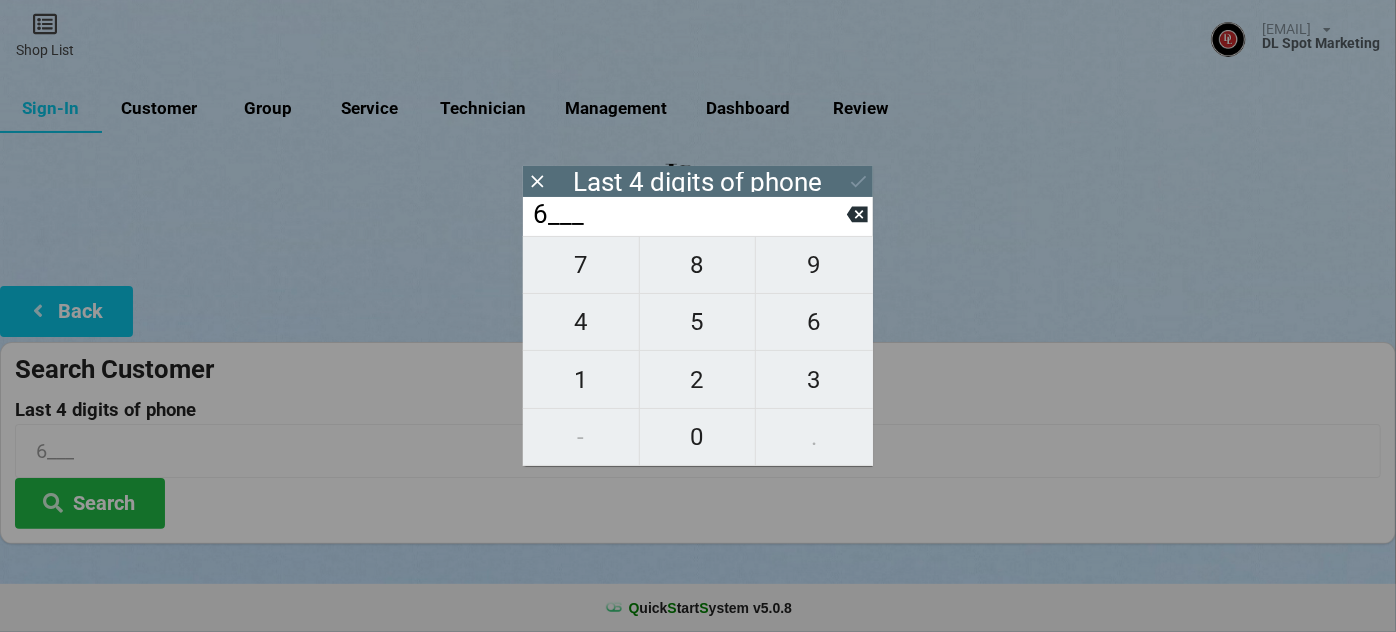 type on "63__" 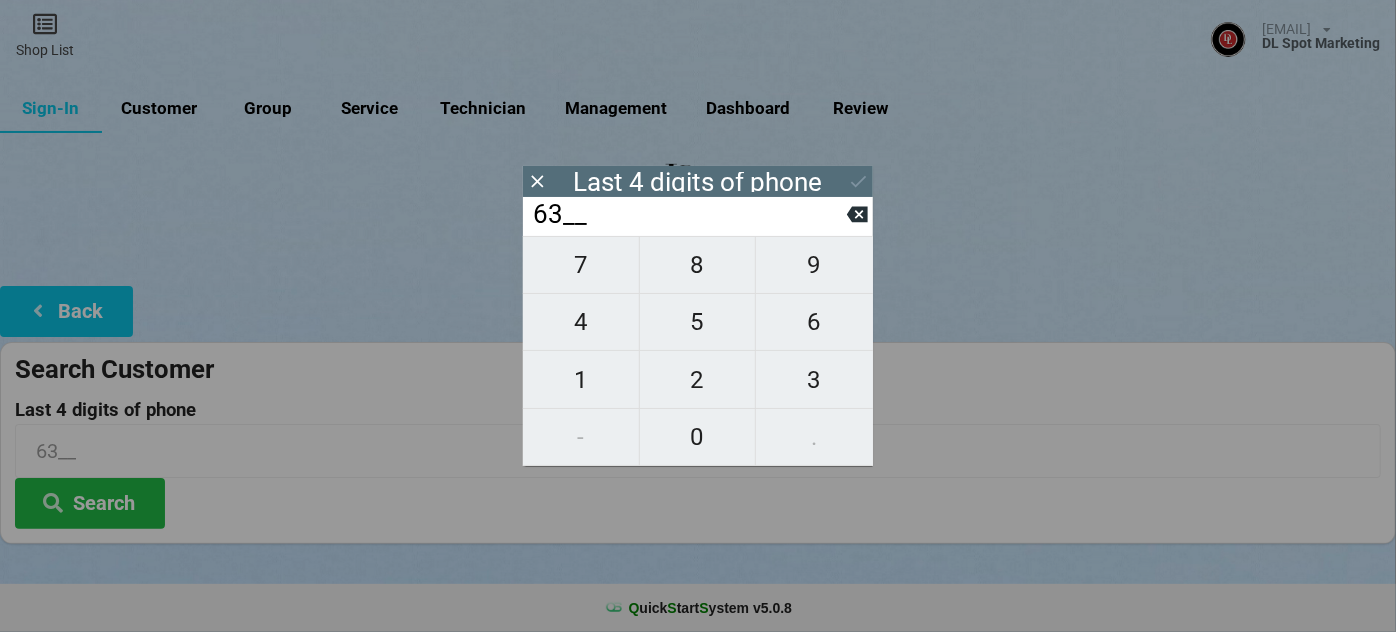 type on "635_" 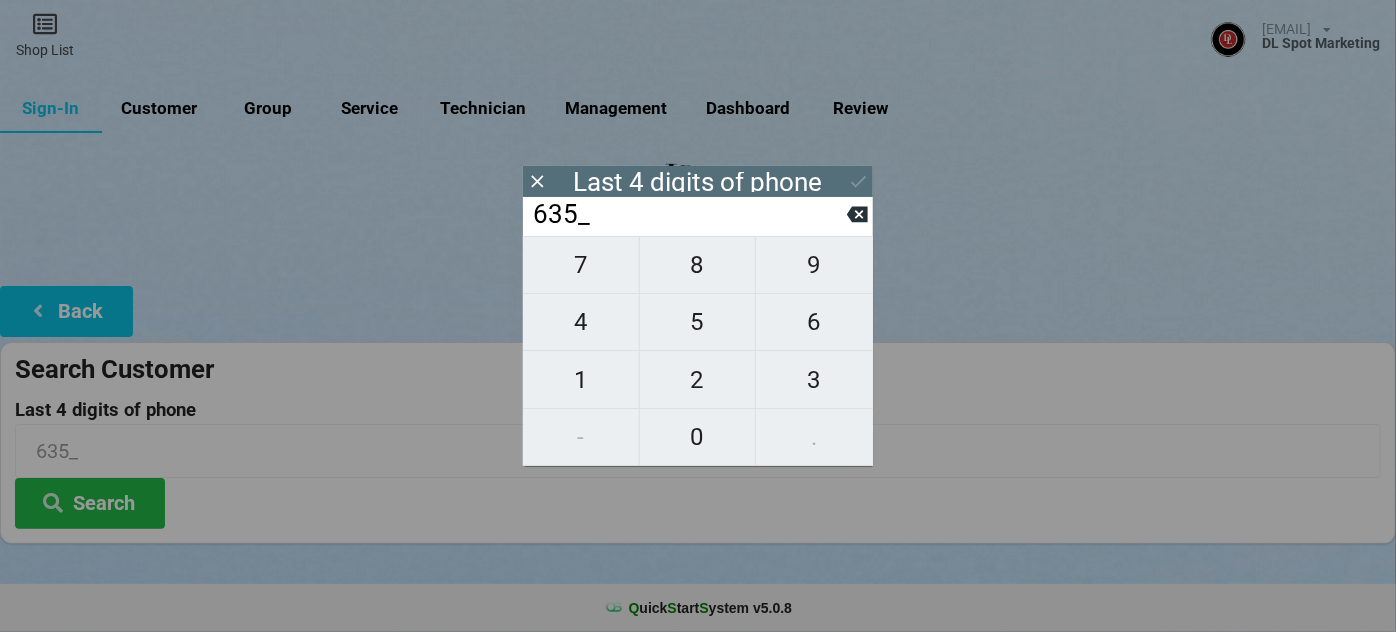 type on "[PHONE]" 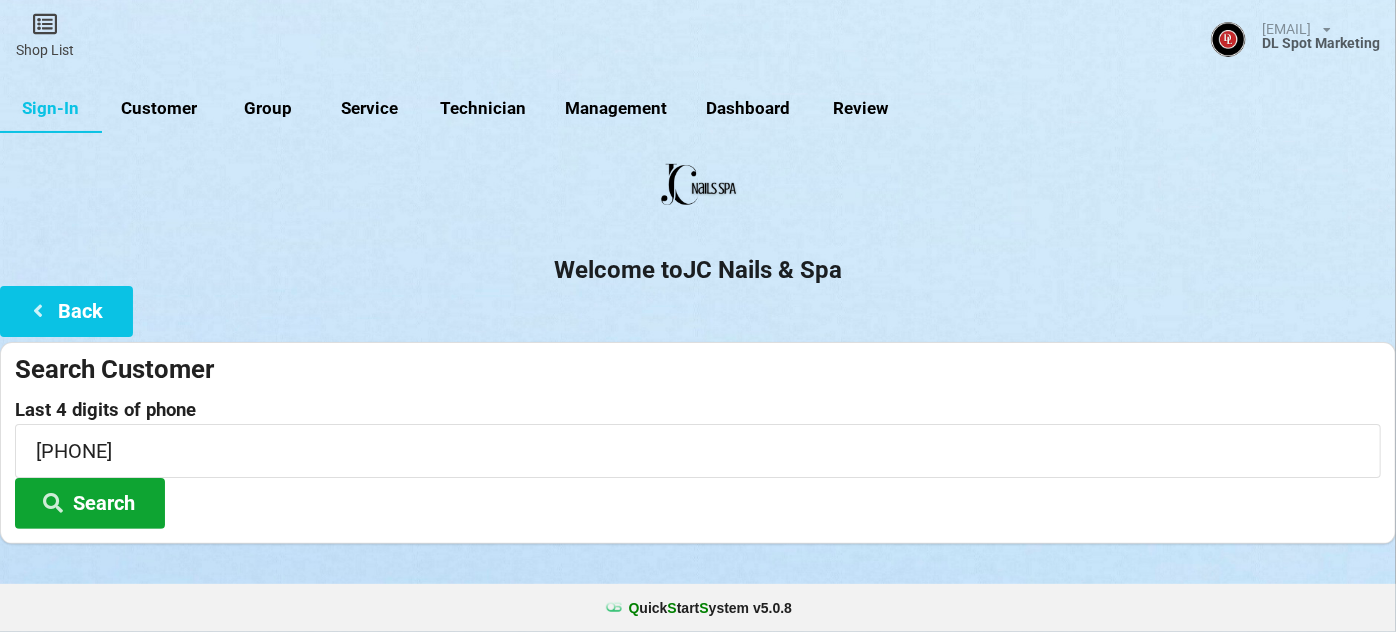click on "Search" at bounding box center (90, 503) 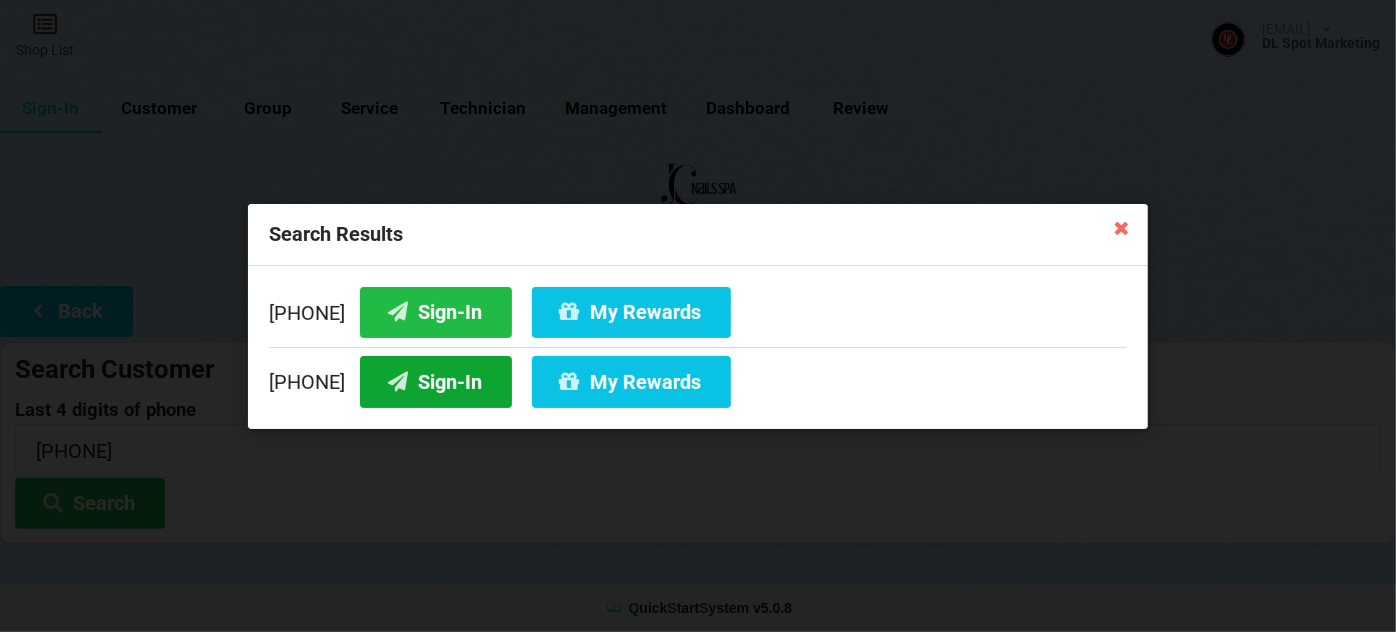 click on "Sign-In" at bounding box center [436, 381] 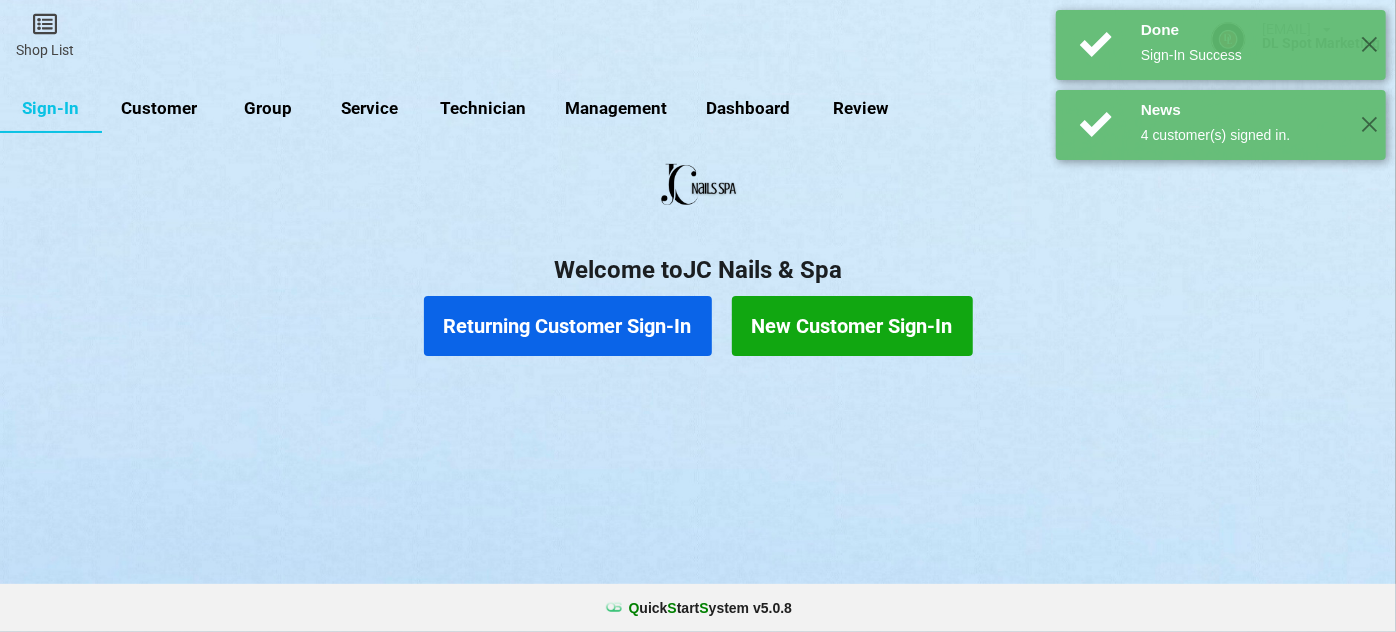 click on "Returning Customer Sign-In" at bounding box center [568, 326] 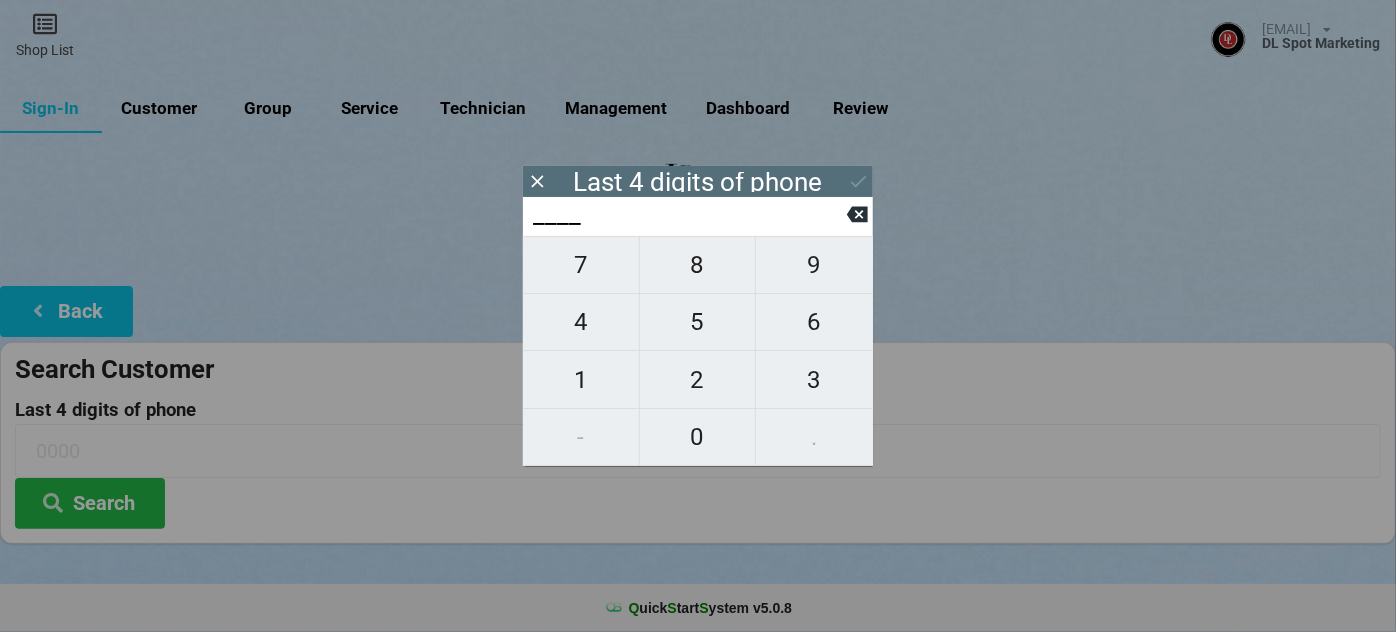 type on "0___" 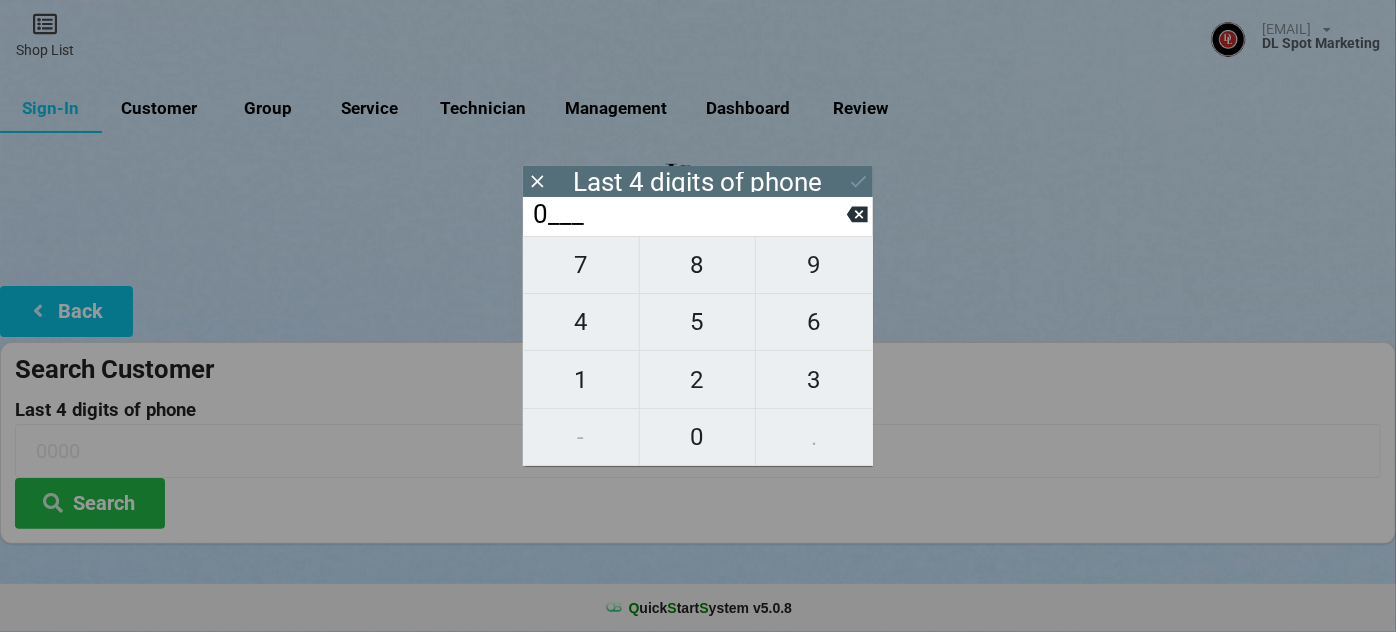 type on "0___" 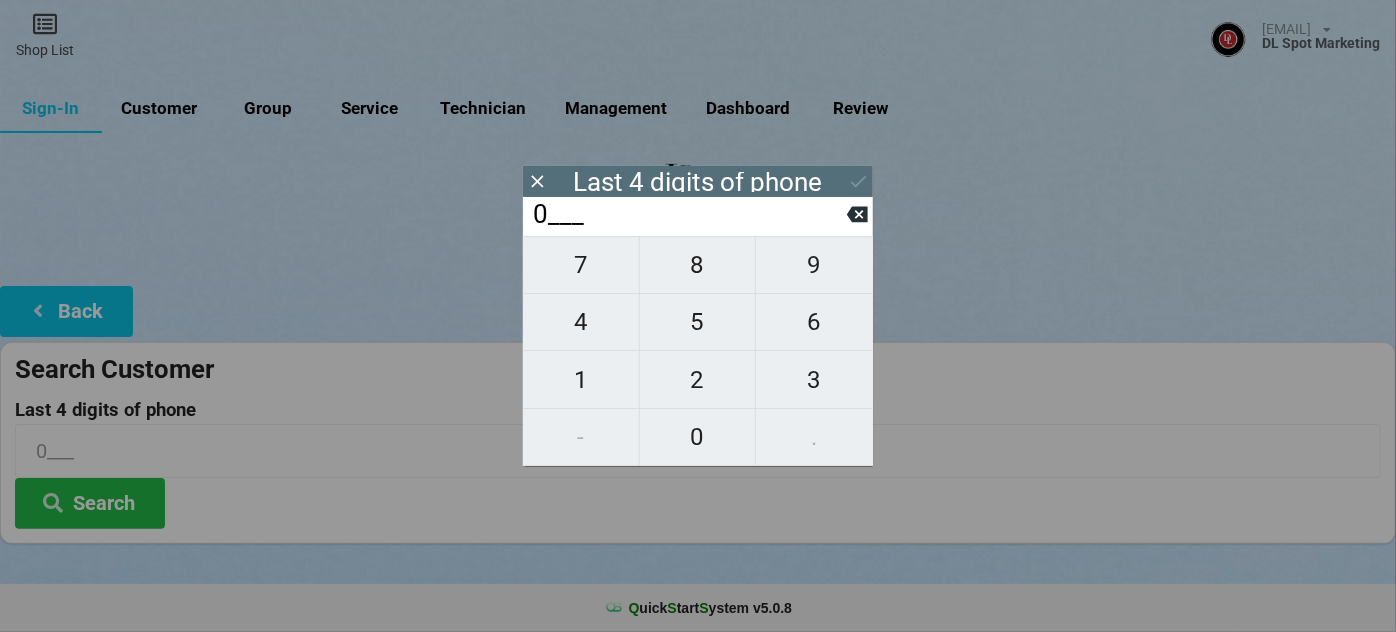 type on "09__" 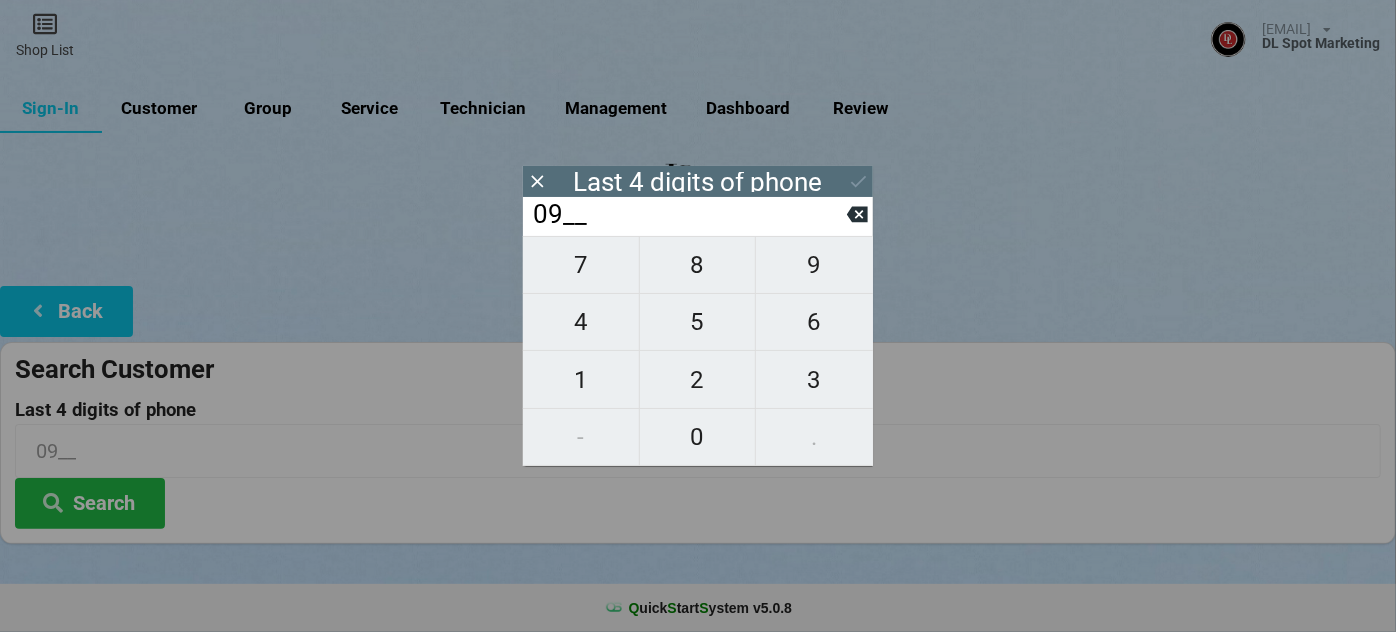 type on "093_" 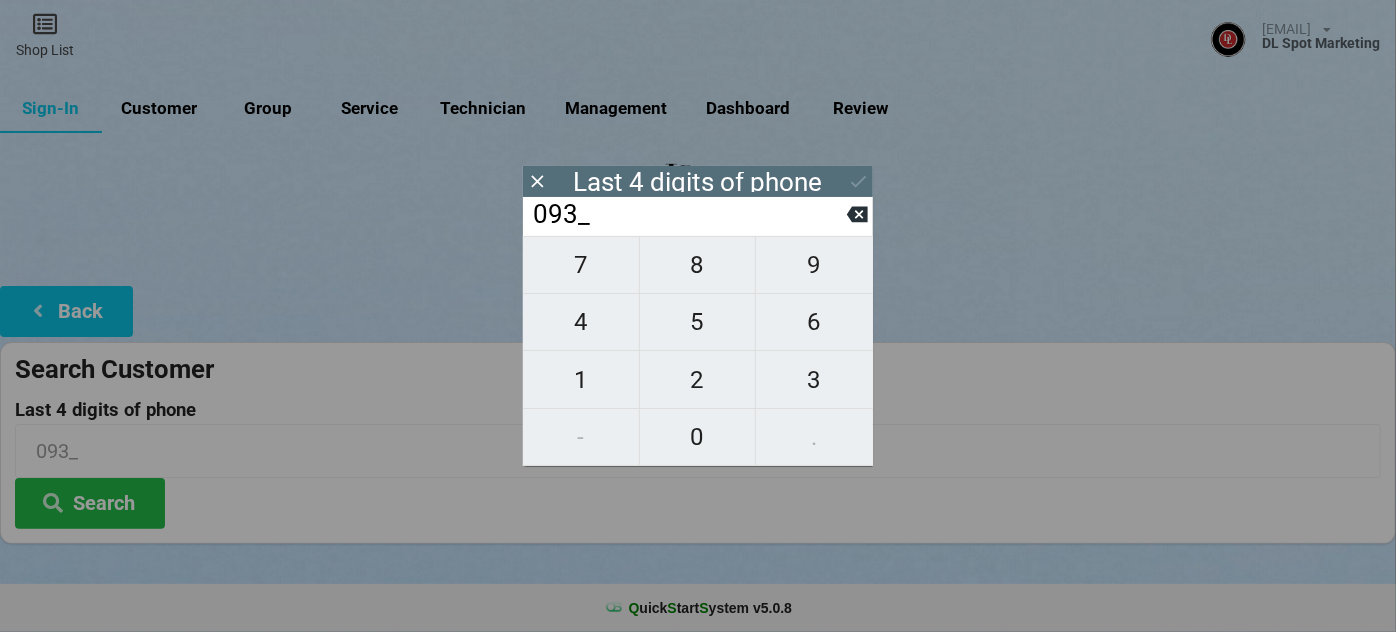 type on "0939" 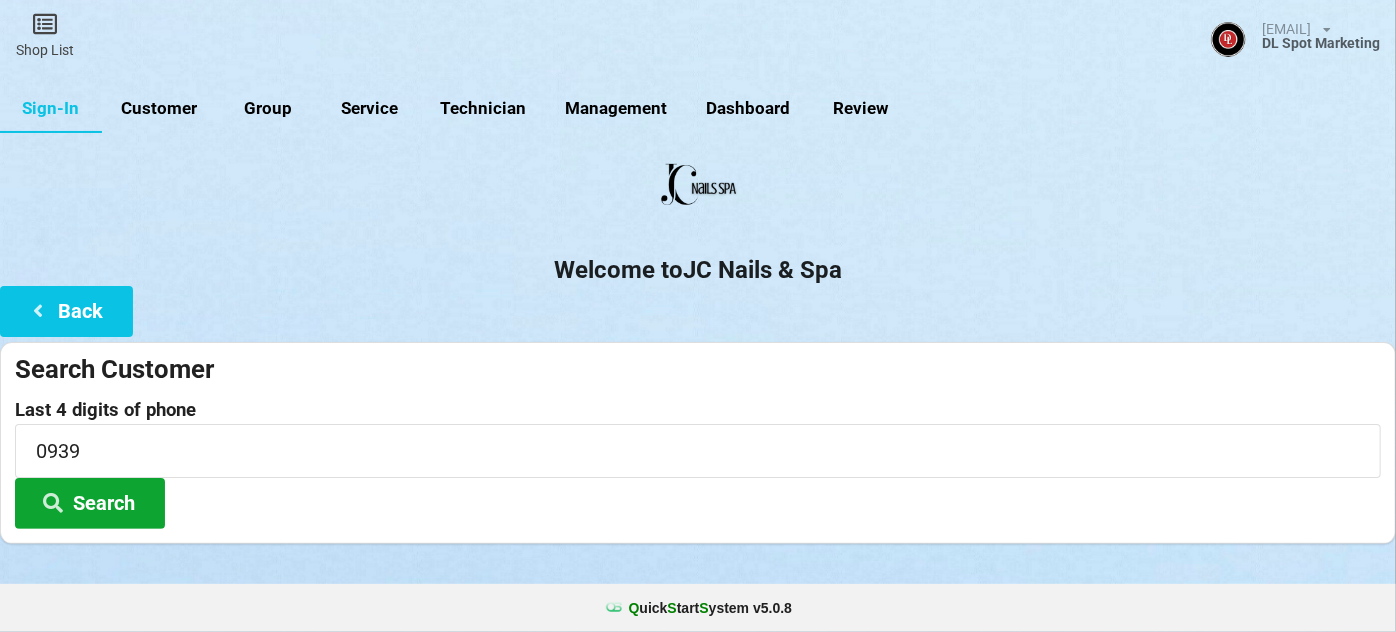 click on "Search" at bounding box center [90, 503] 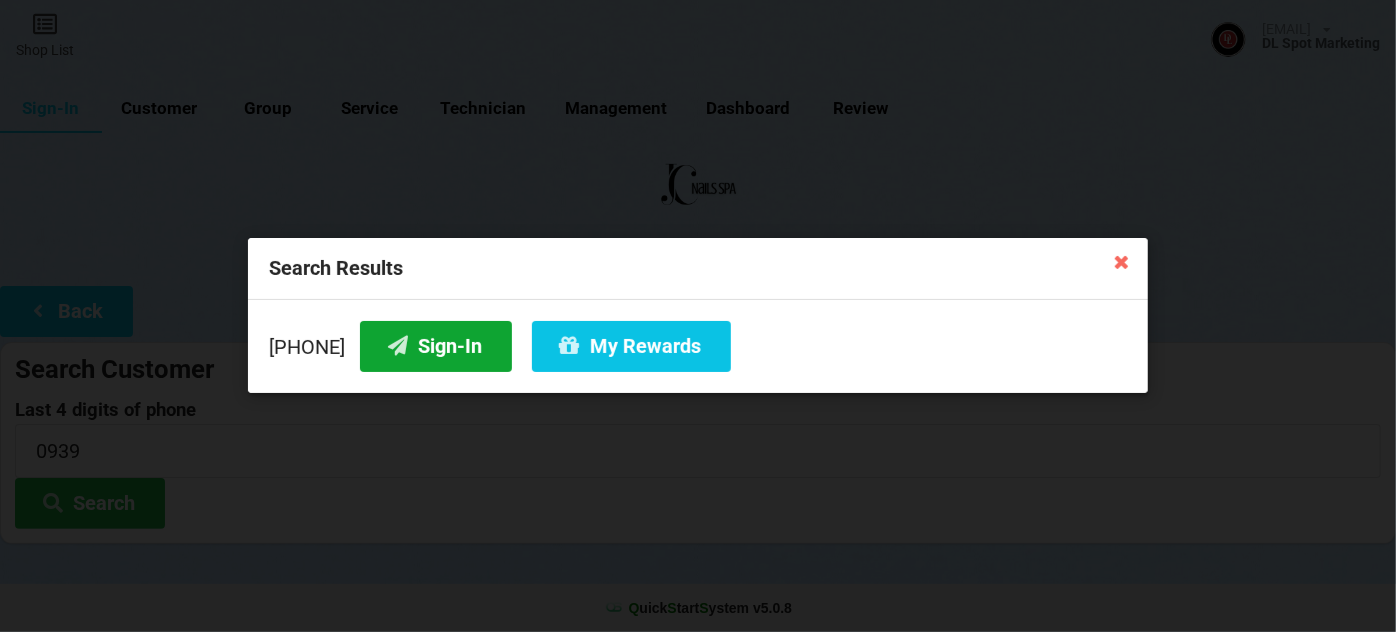 click on "Sign-In" at bounding box center (436, 346) 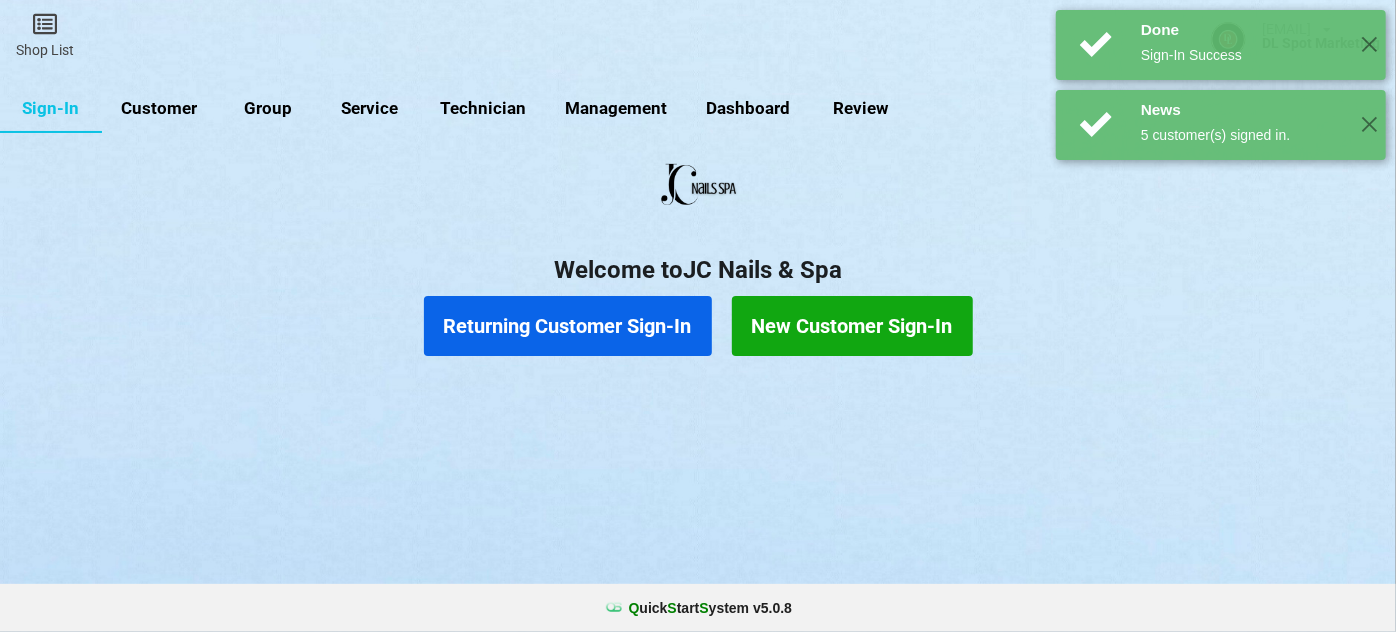 click on "Returning Customer Sign-In" at bounding box center [568, 326] 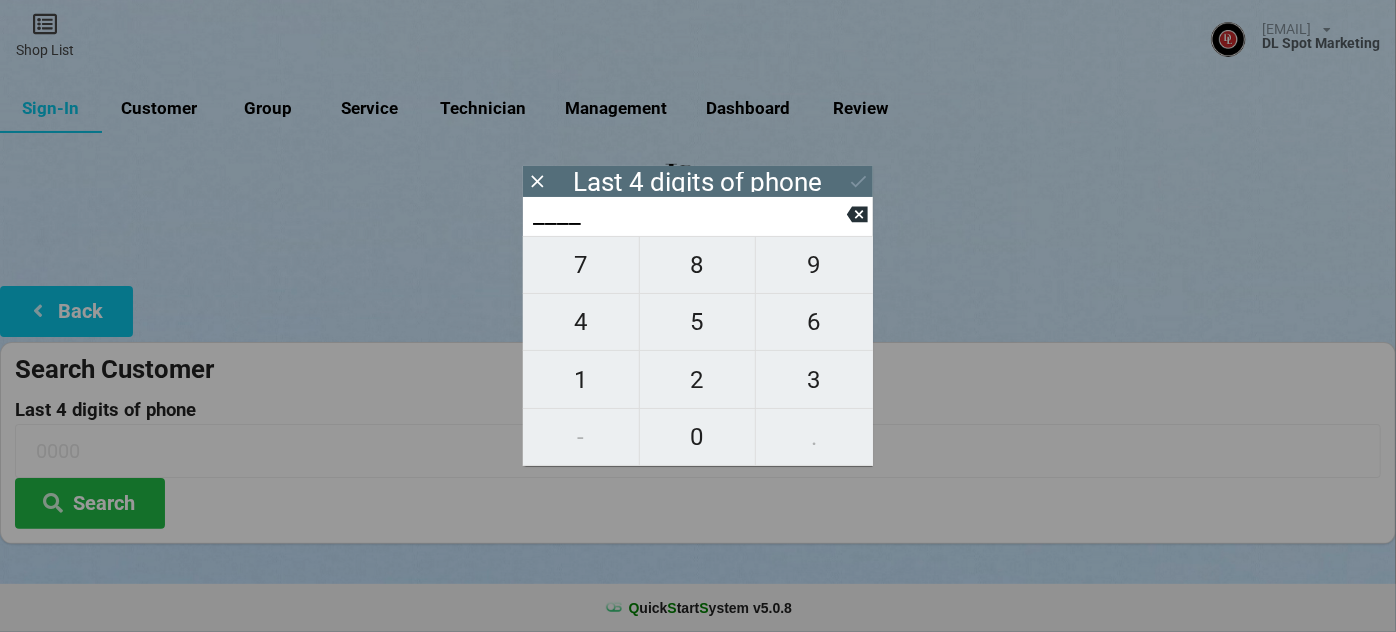 type on "9___" 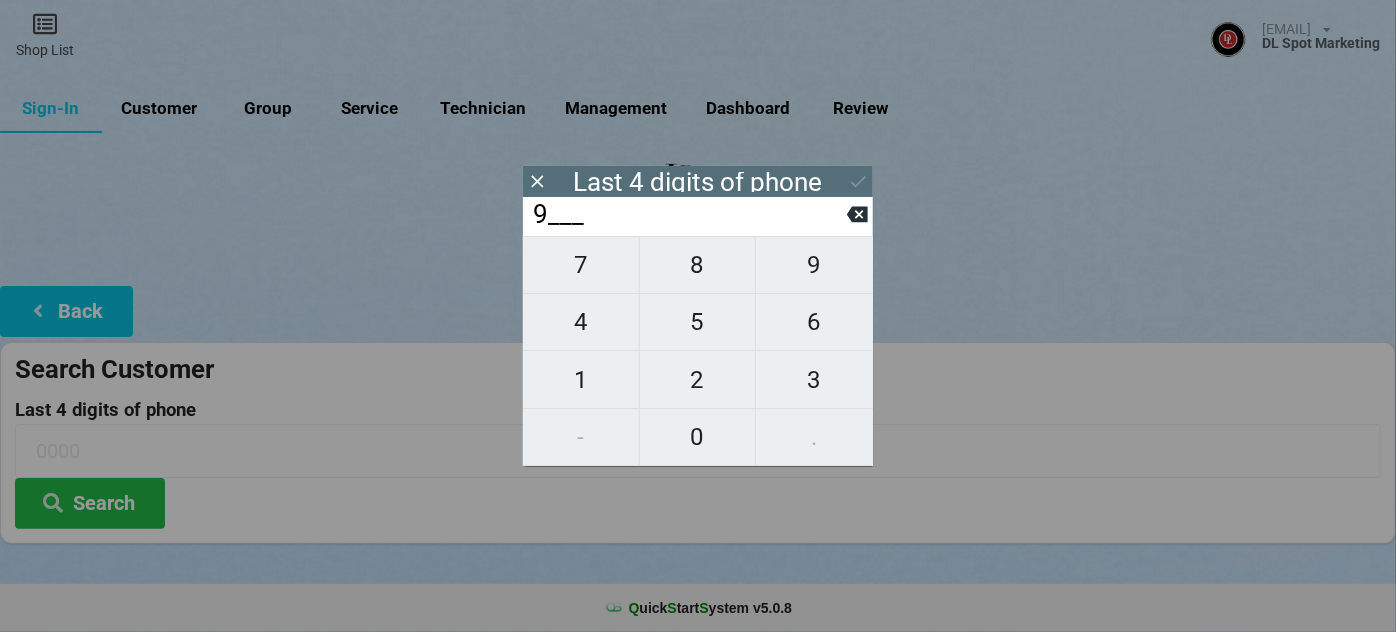 type on "9___" 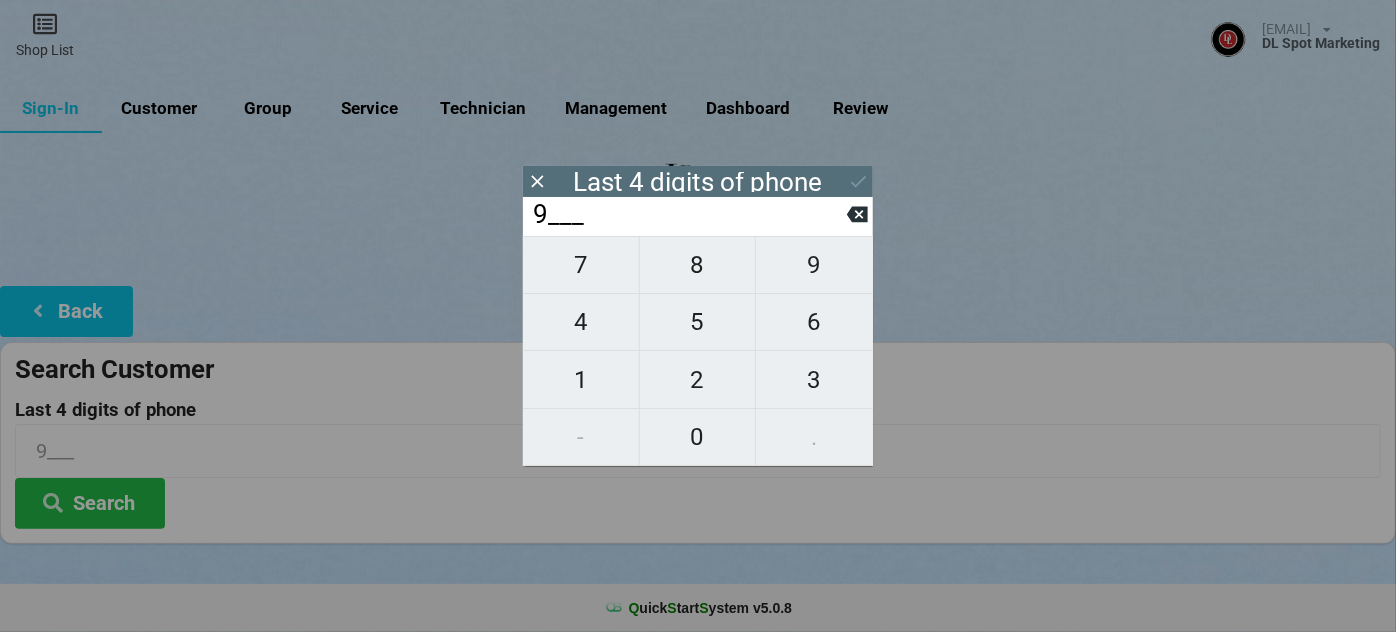 type on "93__" 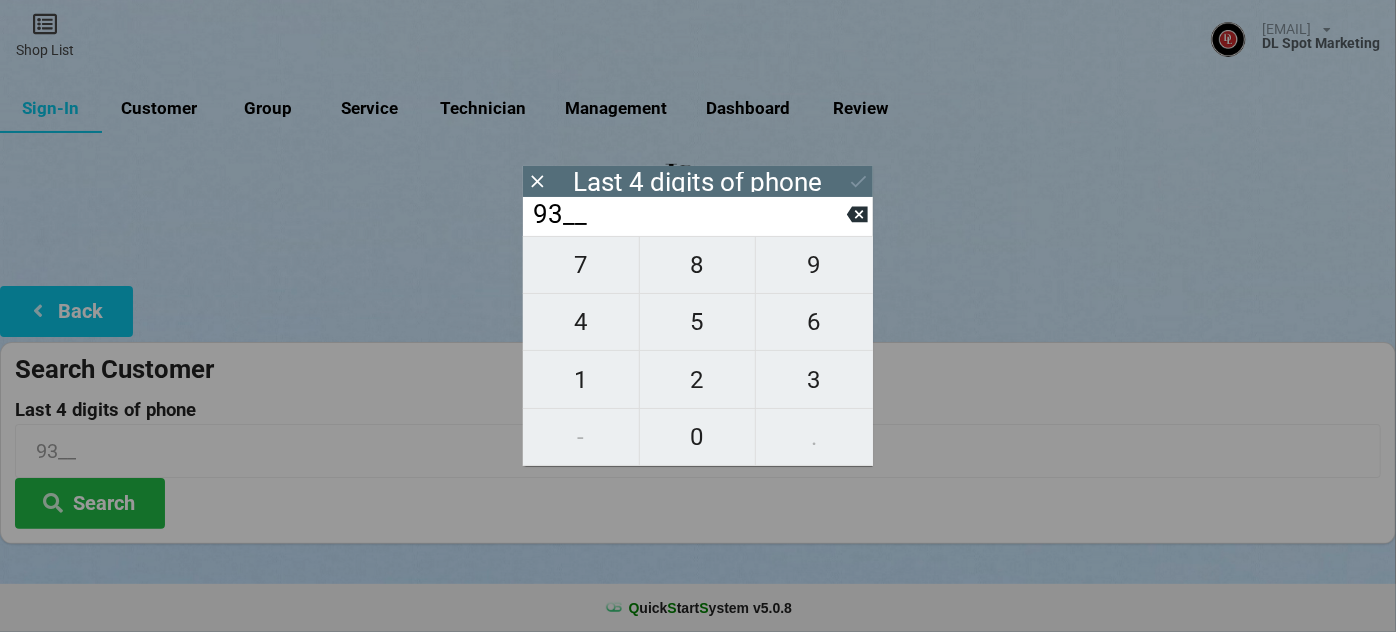 type on "934_" 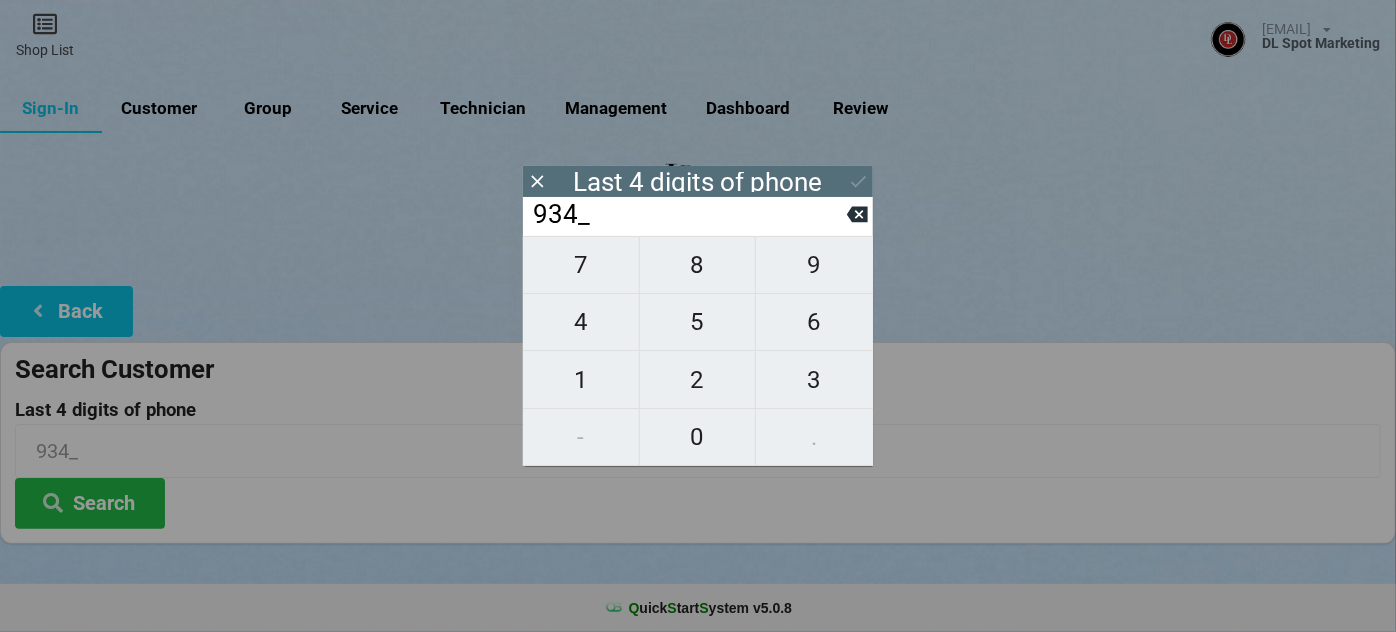 type on "[PHONE]" 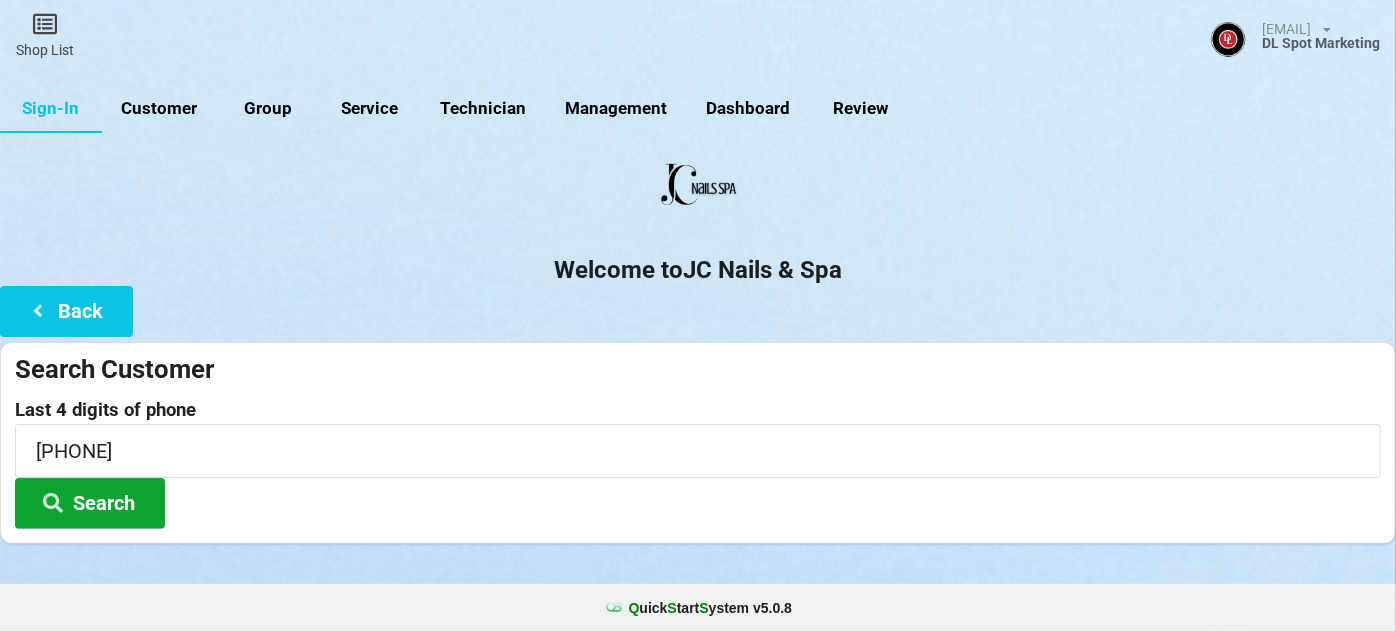 click on "Search" at bounding box center (90, 503) 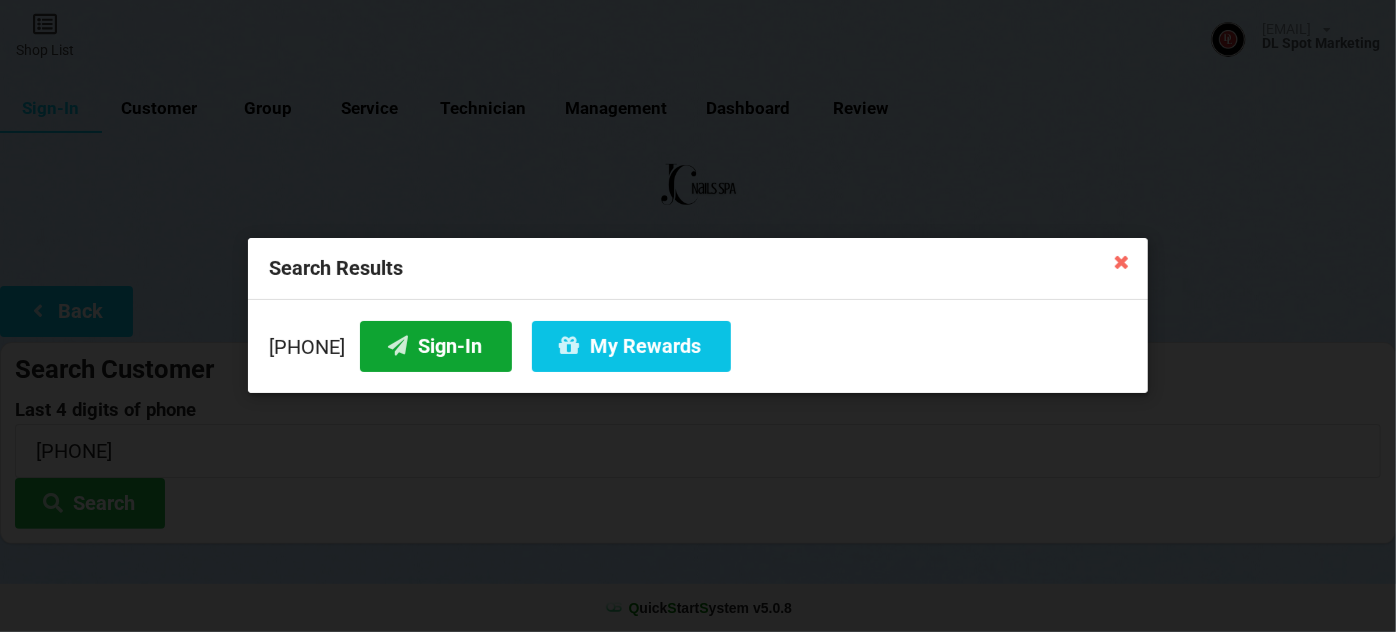 click on "Sign-In" at bounding box center [436, 346] 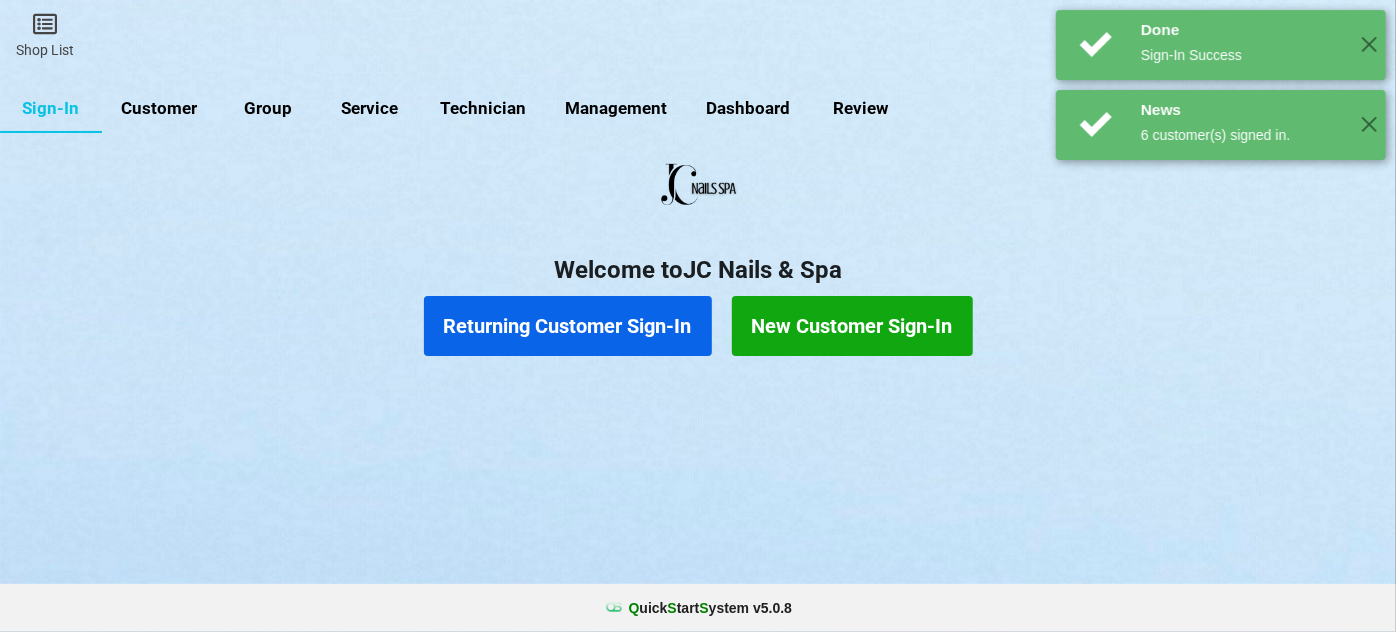 click on "Returning Customer Sign-In" at bounding box center (568, 326) 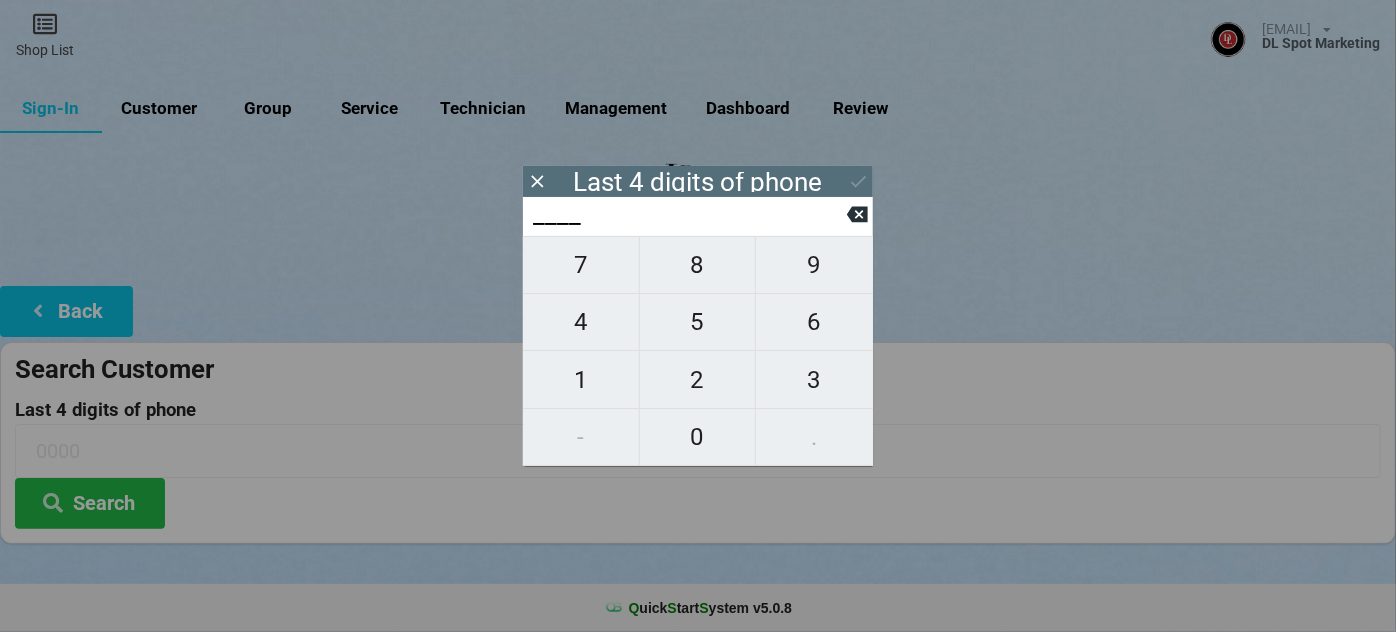 type on "5___" 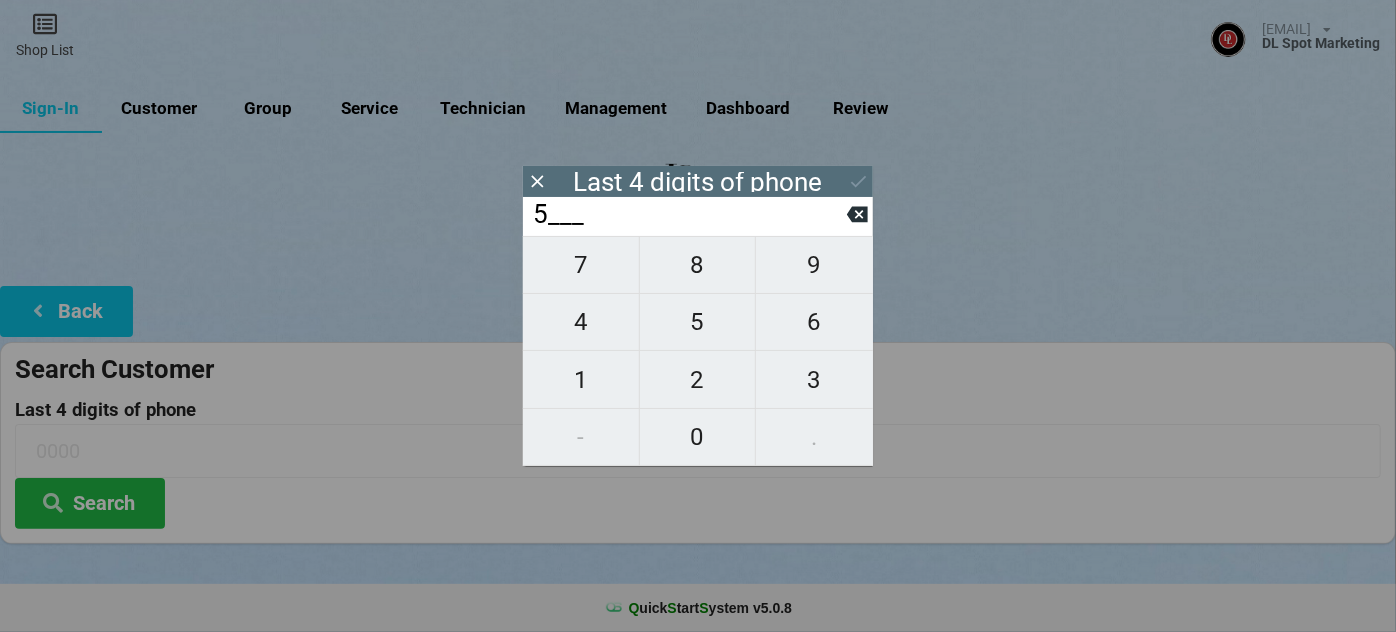 type on "5___" 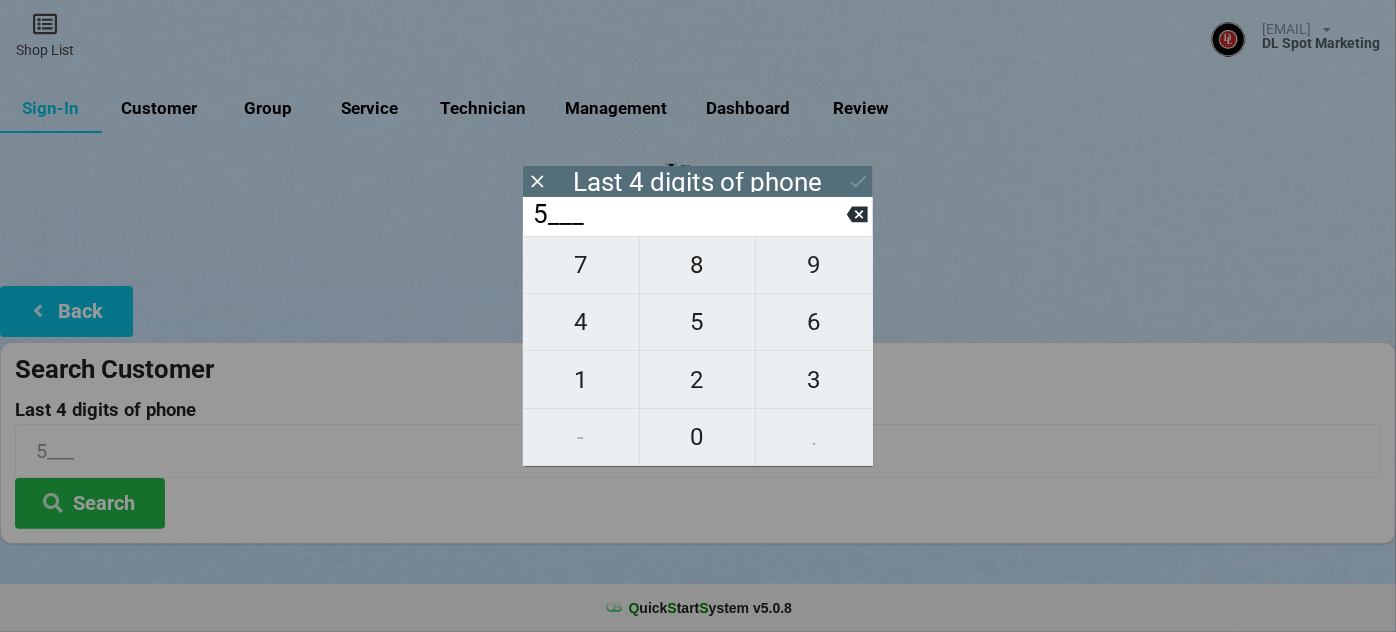 type on "55__" 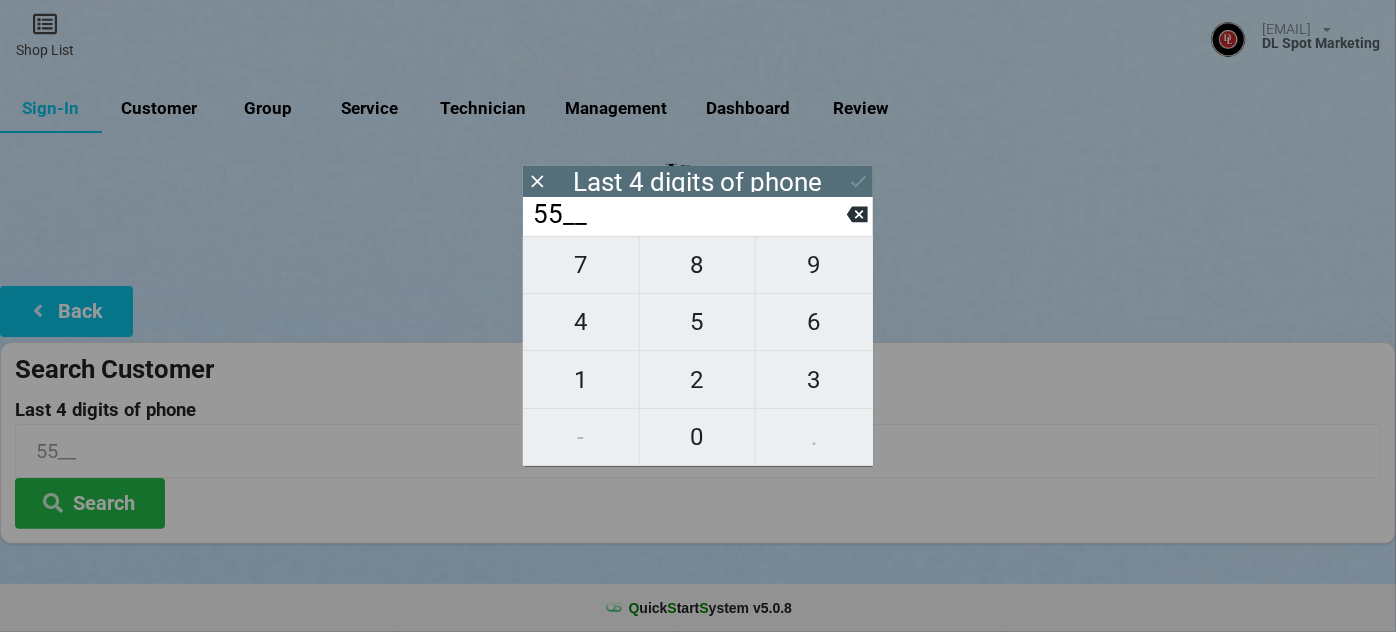type on "553_" 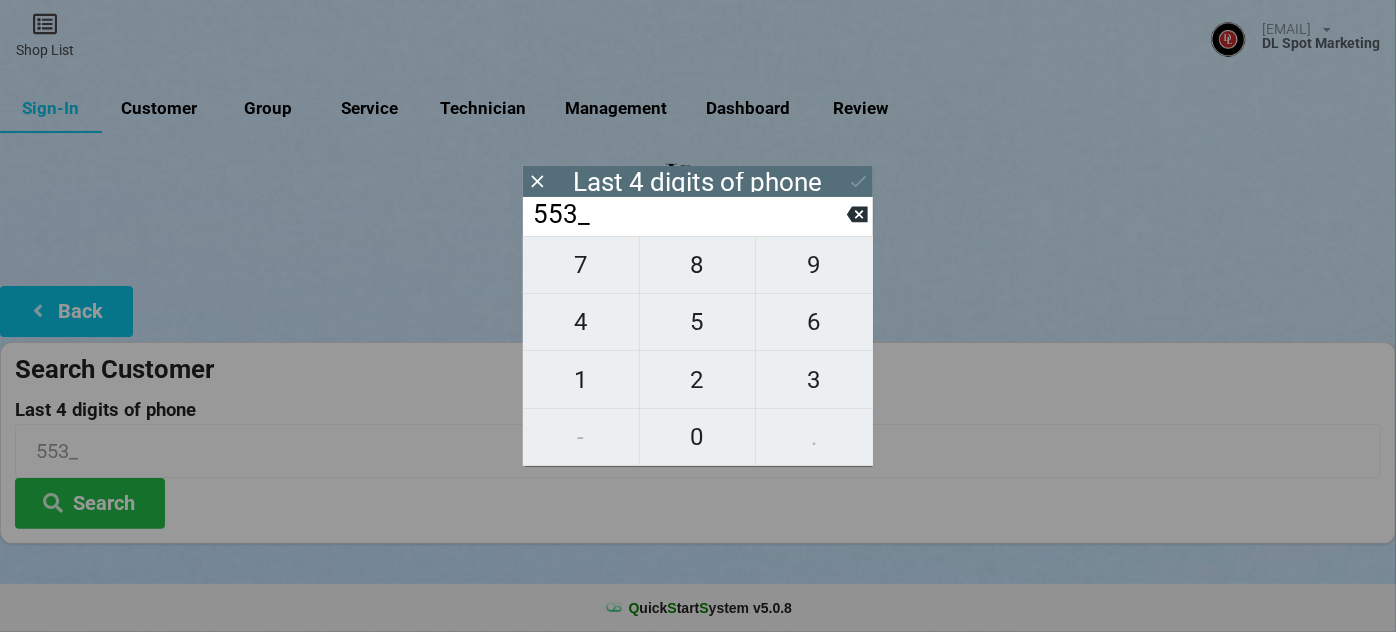 type on "5539" 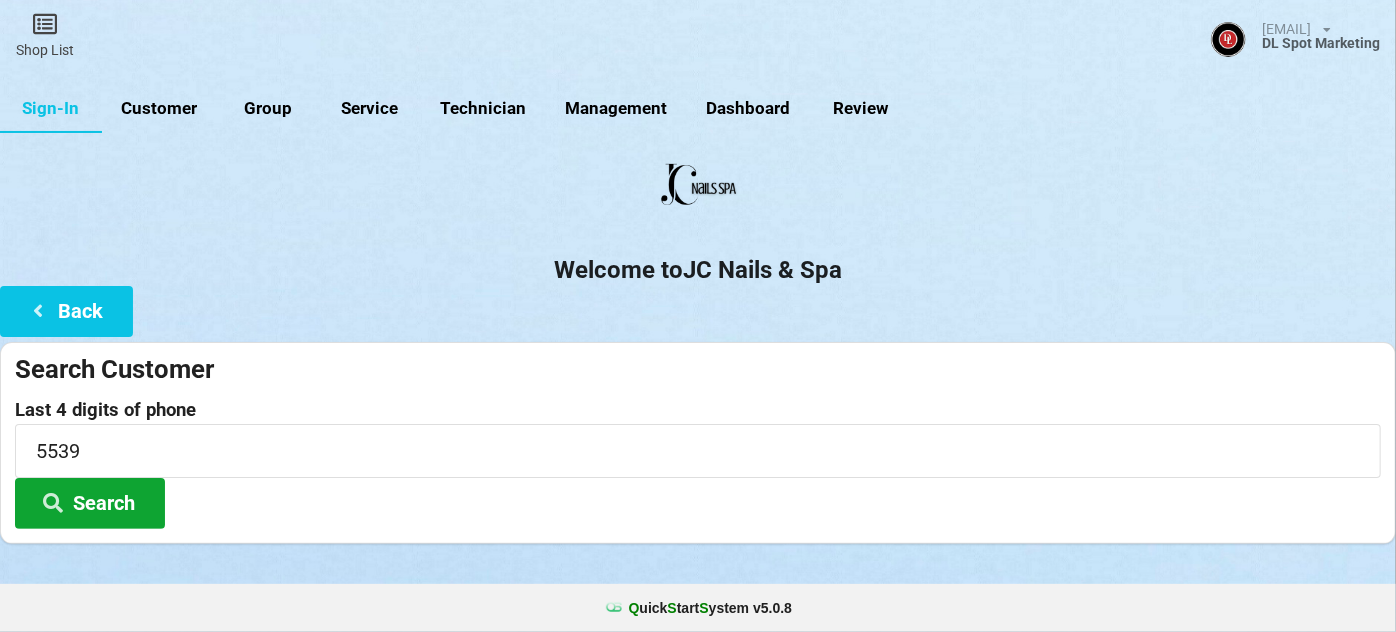click on "Search" at bounding box center [90, 503] 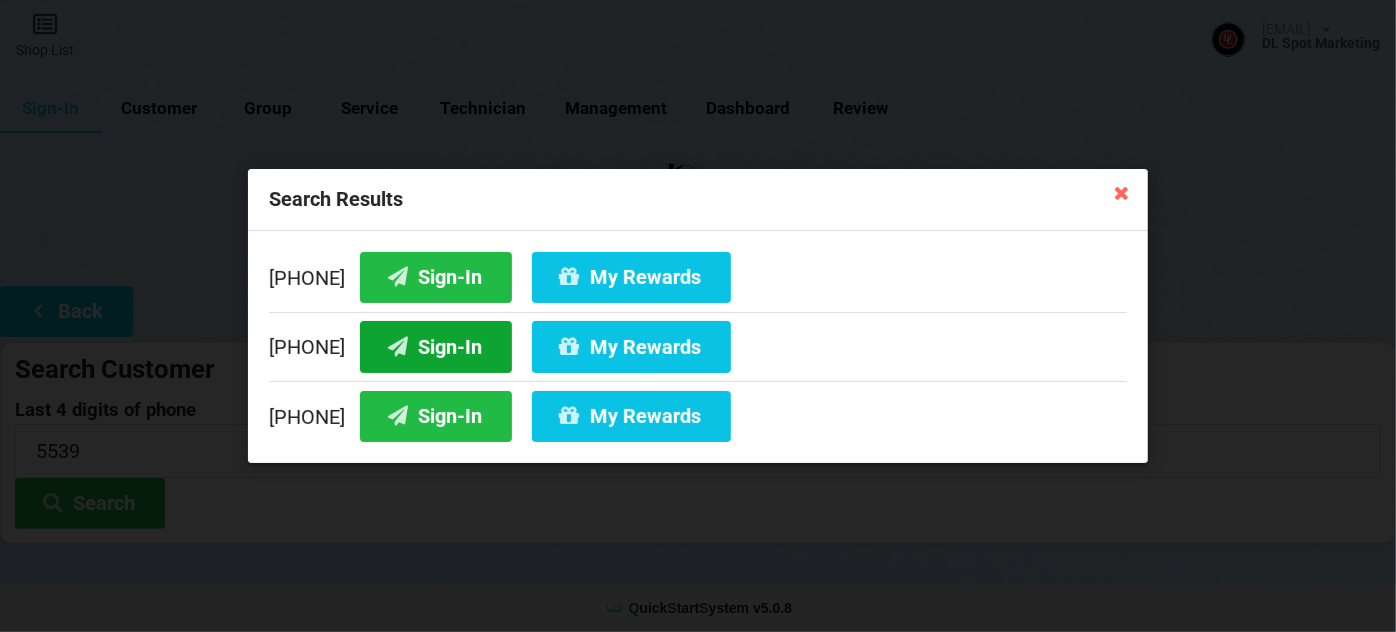 click on "Sign-In" at bounding box center [436, 346] 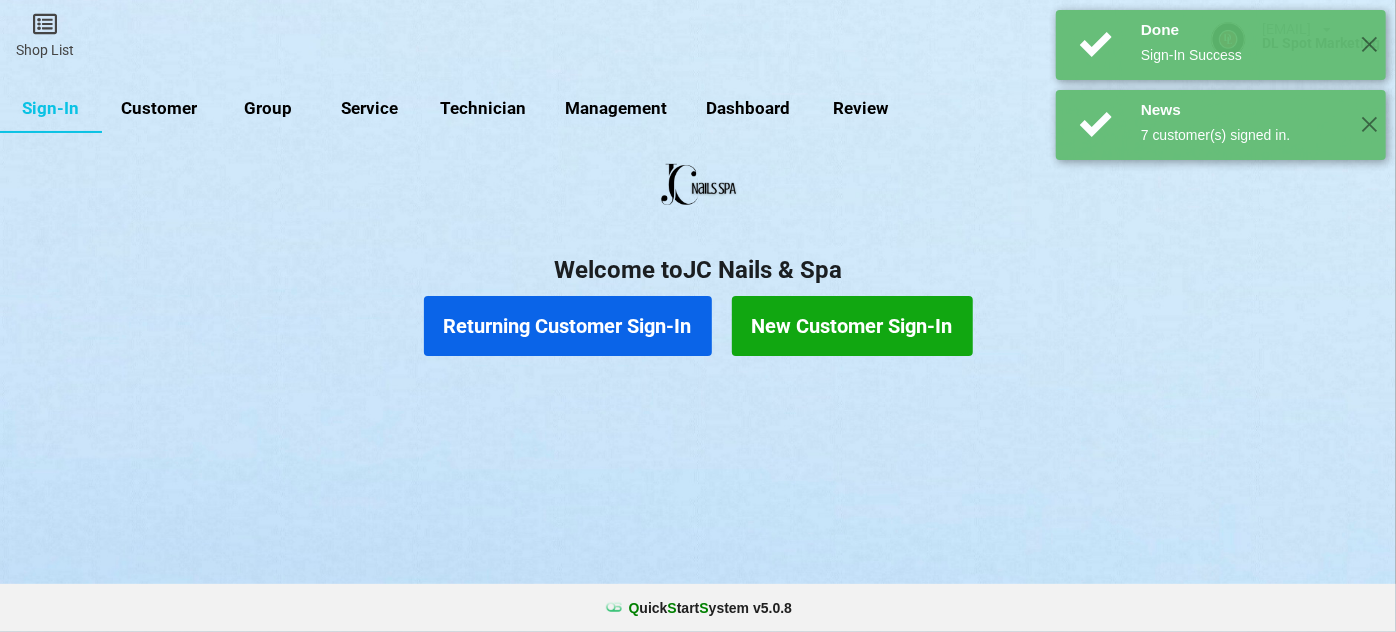 click on "Returning Customer Sign-In" at bounding box center [568, 326] 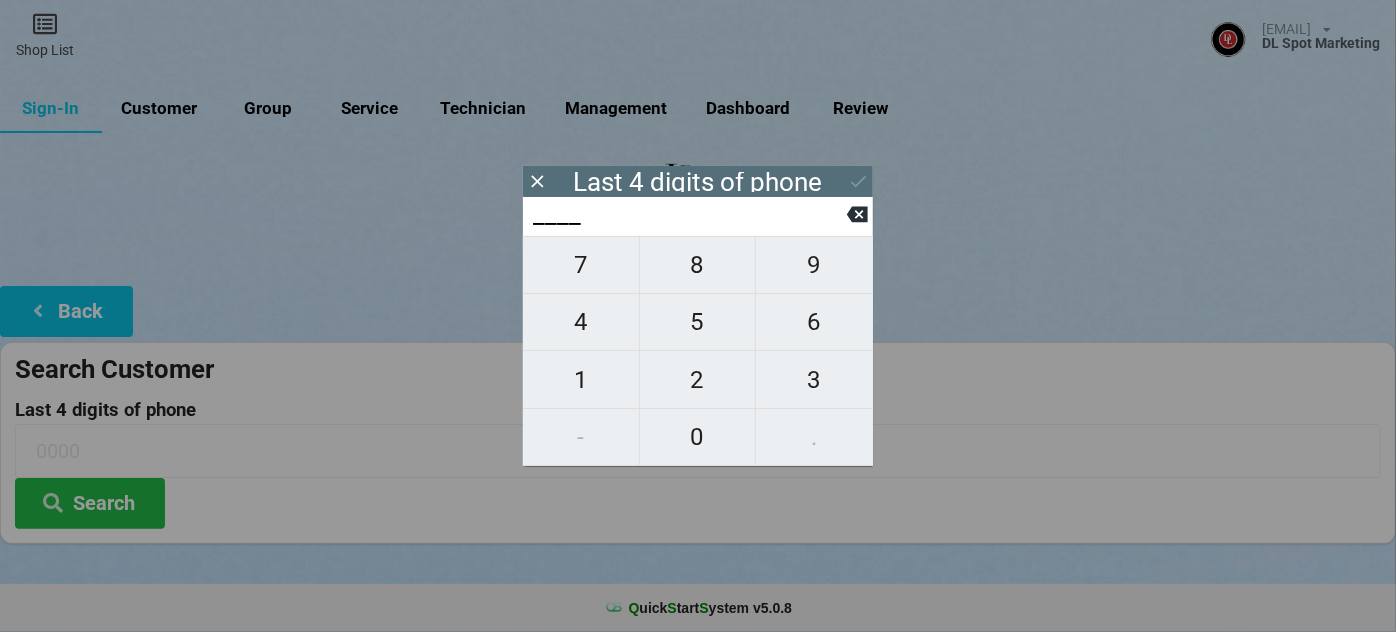 type on "0___" 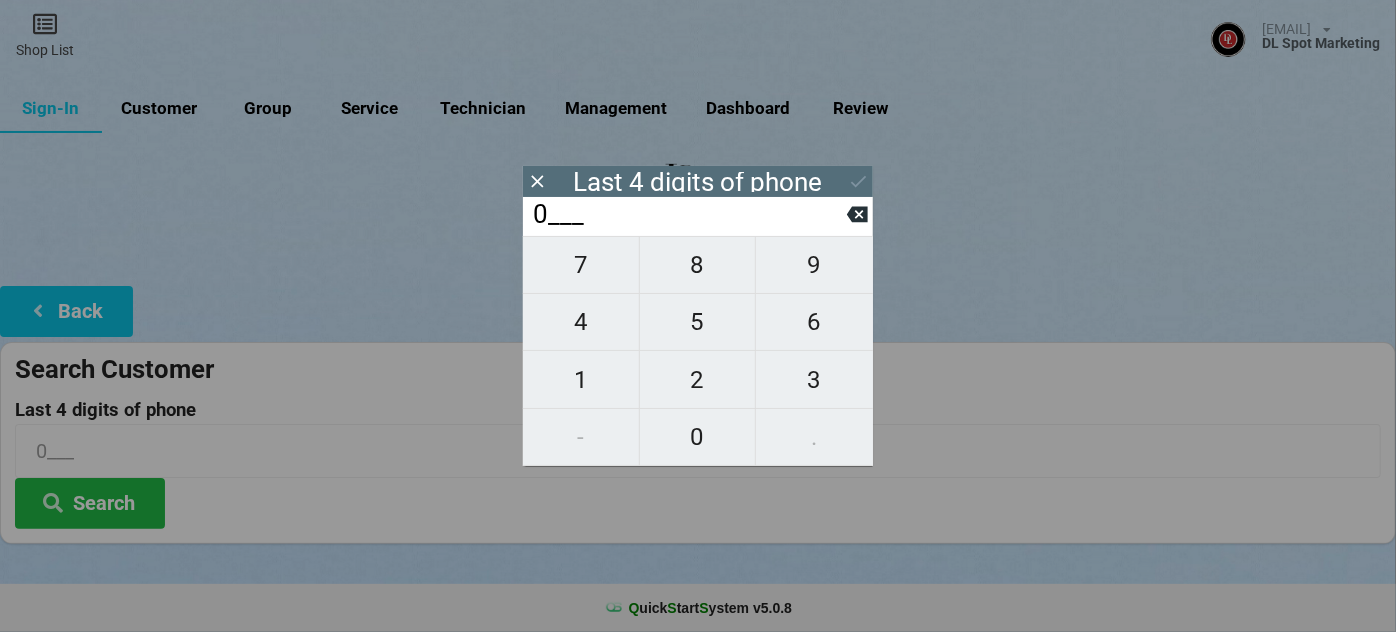 type on "06__" 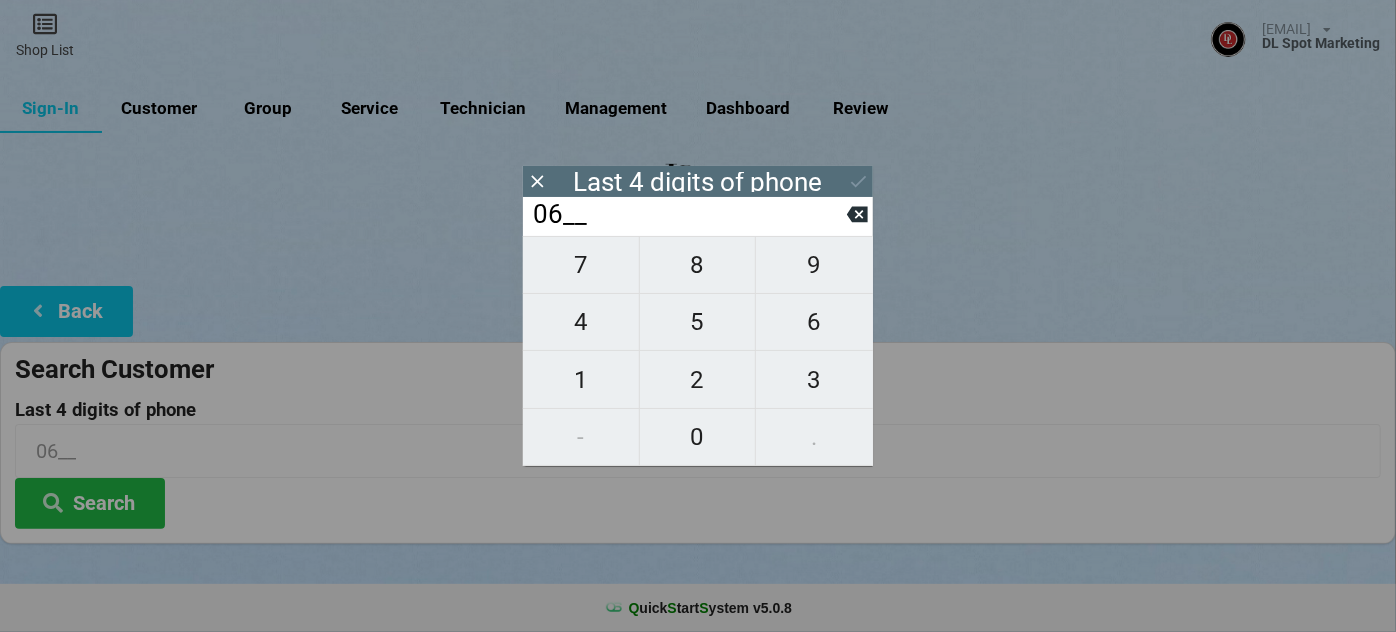 type on "[PHONE]" 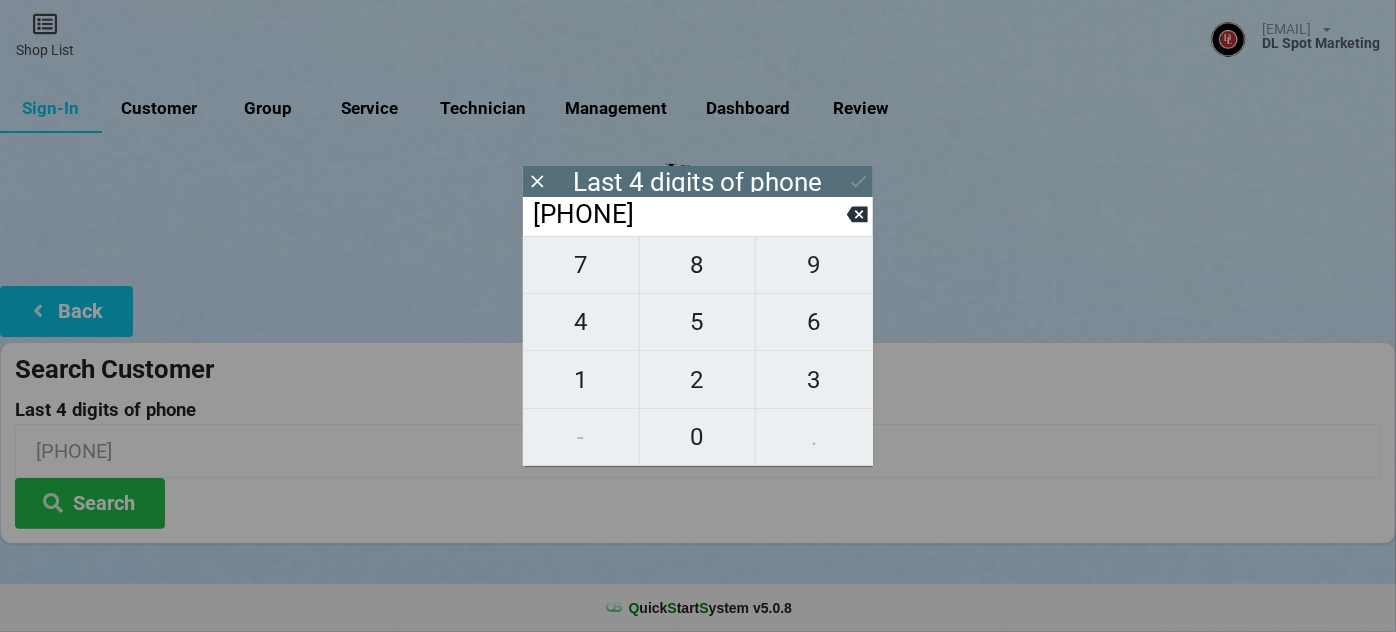type on "0664" 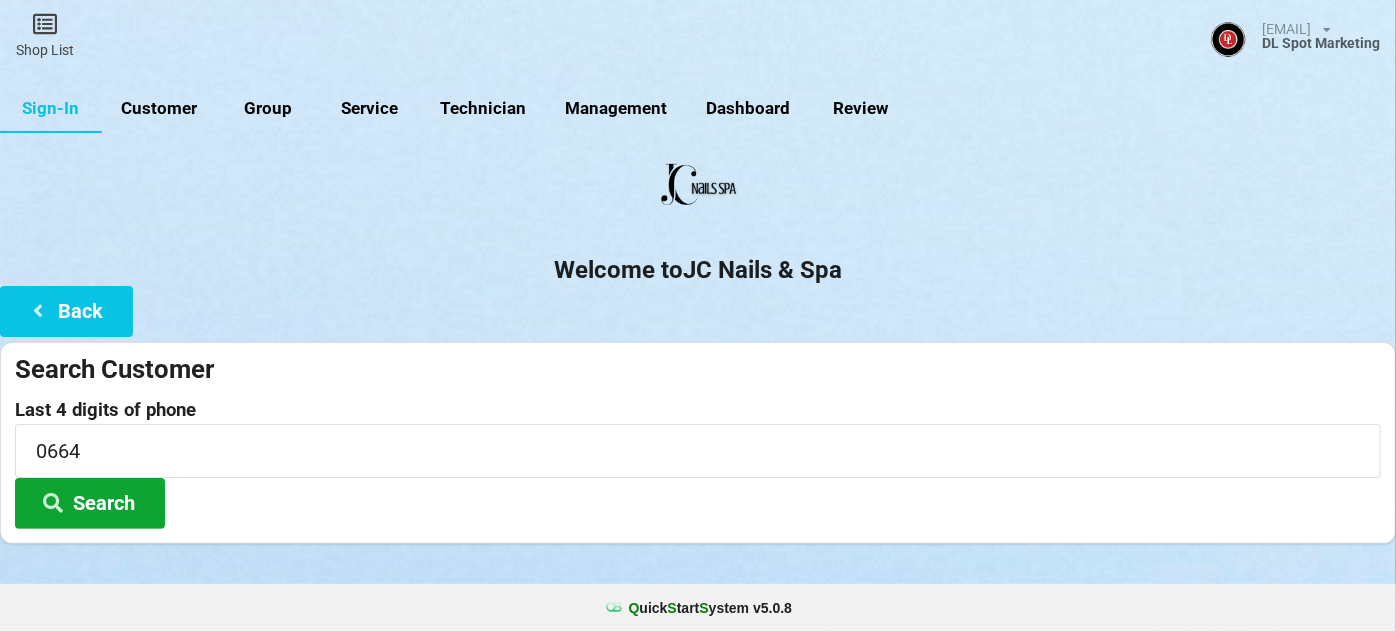 click on "Search" at bounding box center [90, 503] 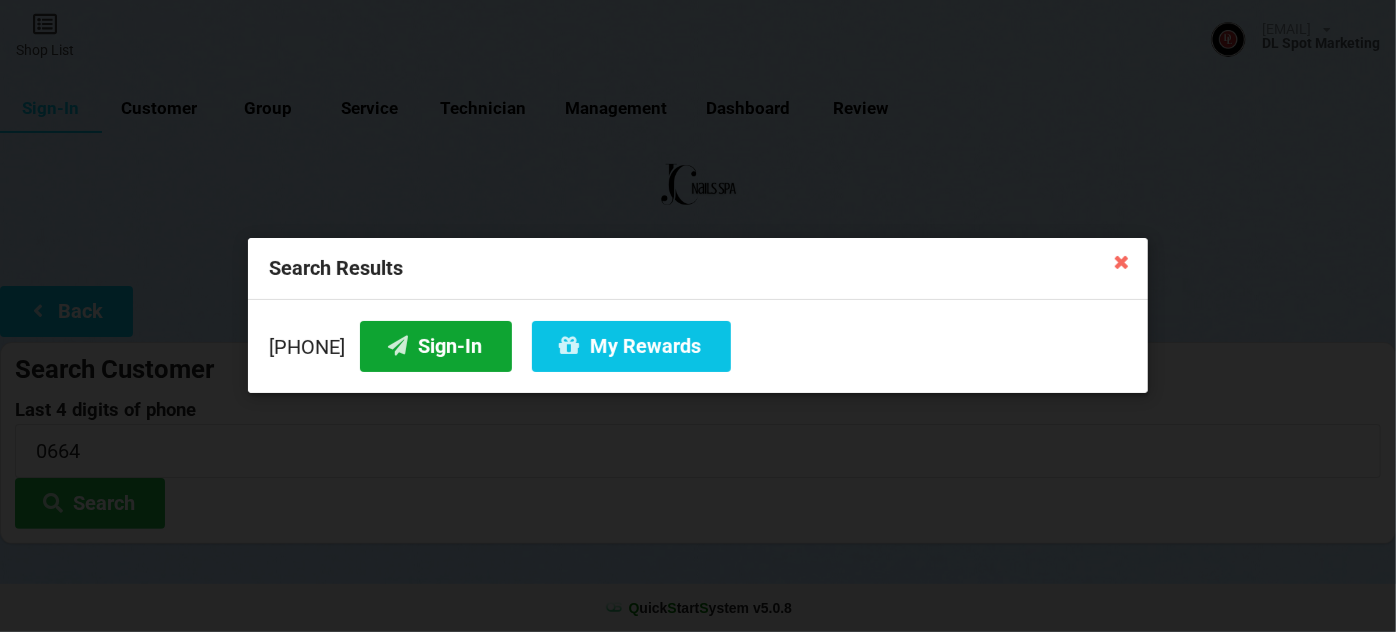 click on "Sign-In" at bounding box center [436, 346] 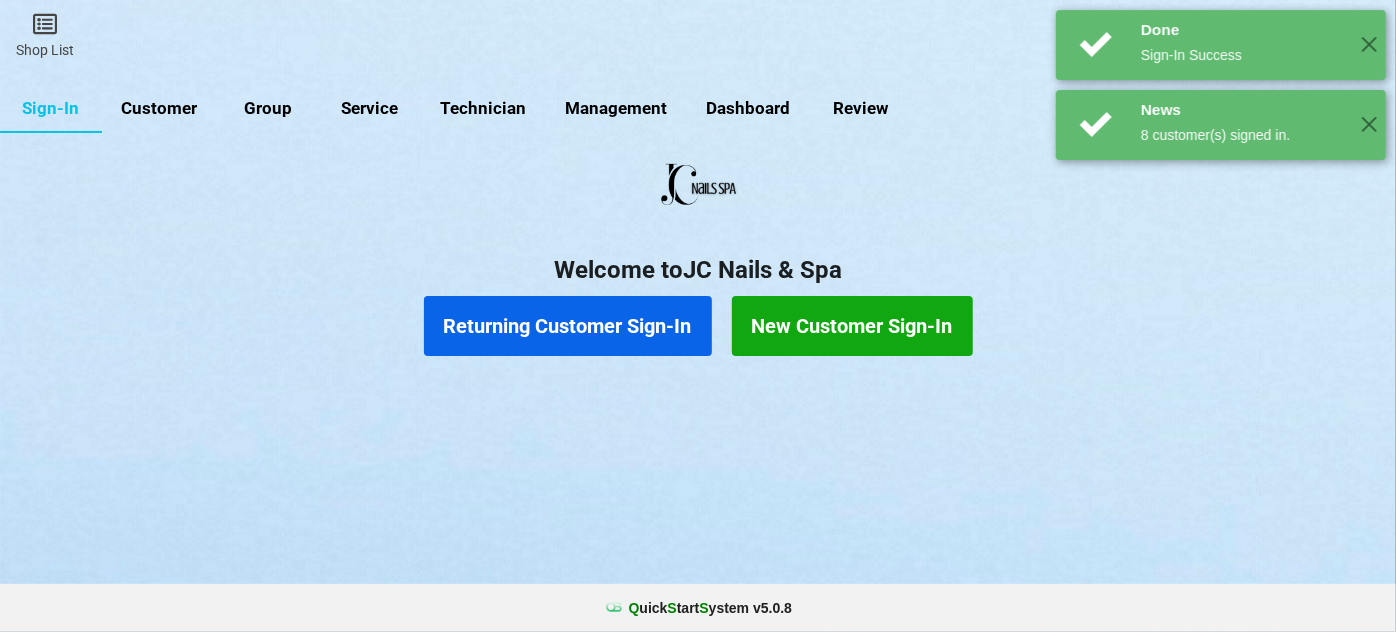click on "Returning Customer Sign-In" at bounding box center (568, 326) 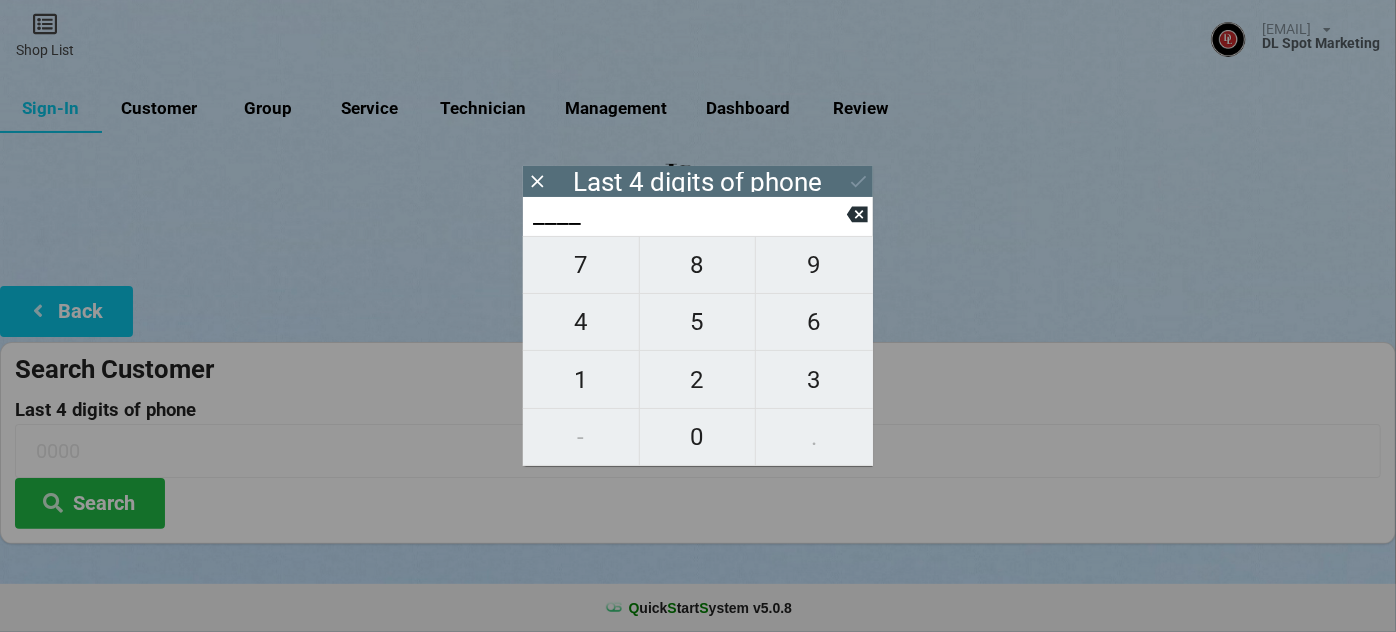 type on "0___" 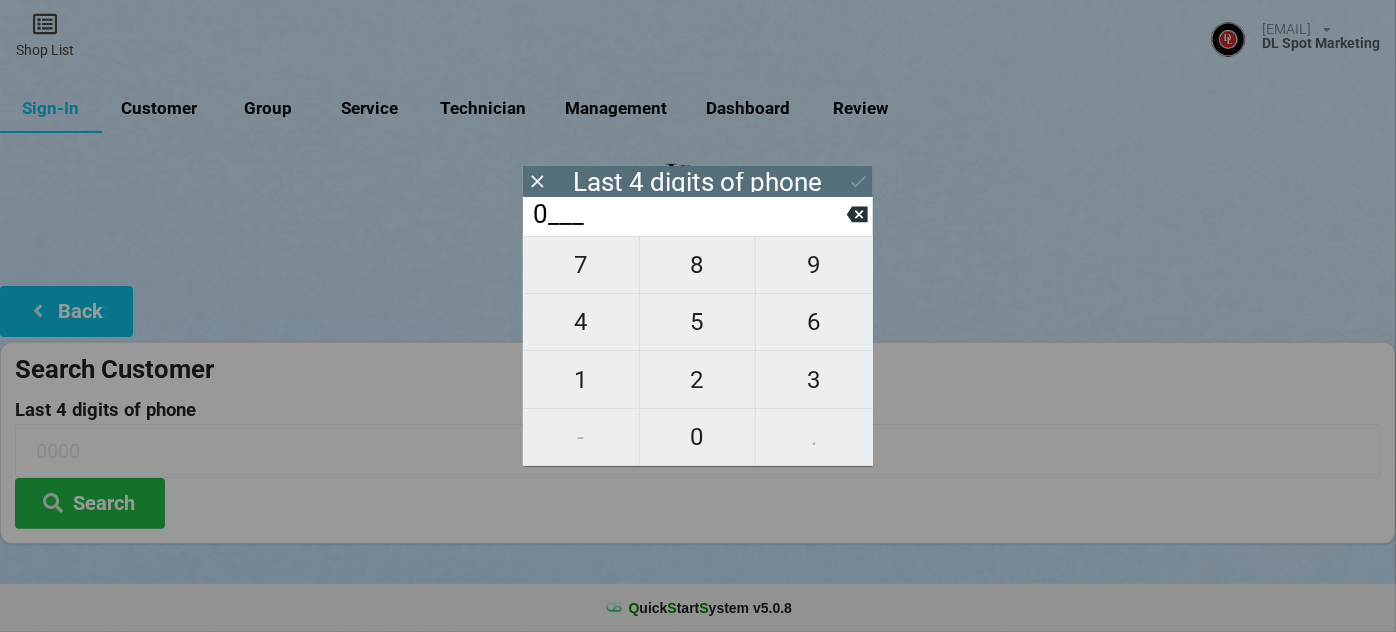 type on "0___" 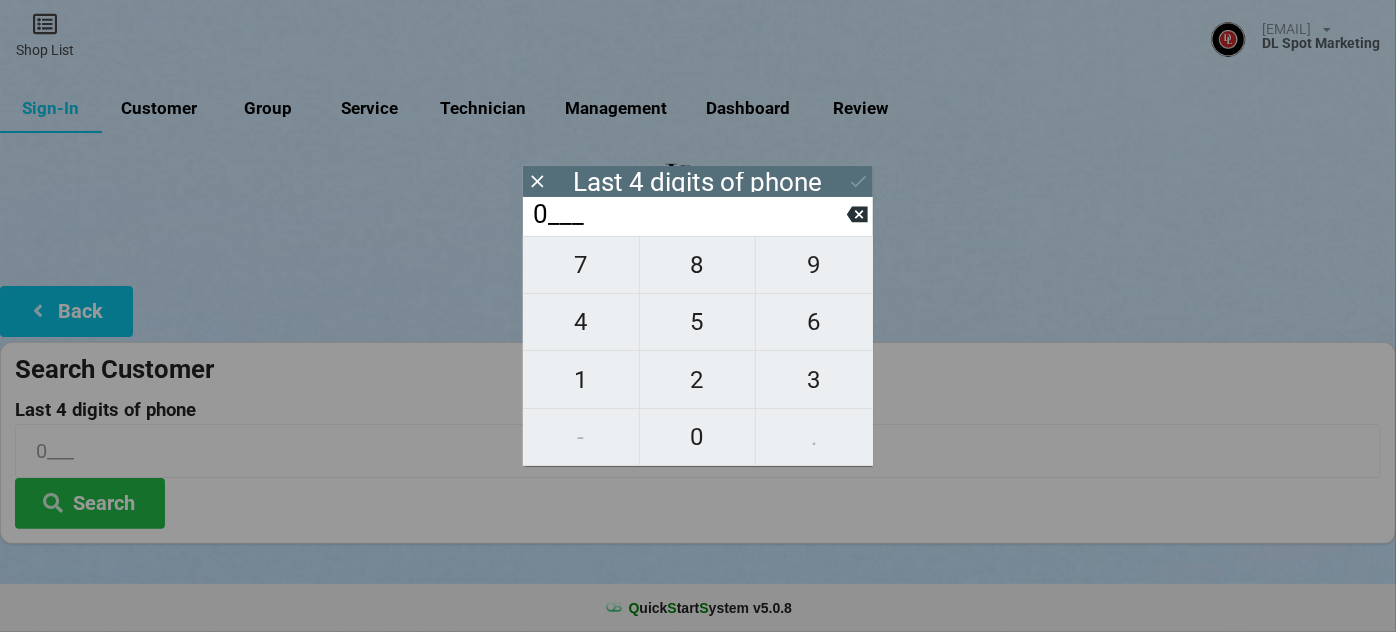 type on "00__" 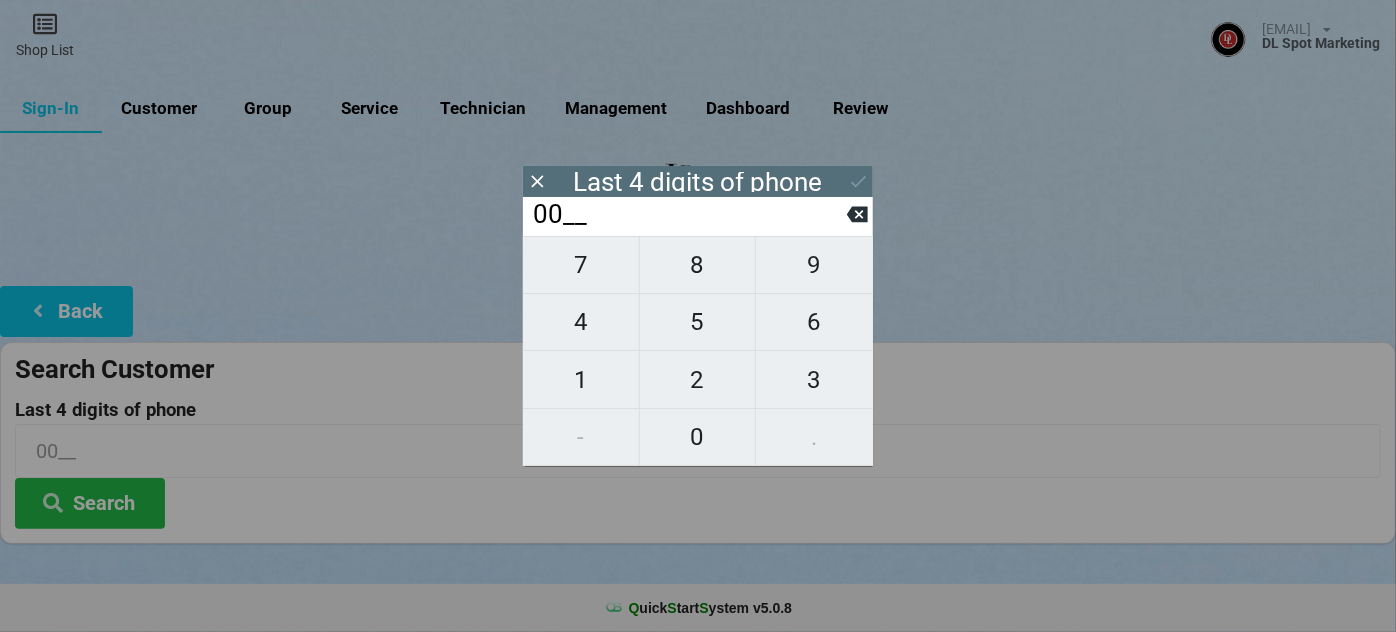 type on "000_" 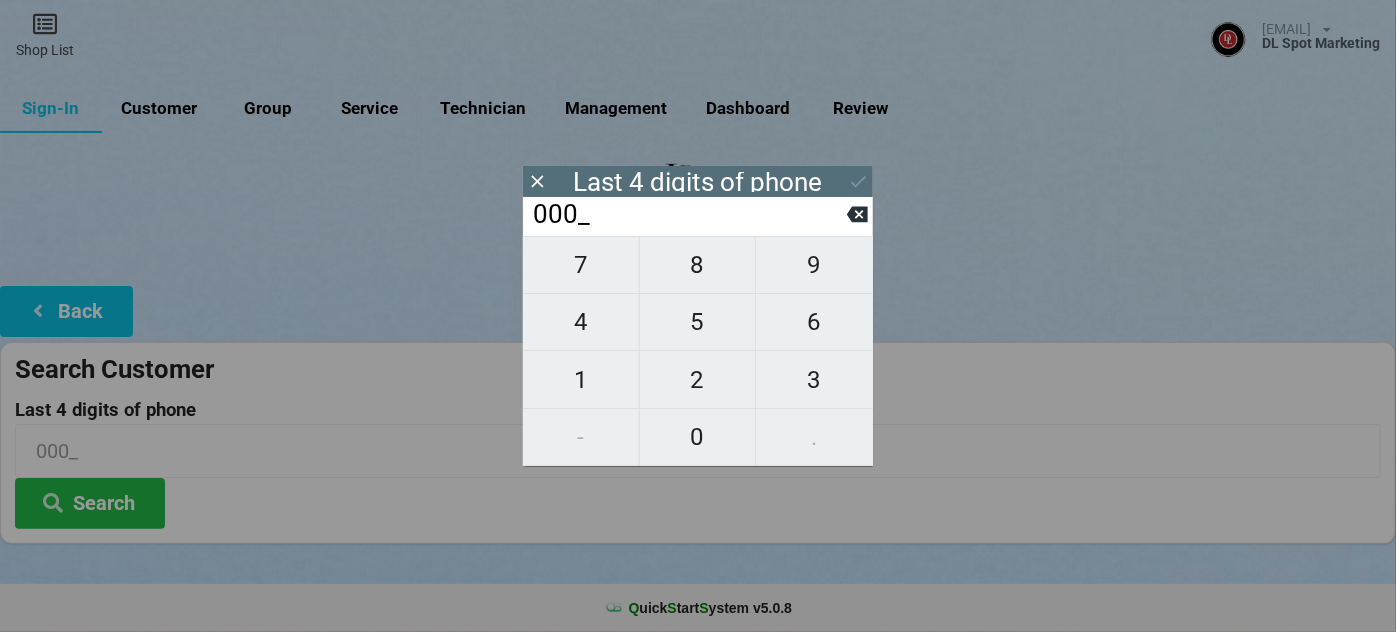 type on "0003" 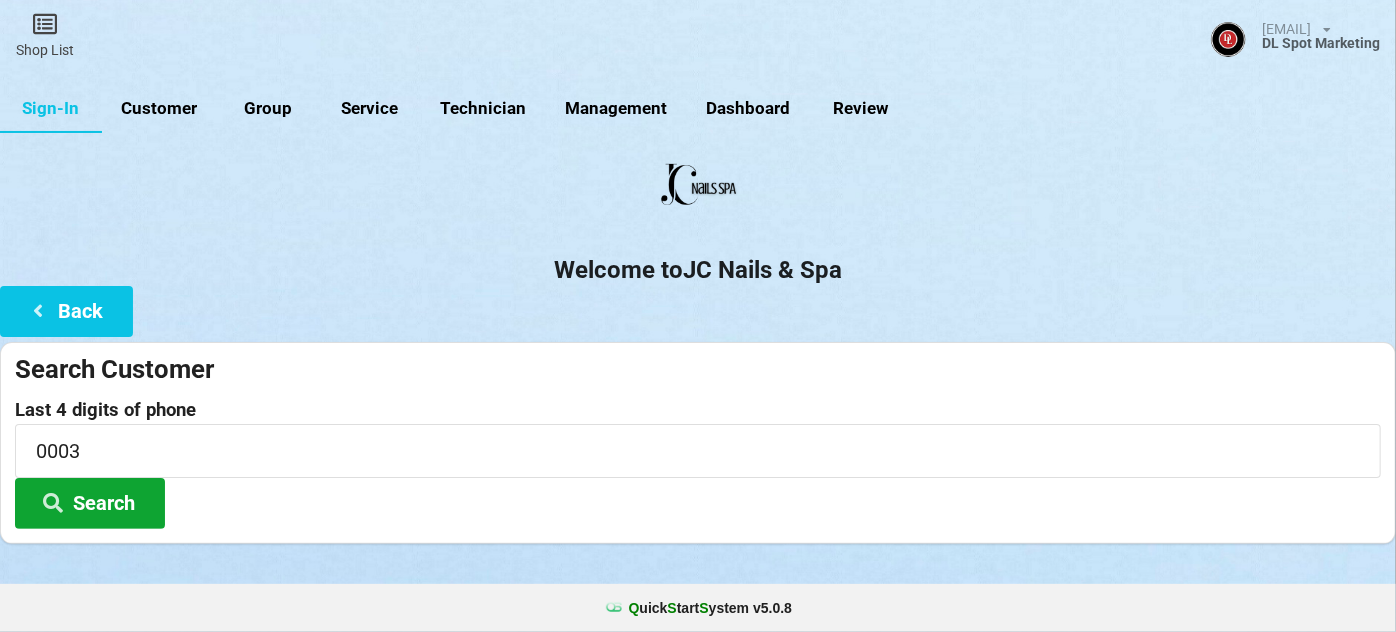 click on "Search" at bounding box center [90, 503] 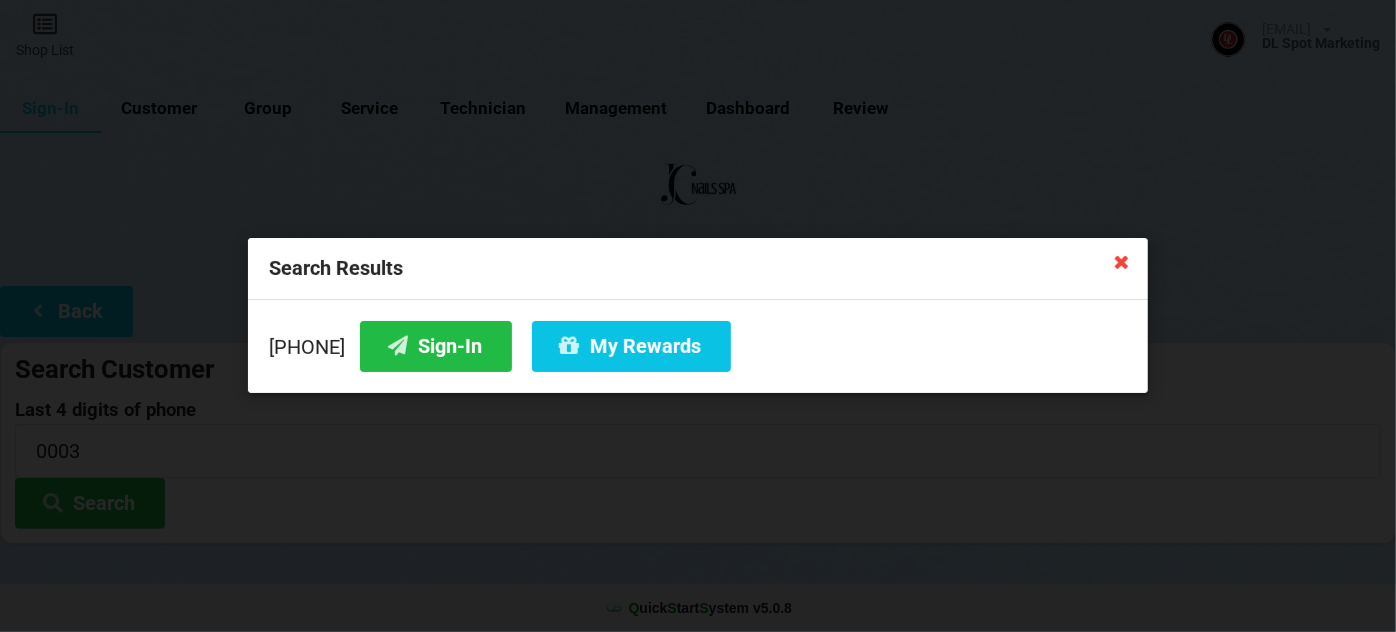 click at bounding box center [1122, 261] 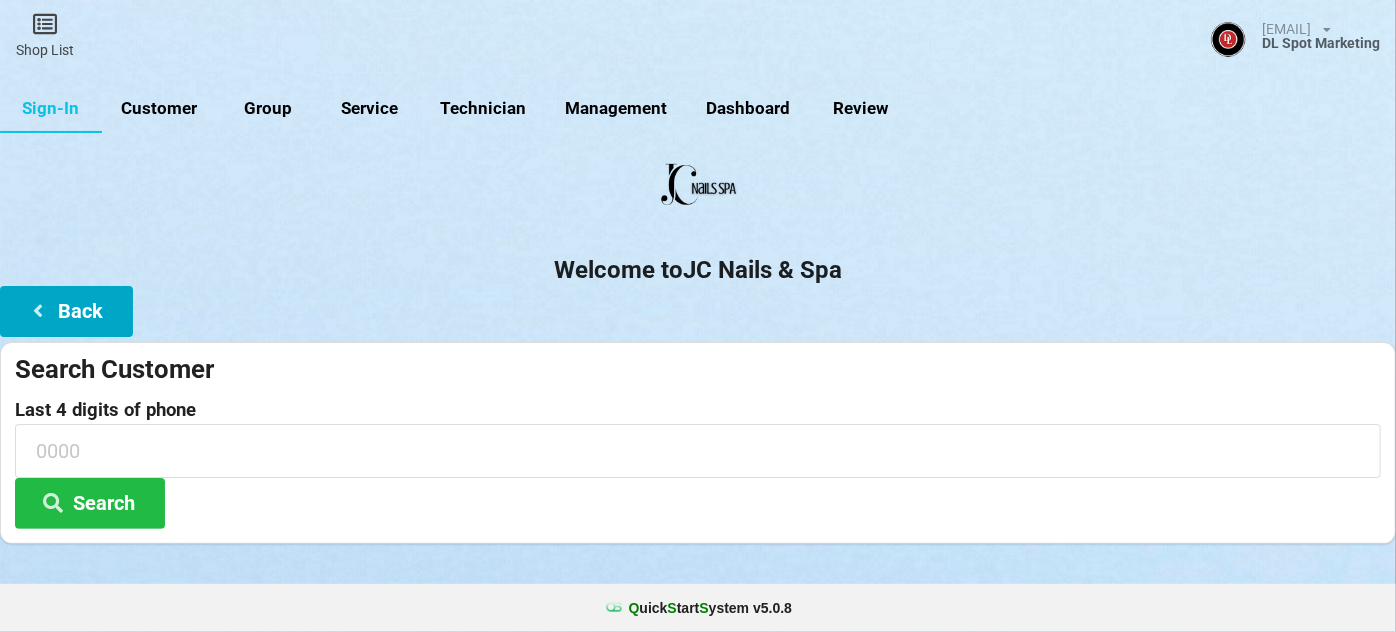 click on "Back" at bounding box center [66, 311] 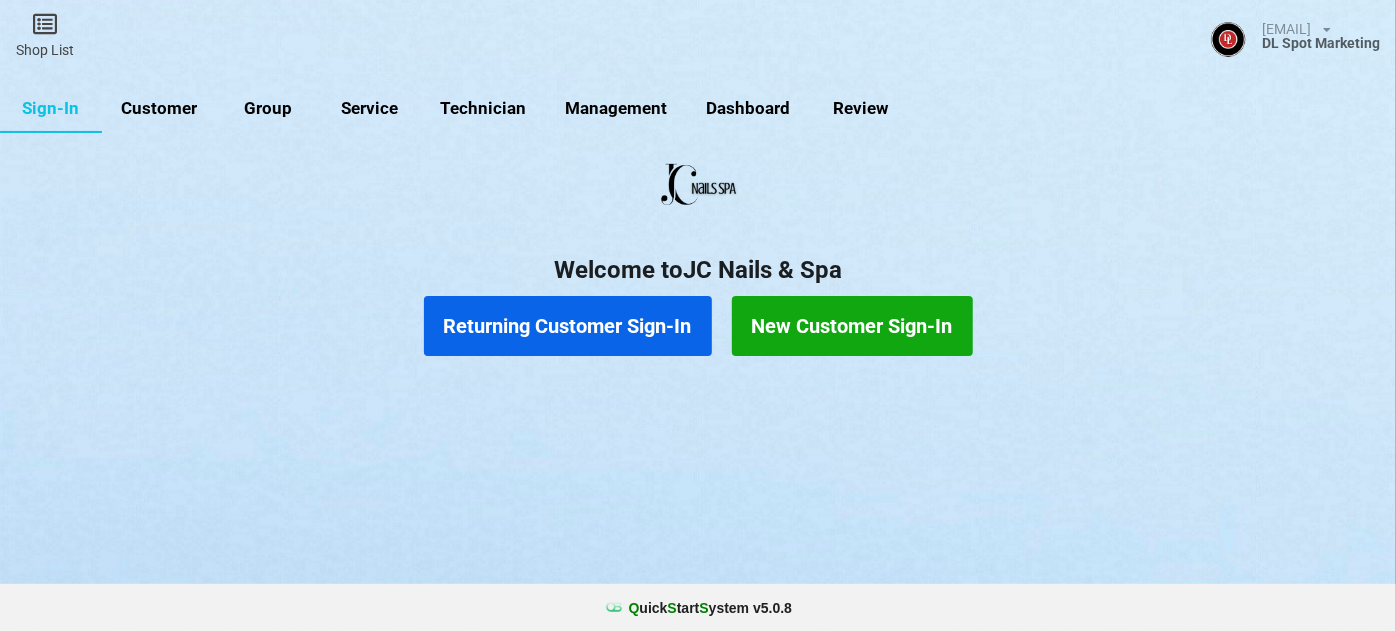 click on "New Customer Sign-In" at bounding box center (852, 326) 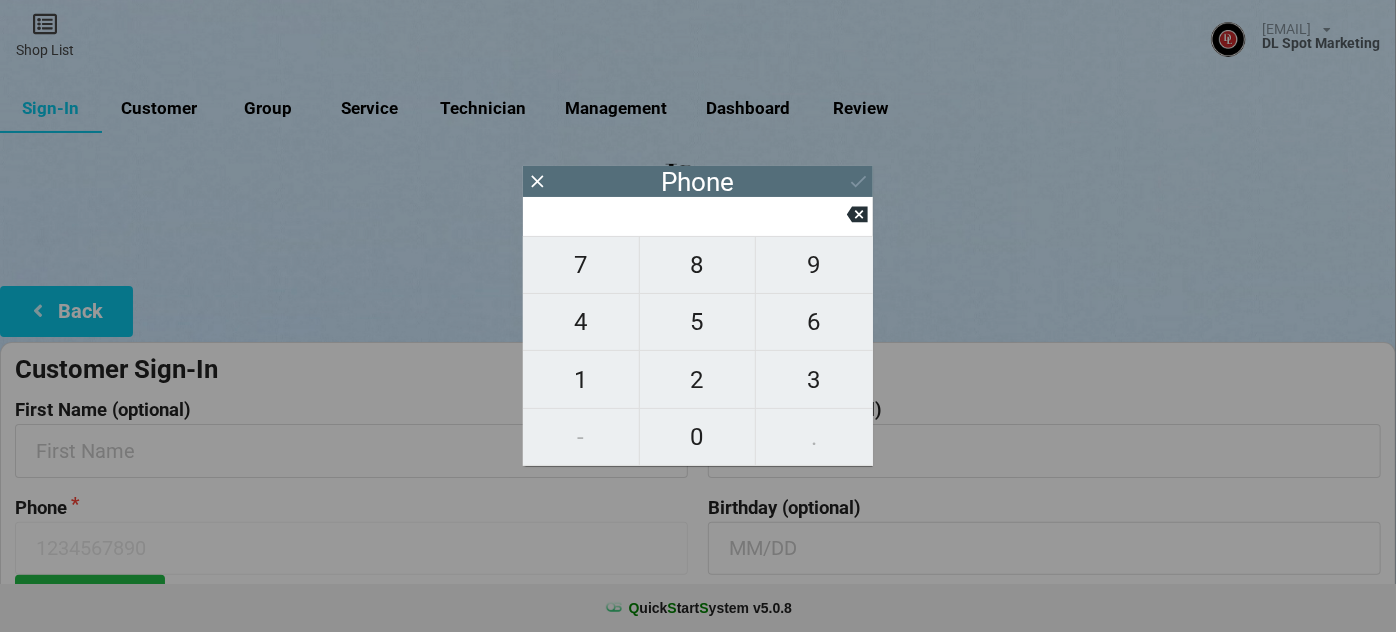 type on "9" 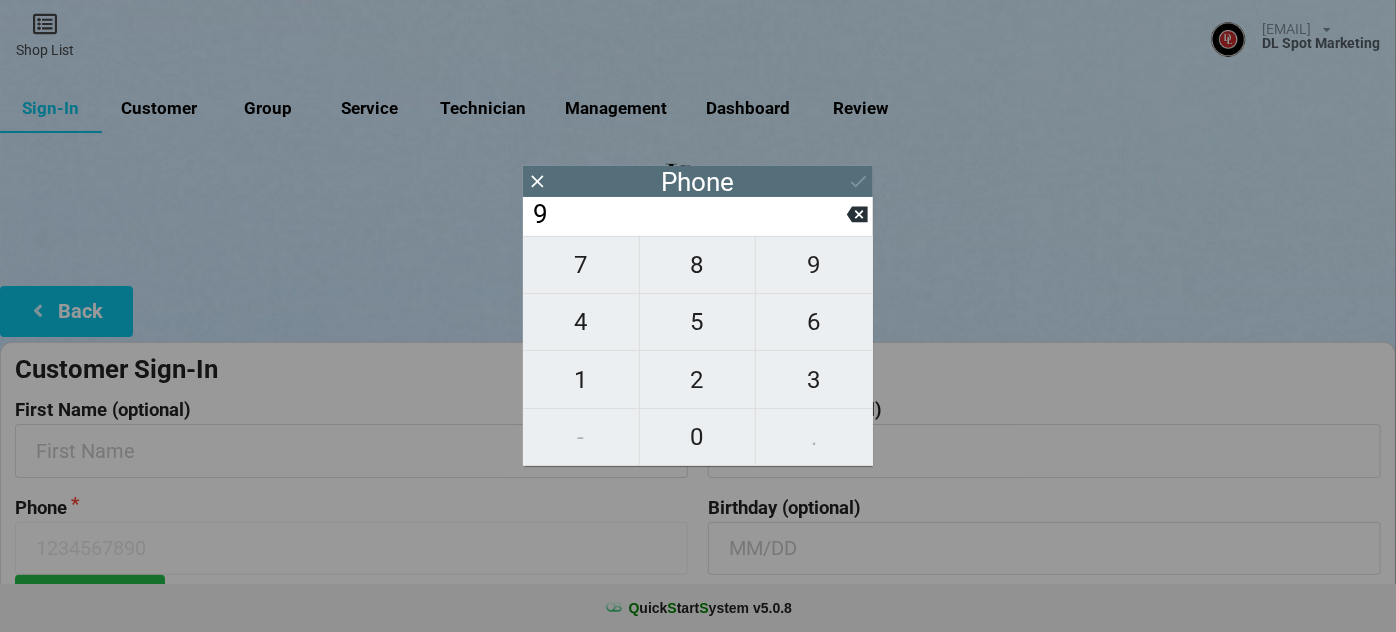 type on "9" 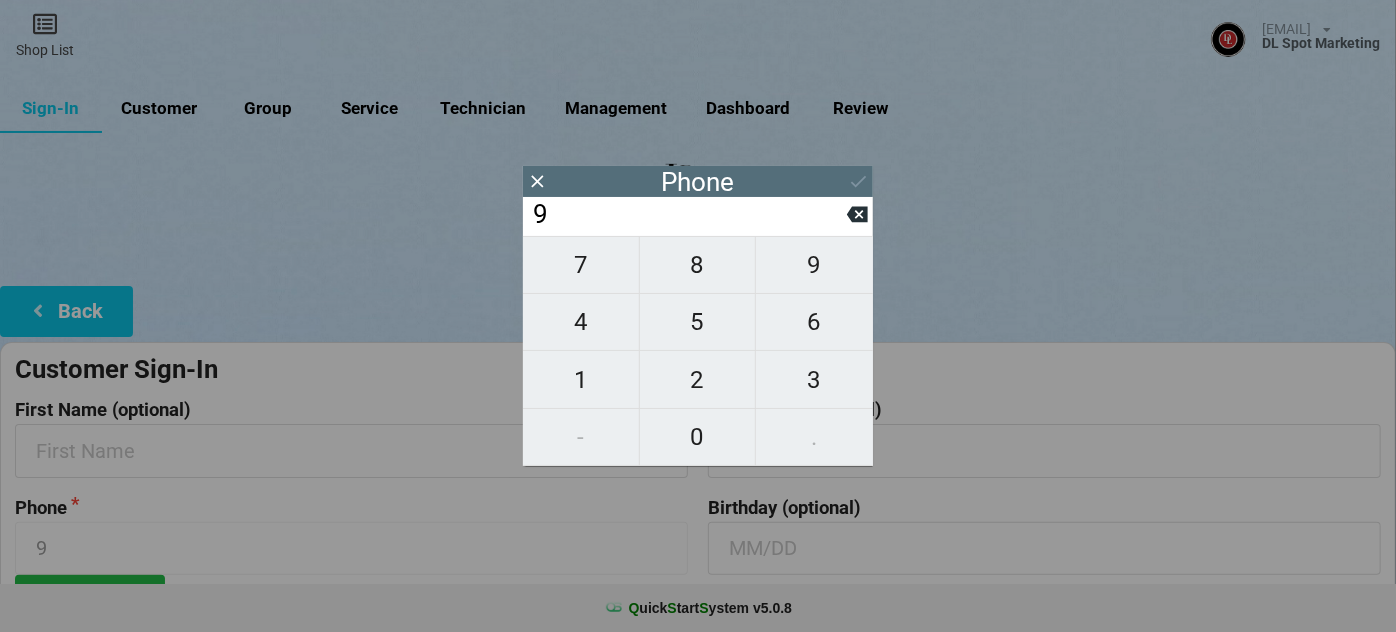 type on "92" 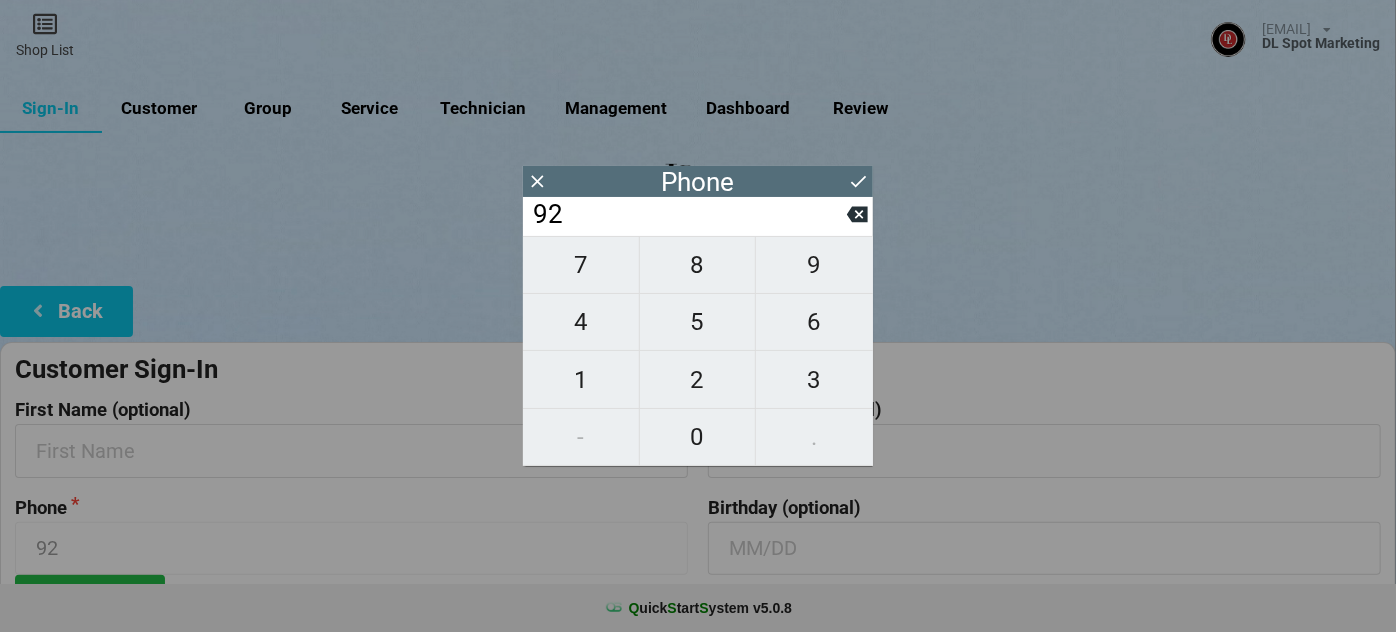 type on "925" 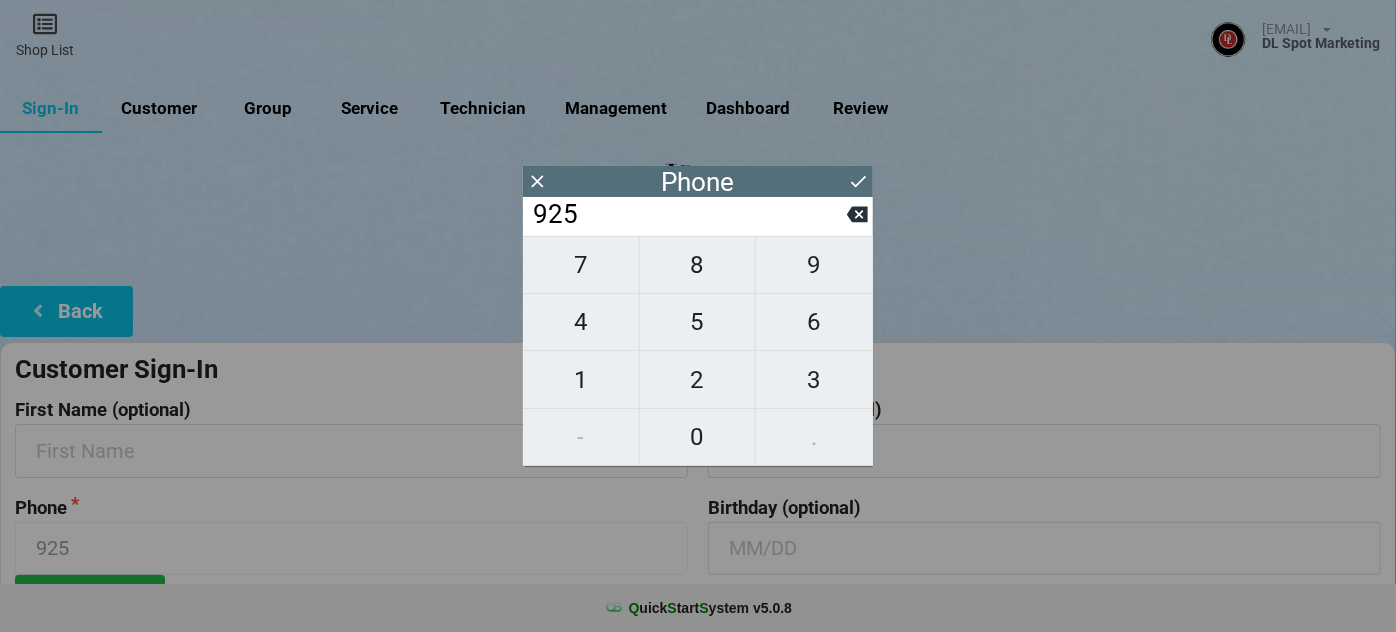 type on "9259" 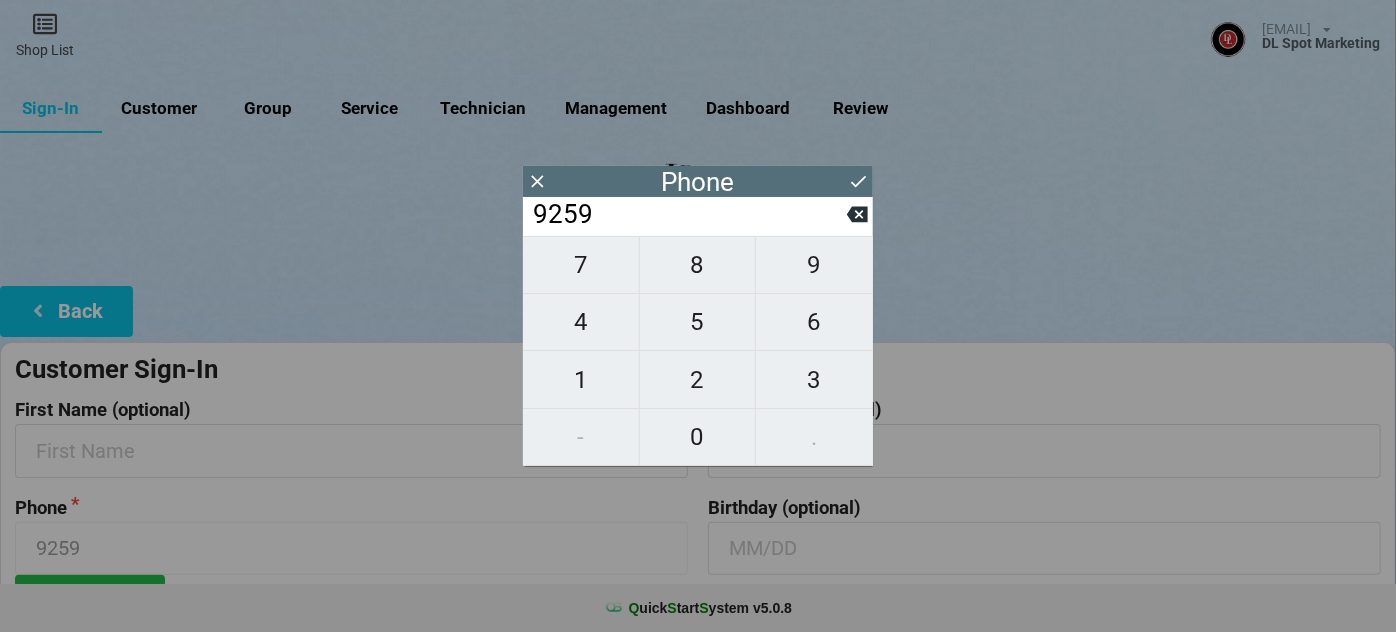 type on "[PHONE]" 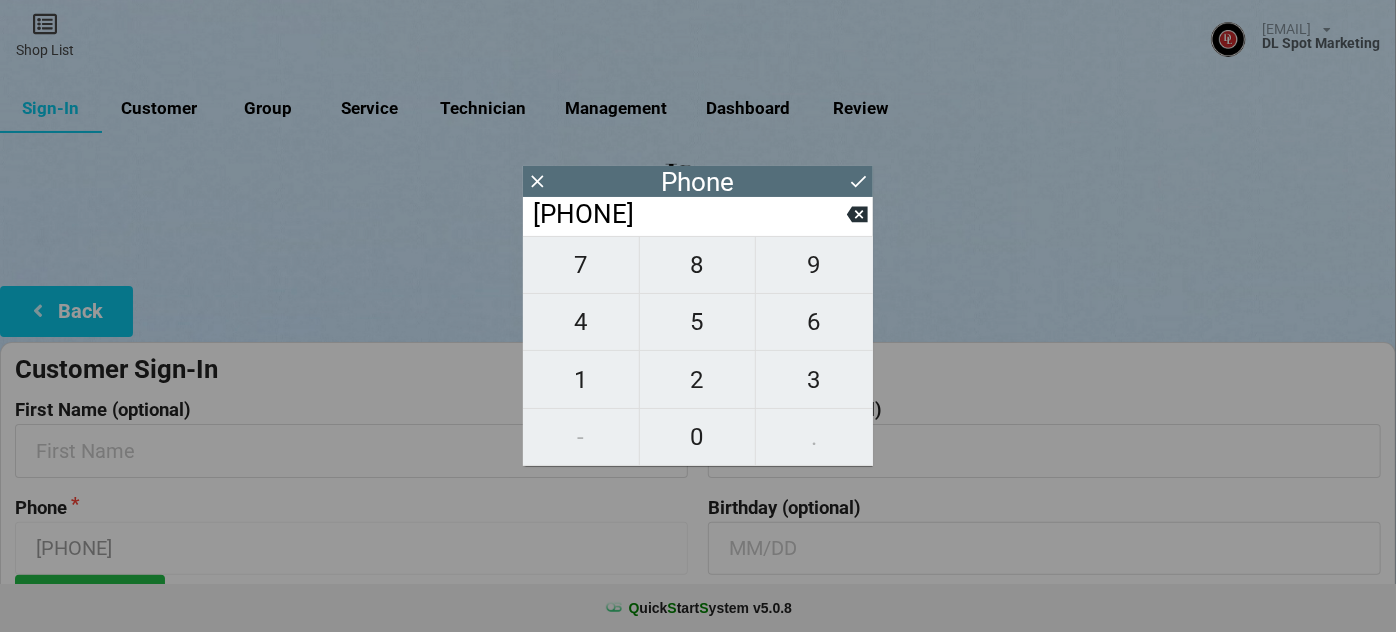 type on "[PHONE]" 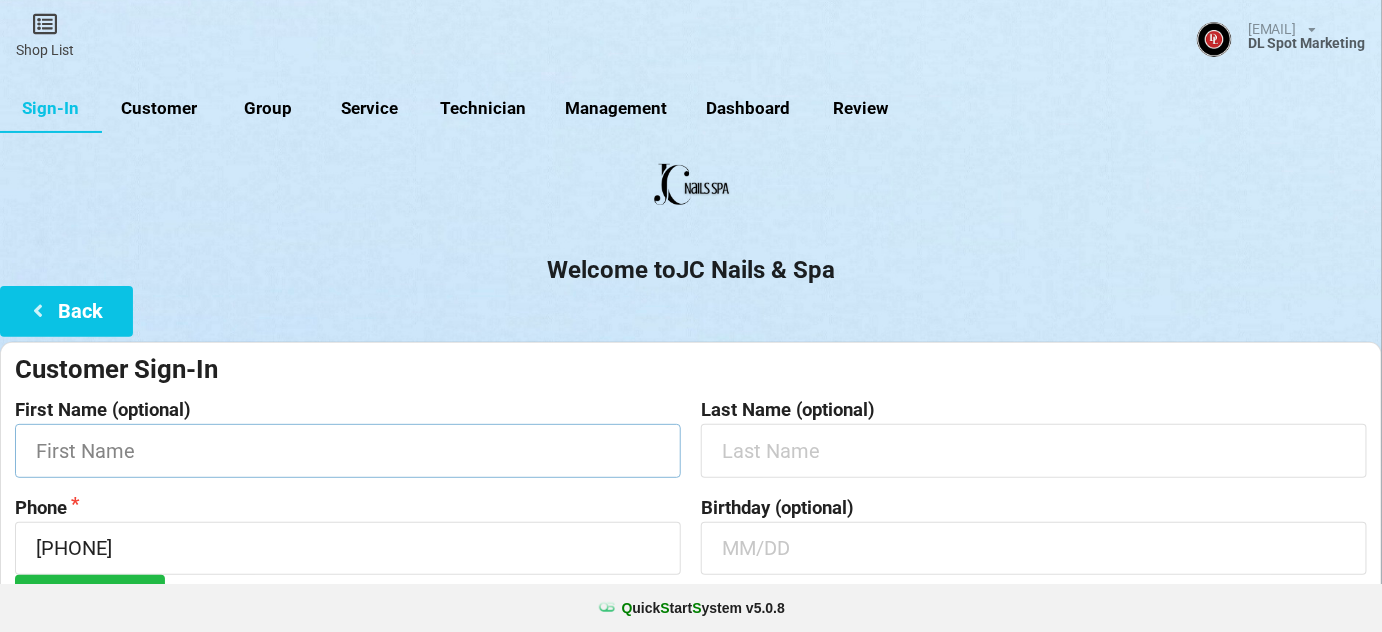 click at bounding box center (348, 450) 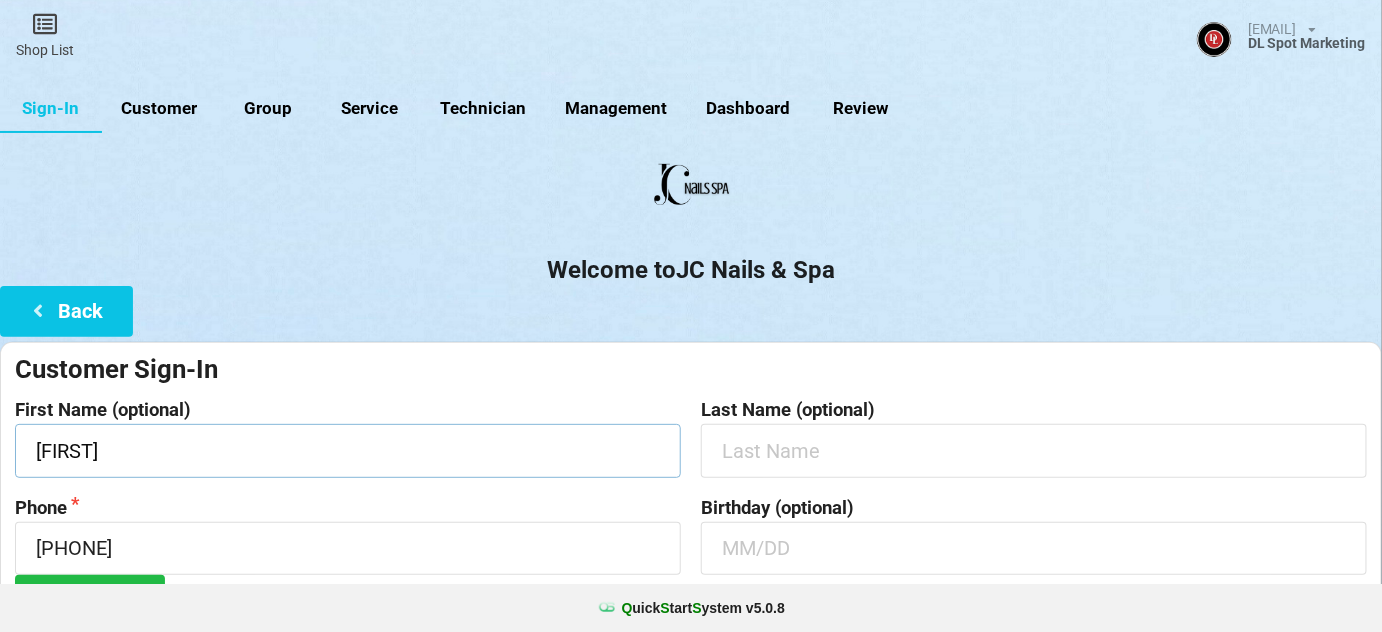 type on "[FIRST]" 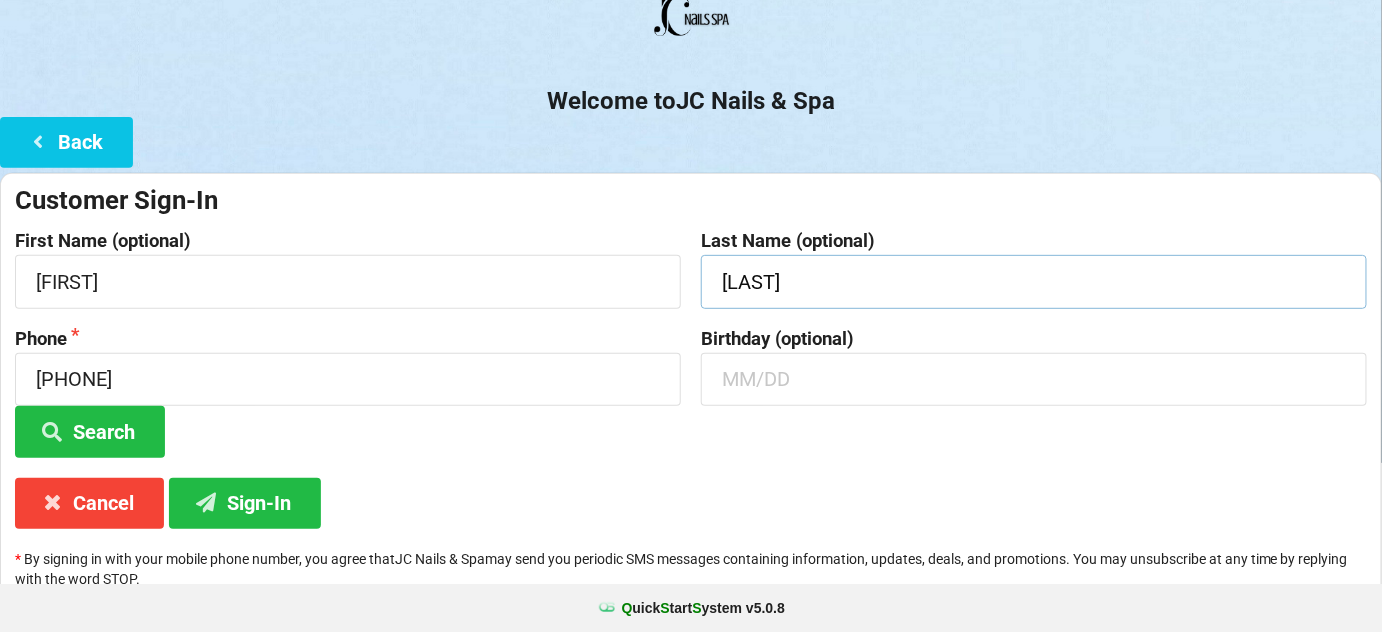 scroll, scrollTop: 191, scrollLeft: 0, axis: vertical 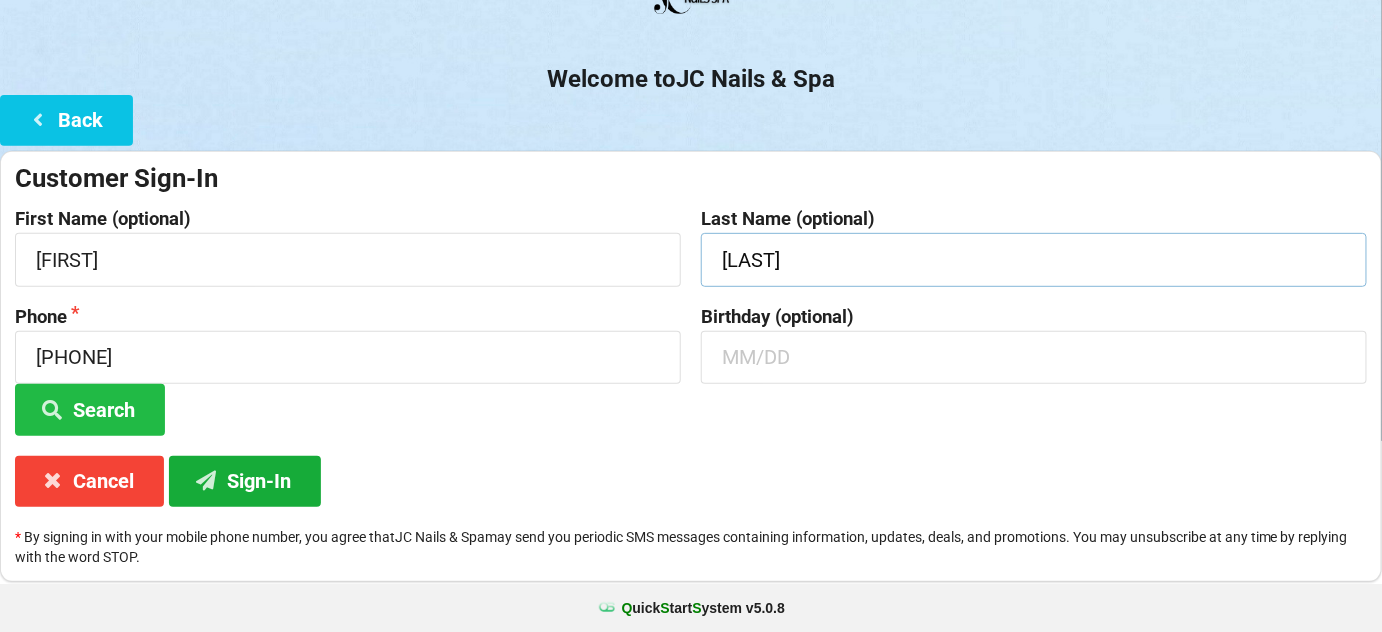 type on "[LAST]" 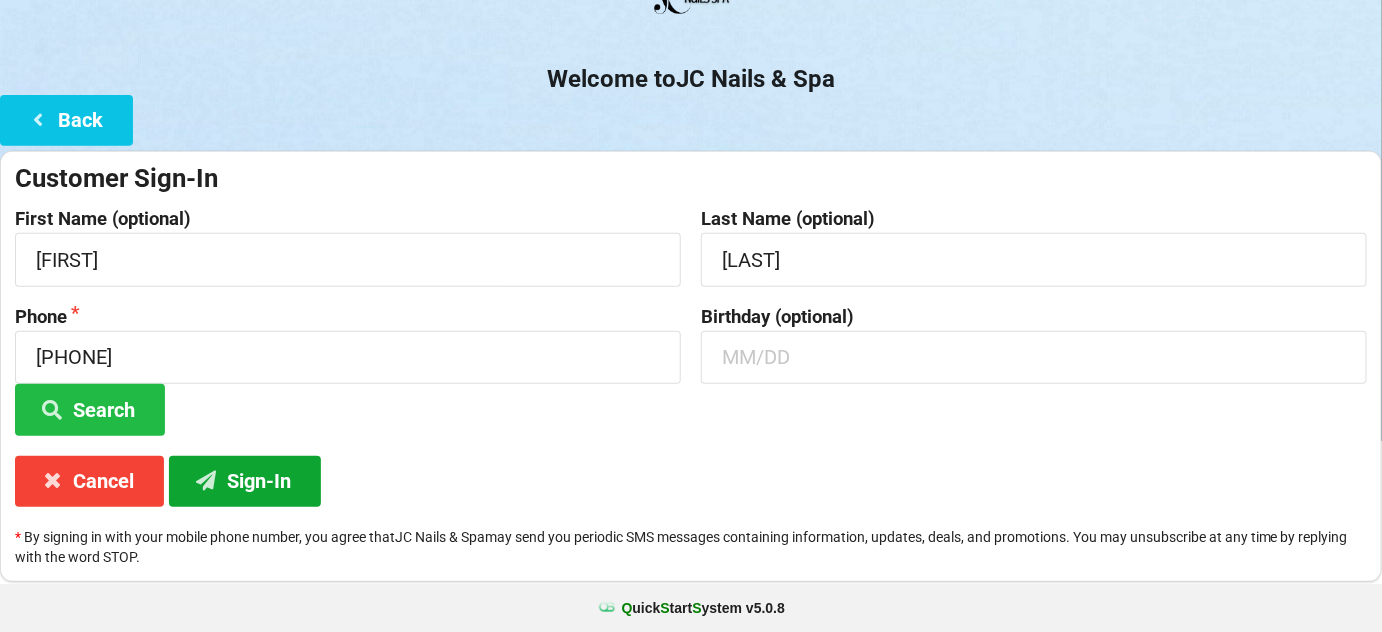 click on "Sign-In" at bounding box center [245, 481] 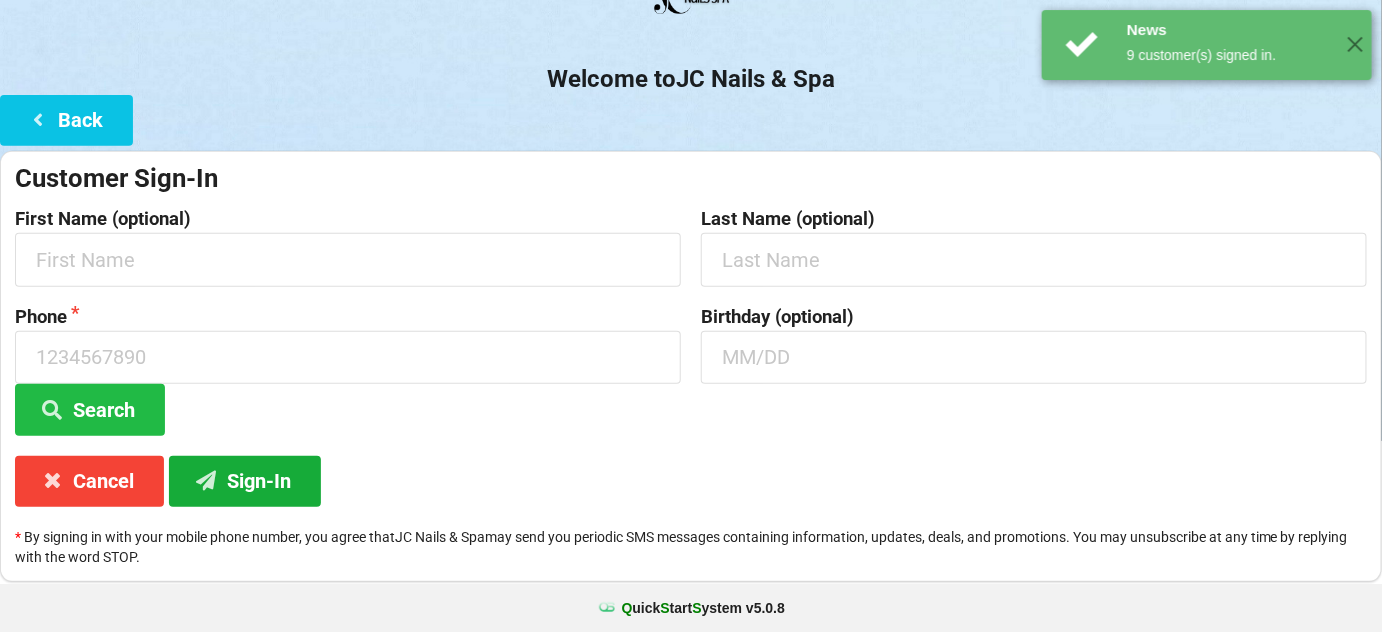 scroll, scrollTop: 0, scrollLeft: 0, axis: both 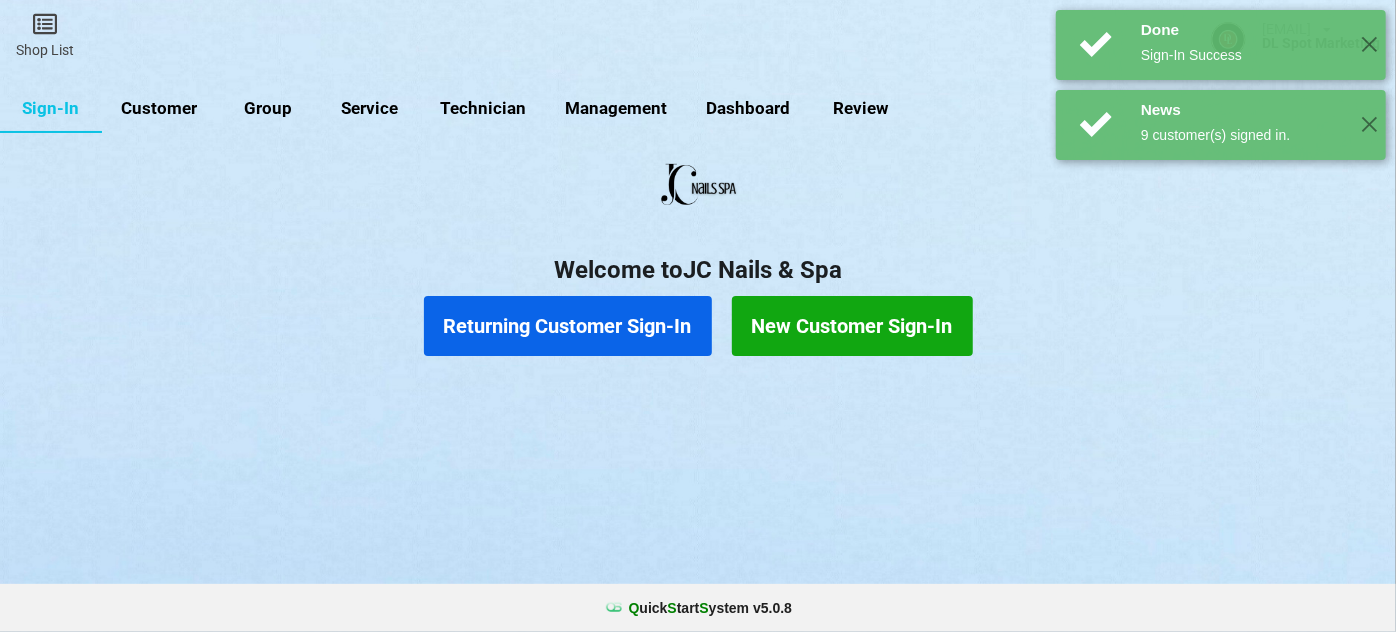 click on "Returning Customer Sign-In" at bounding box center [568, 326] 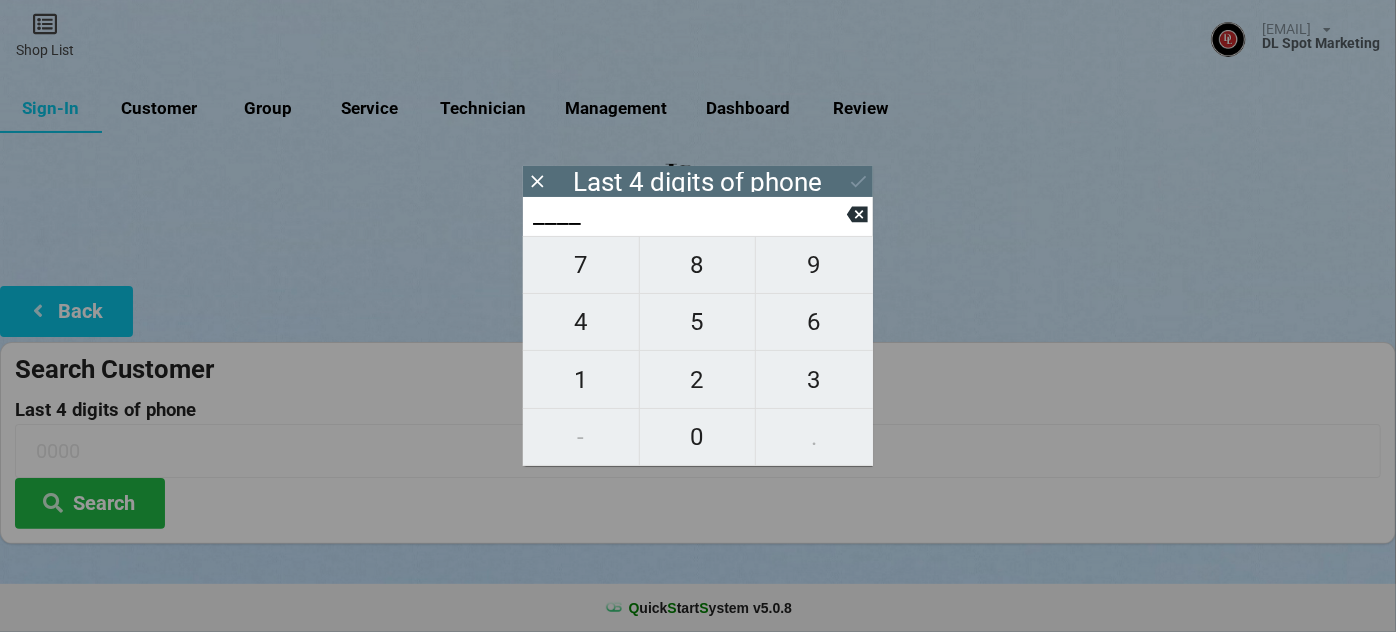 type on "9___" 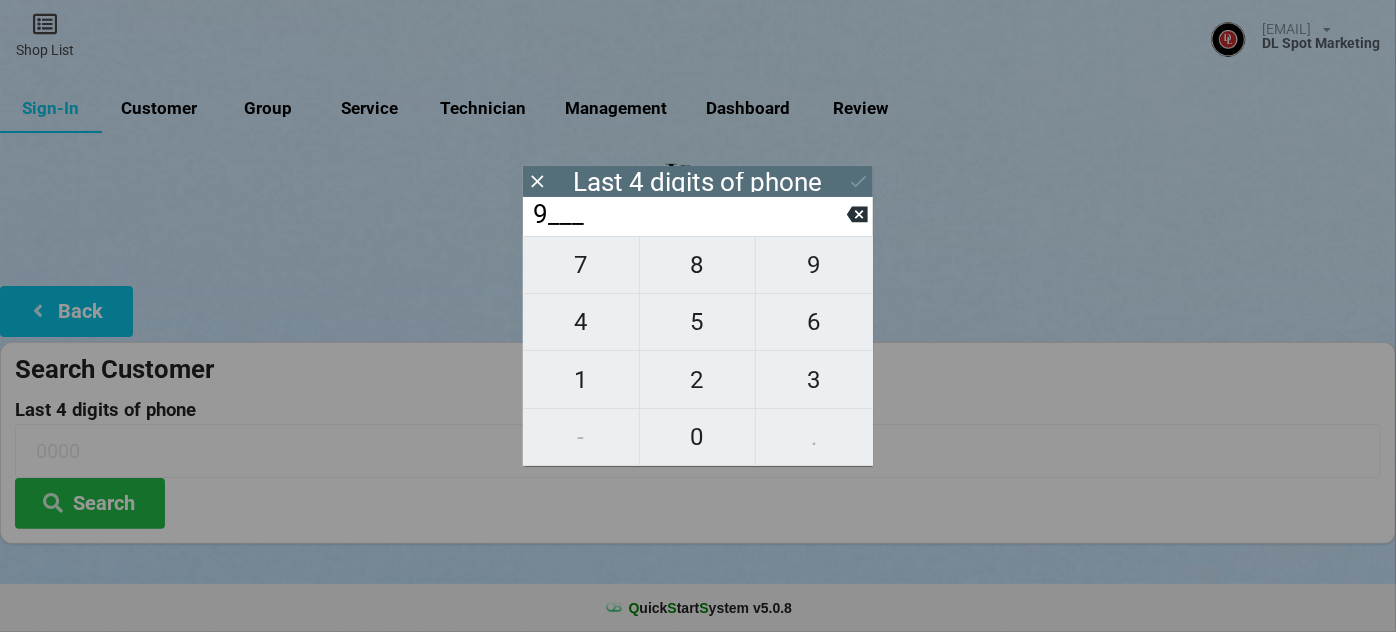 type on "9___" 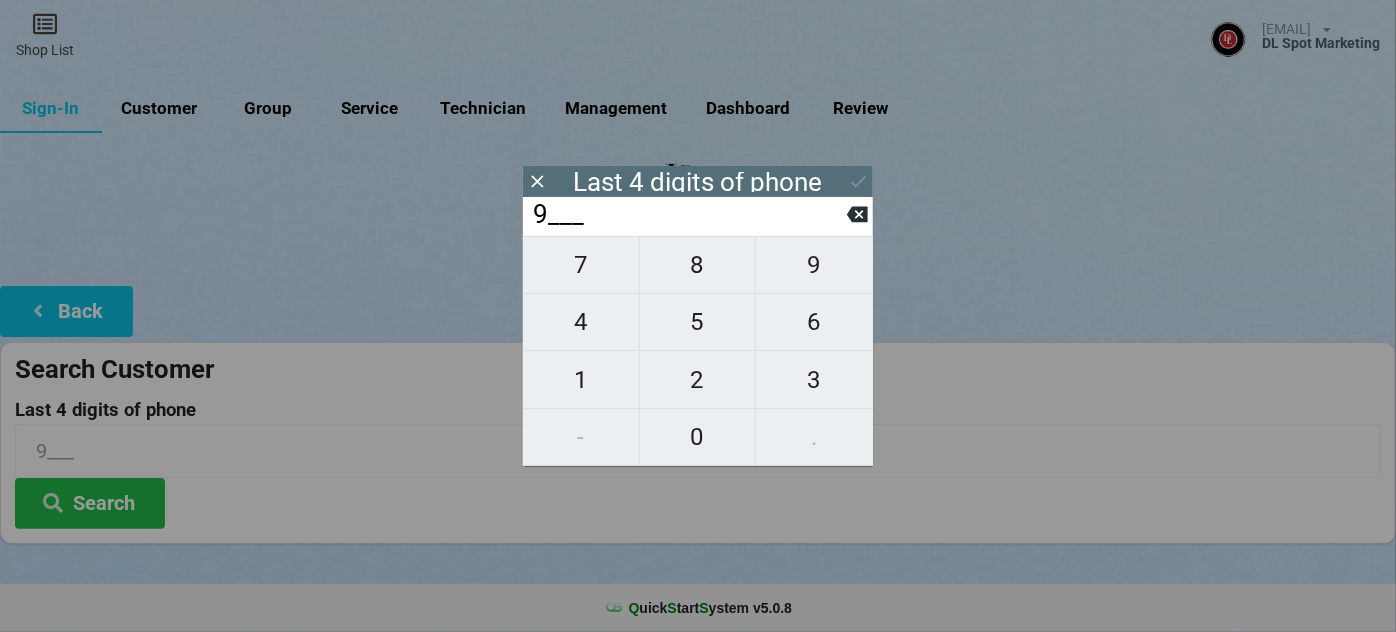 type on "[PHONE]" 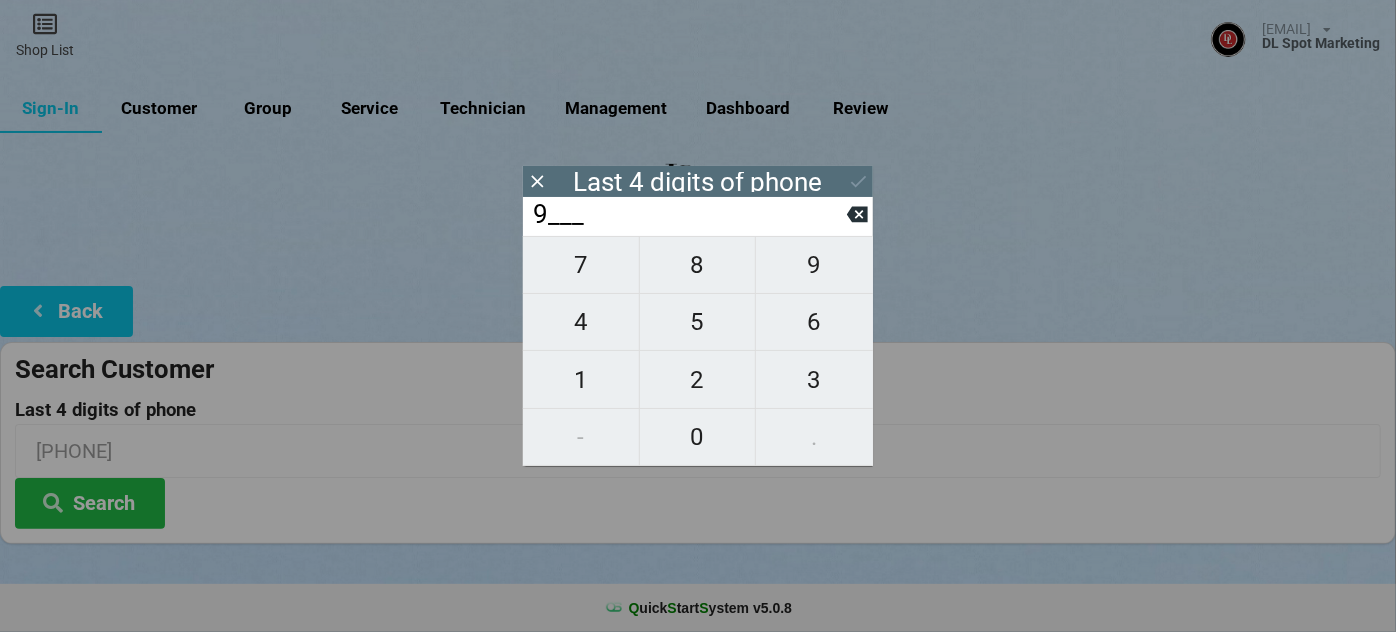 type on "92__" 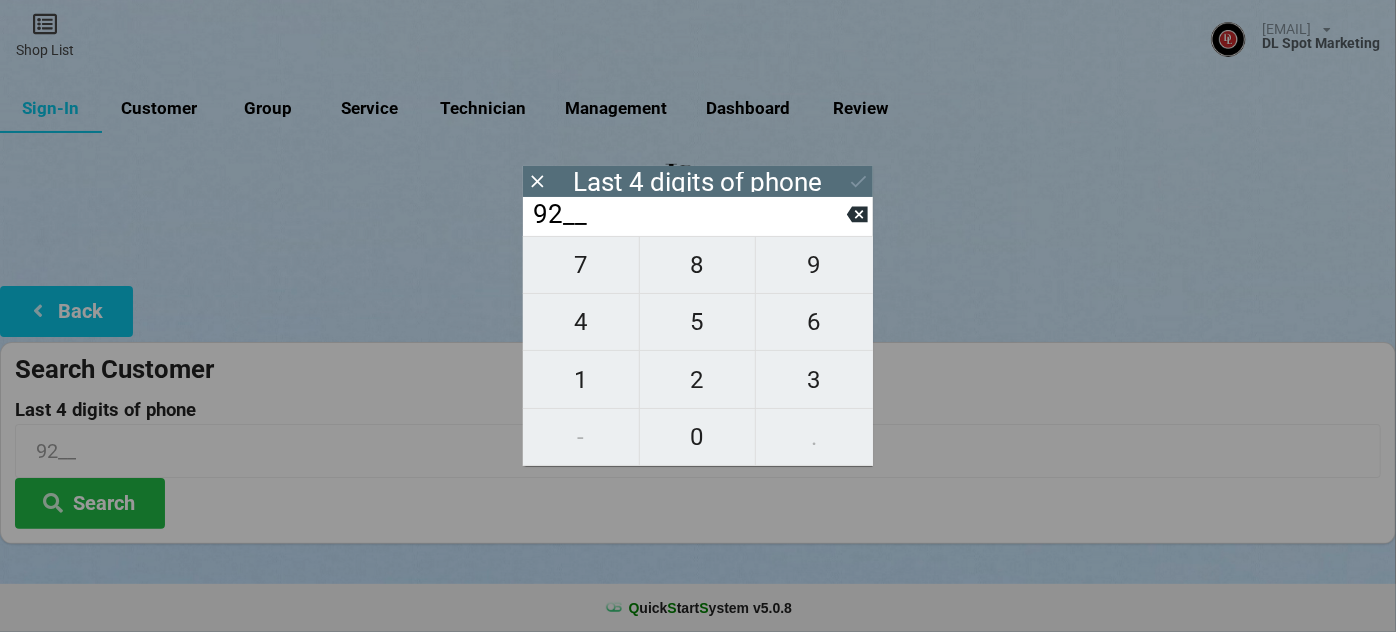 type on "929_" 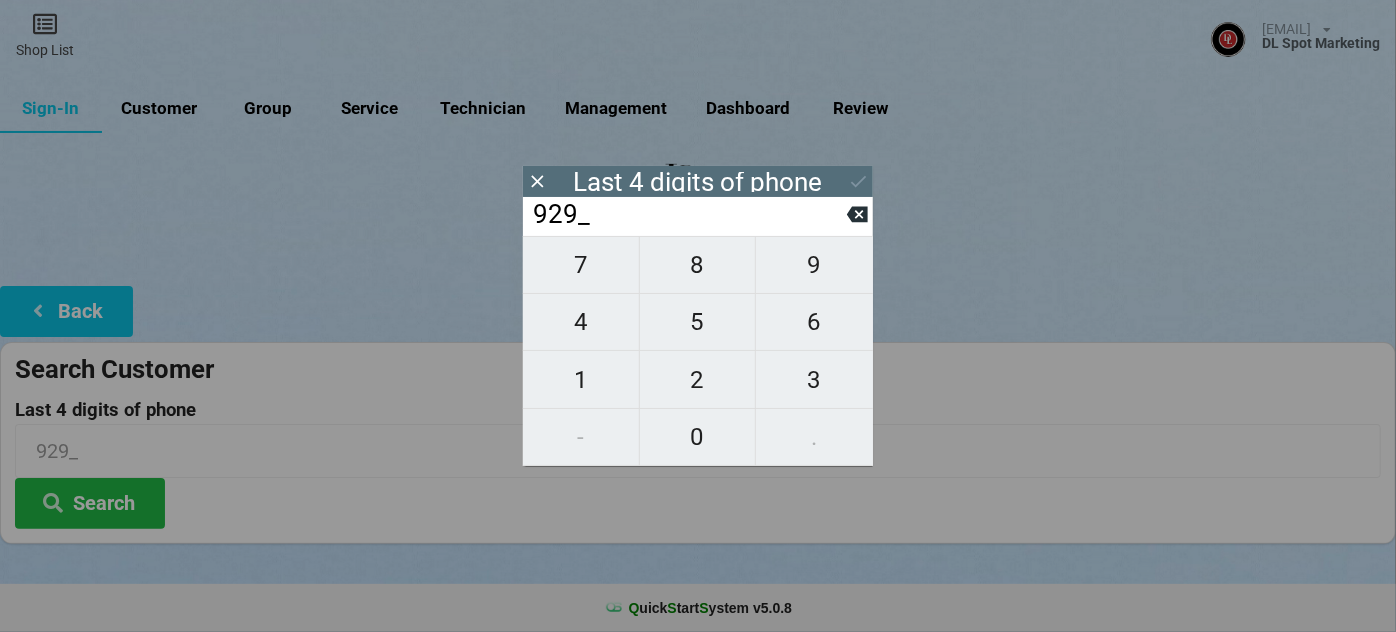 type on "9299" 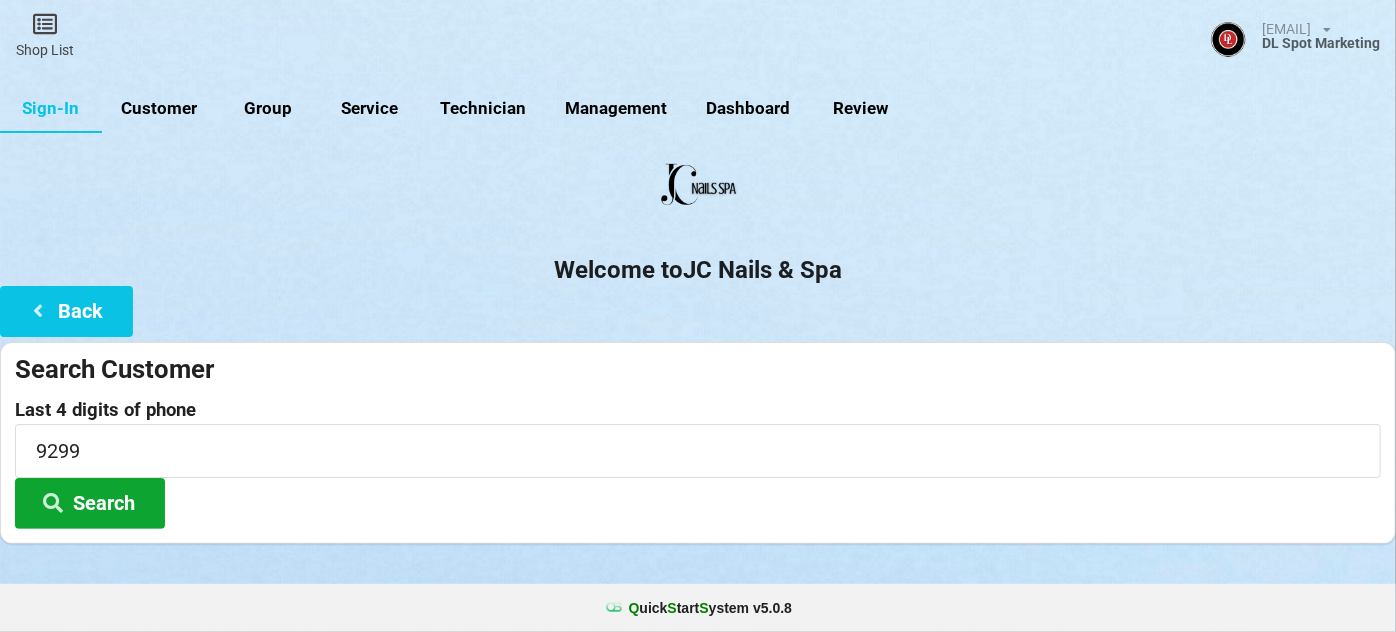 click on "Search" at bounding box center [90, 503] 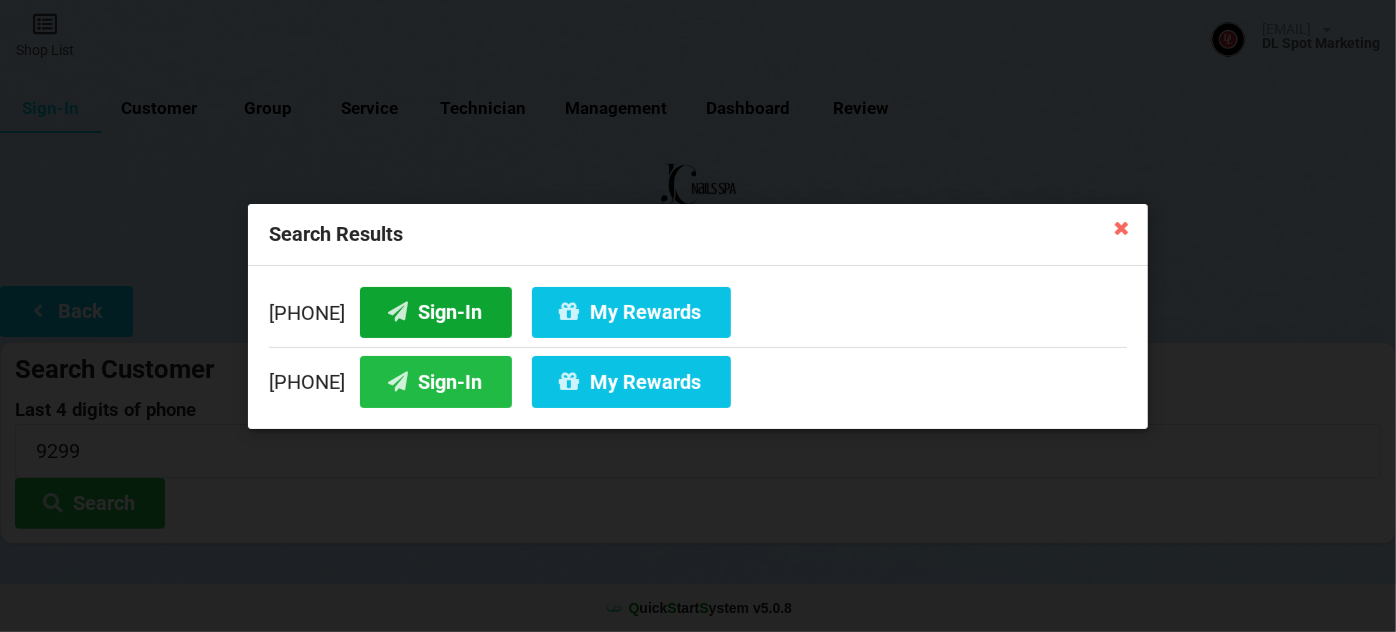 click on "Sign-In" at bounding box center (436, 311) 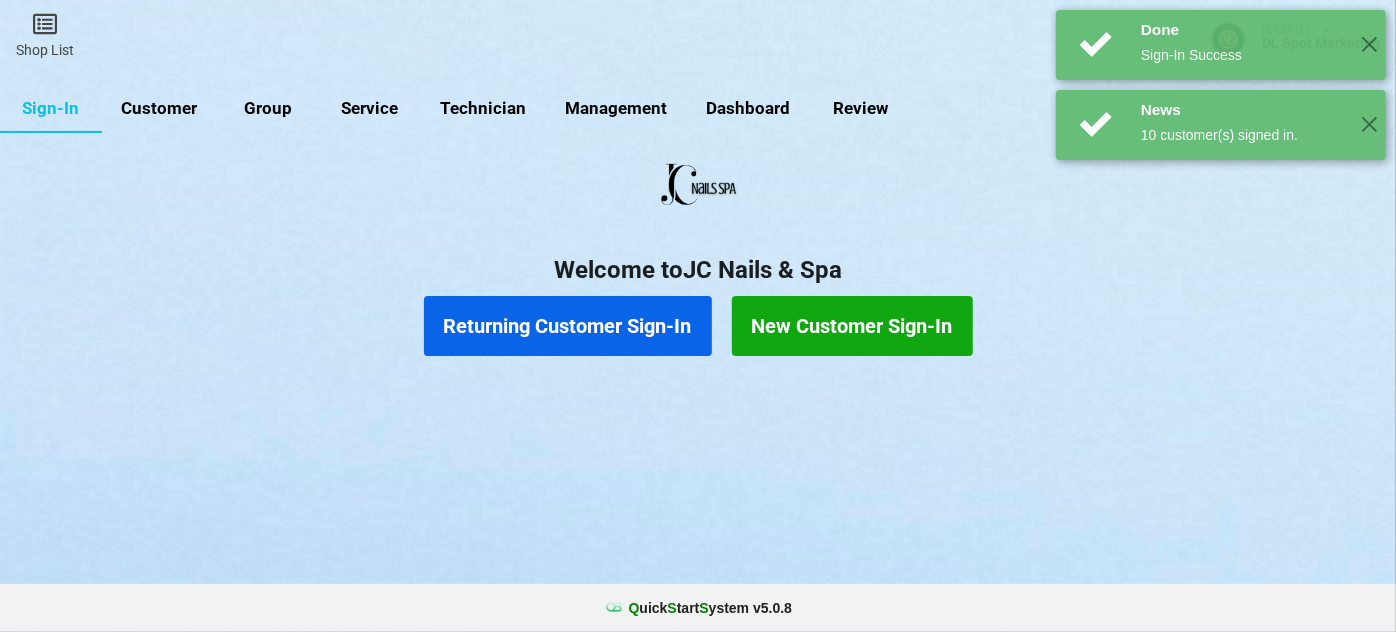click on "Returning Customer Sign-In" at bounding box center [568, 326] 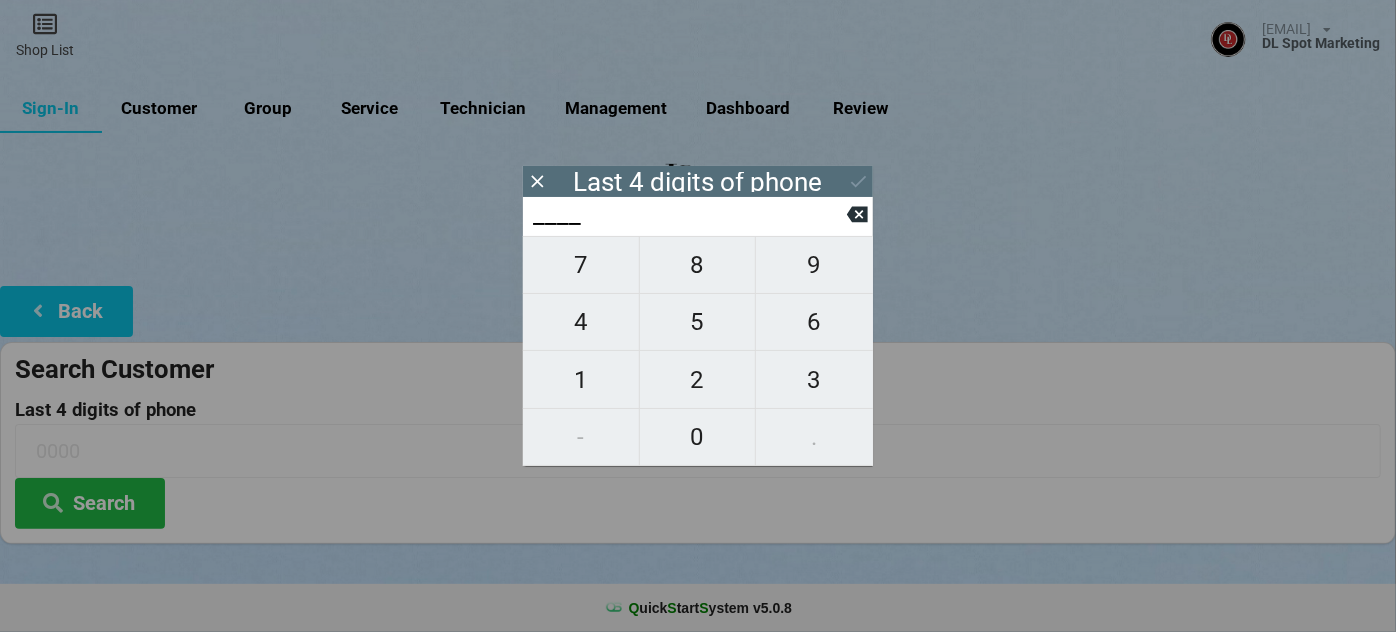 type on "4___" 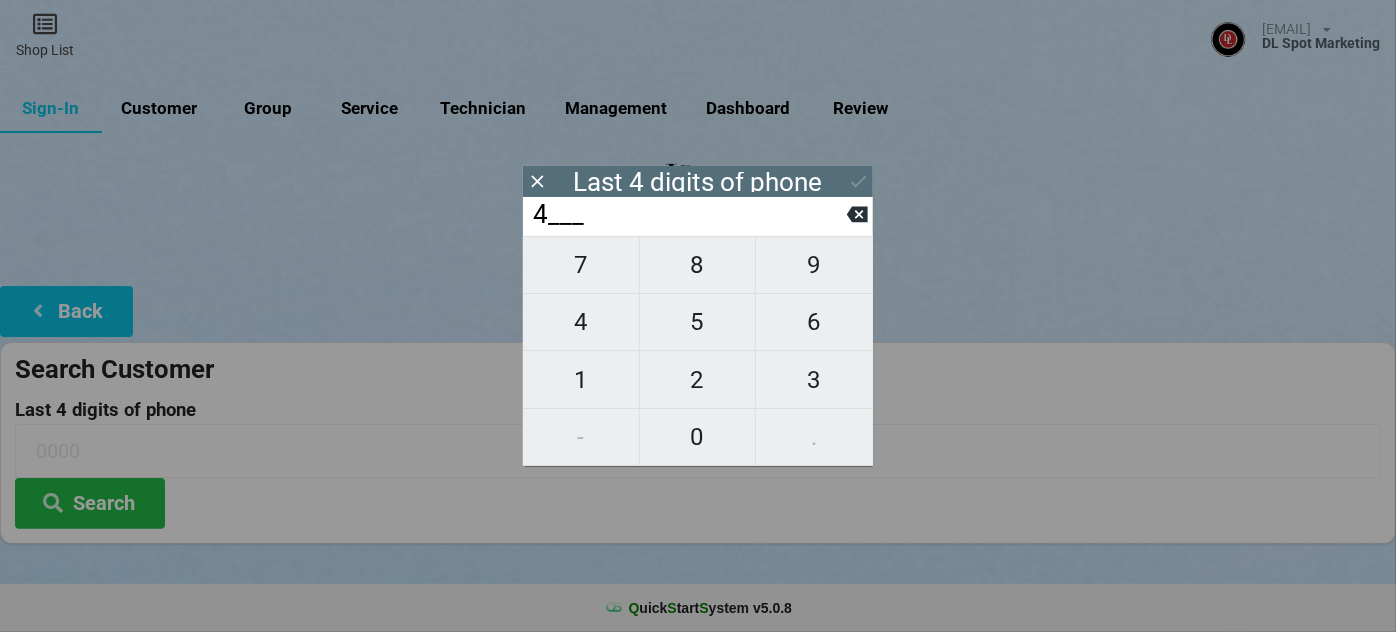 type on "4___" 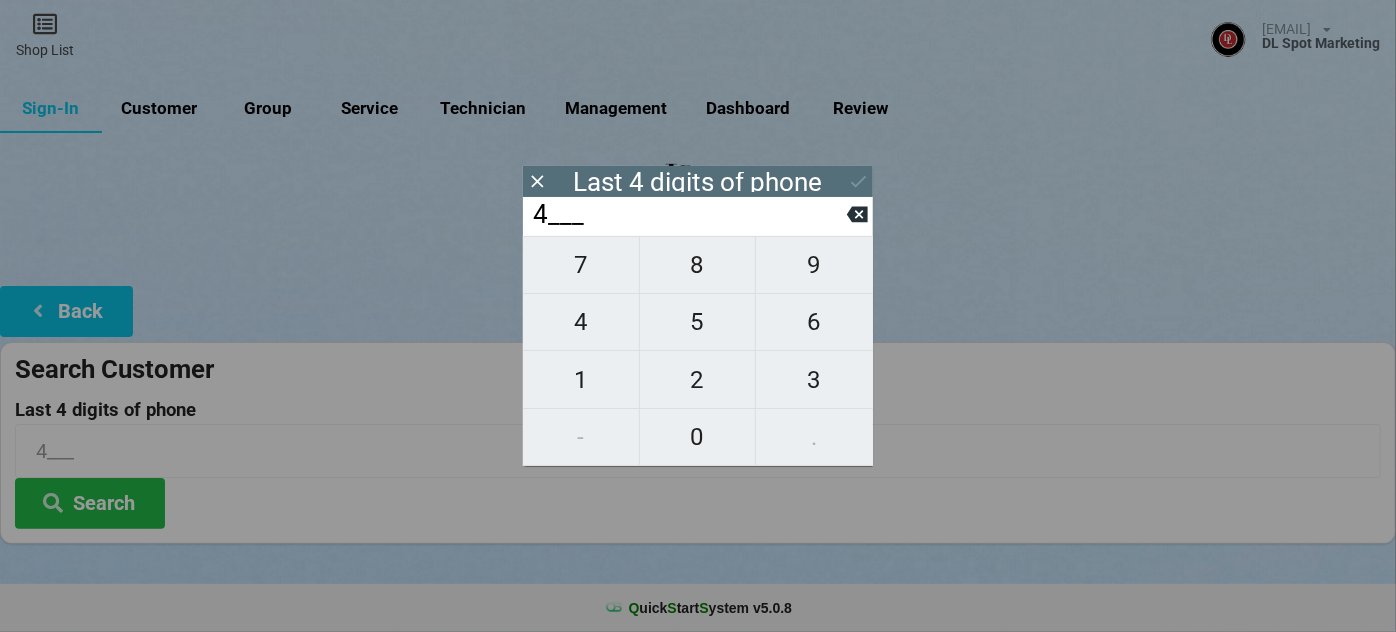 type on "46__" 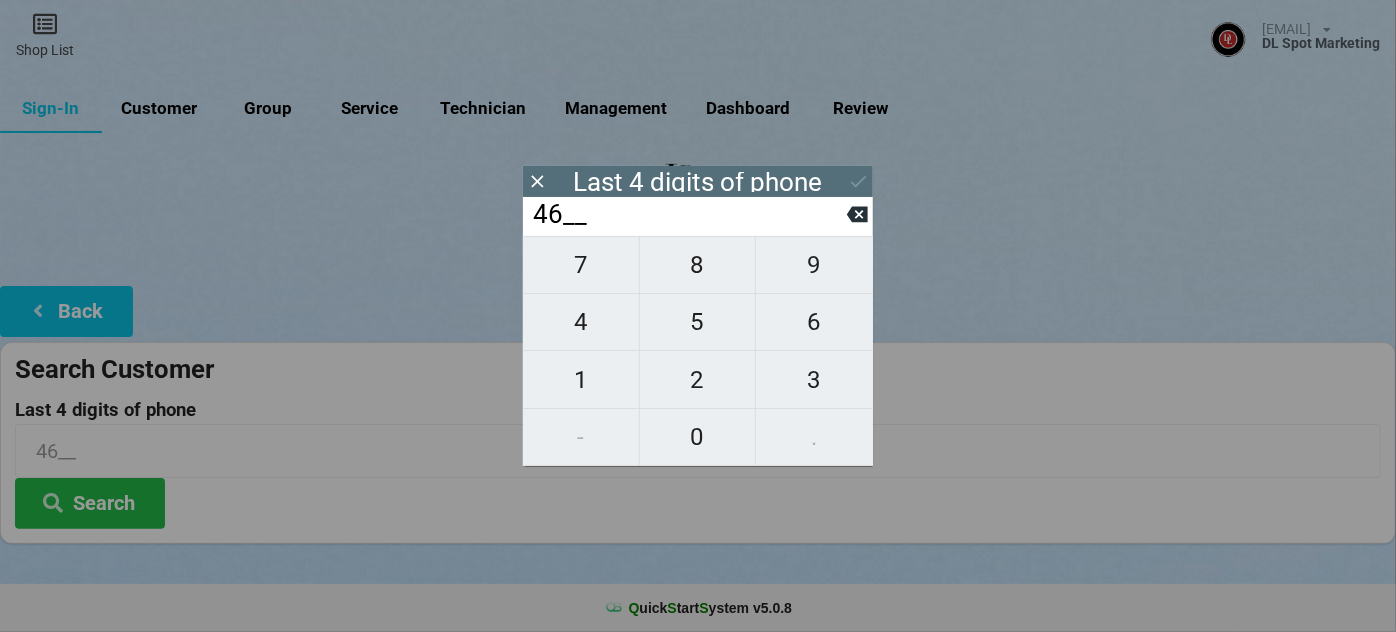 type on "461_" 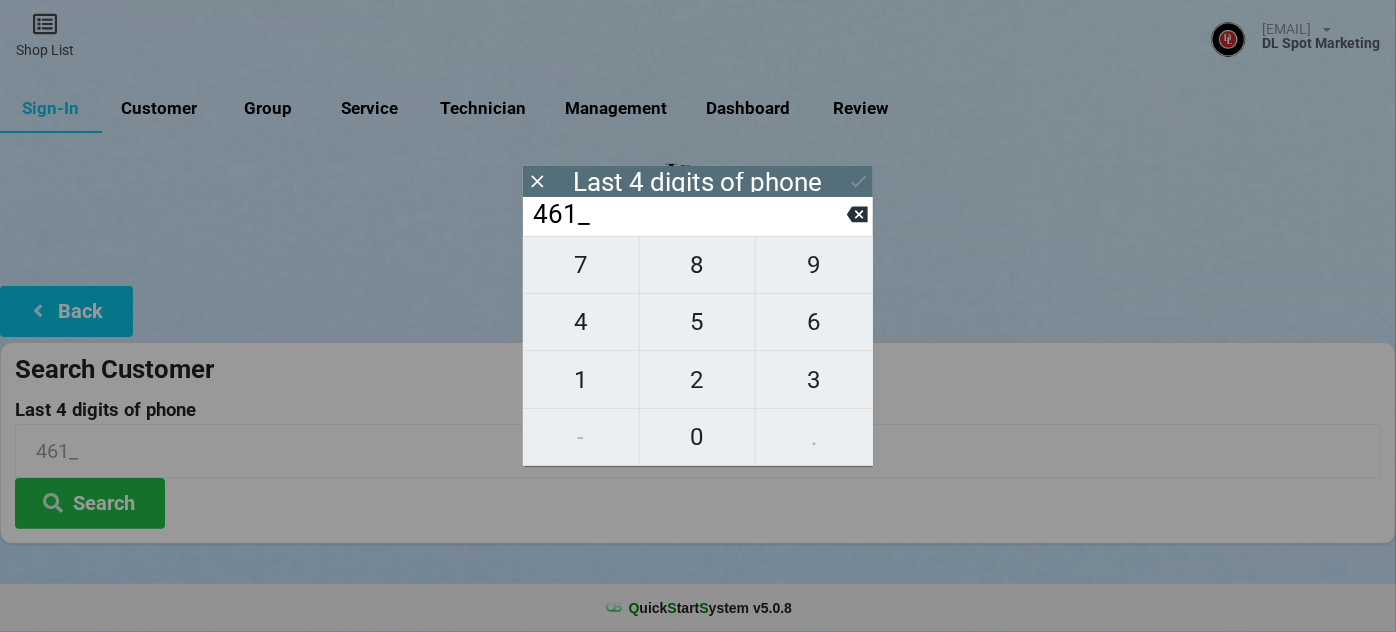 type on "4614" 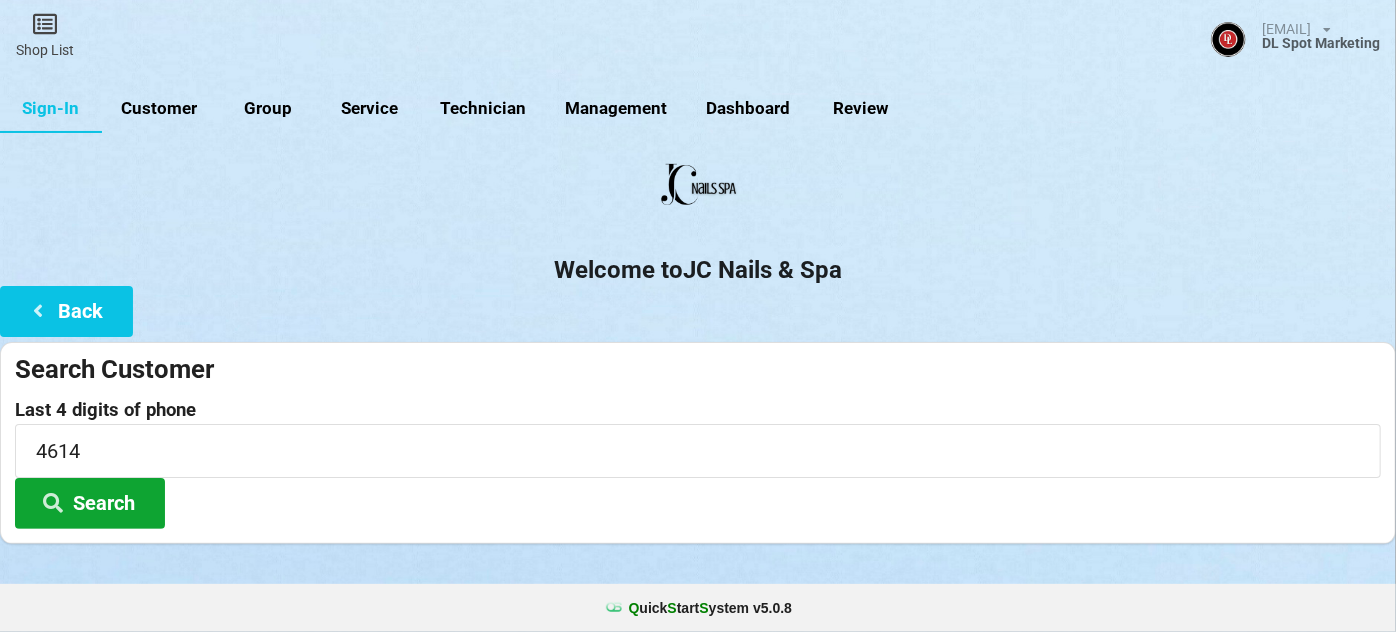click on "Search" at bounding box center [90, 503] 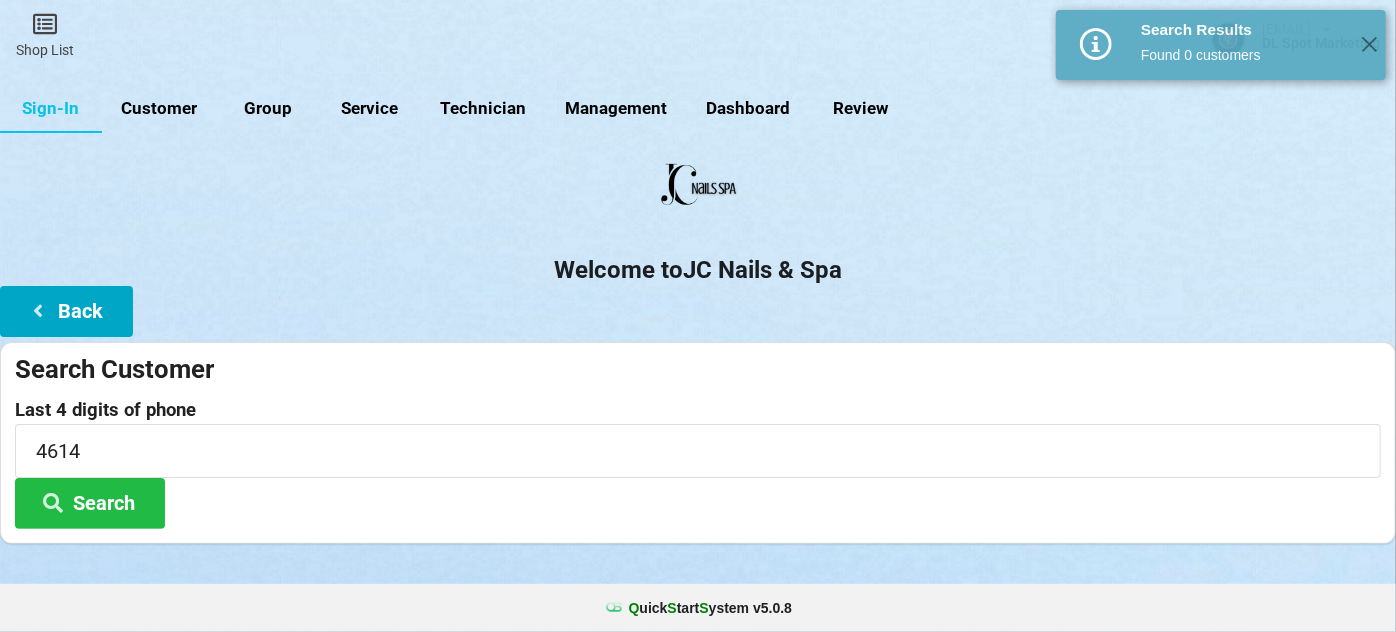 click on "Back" at bounding box center (66, 311) 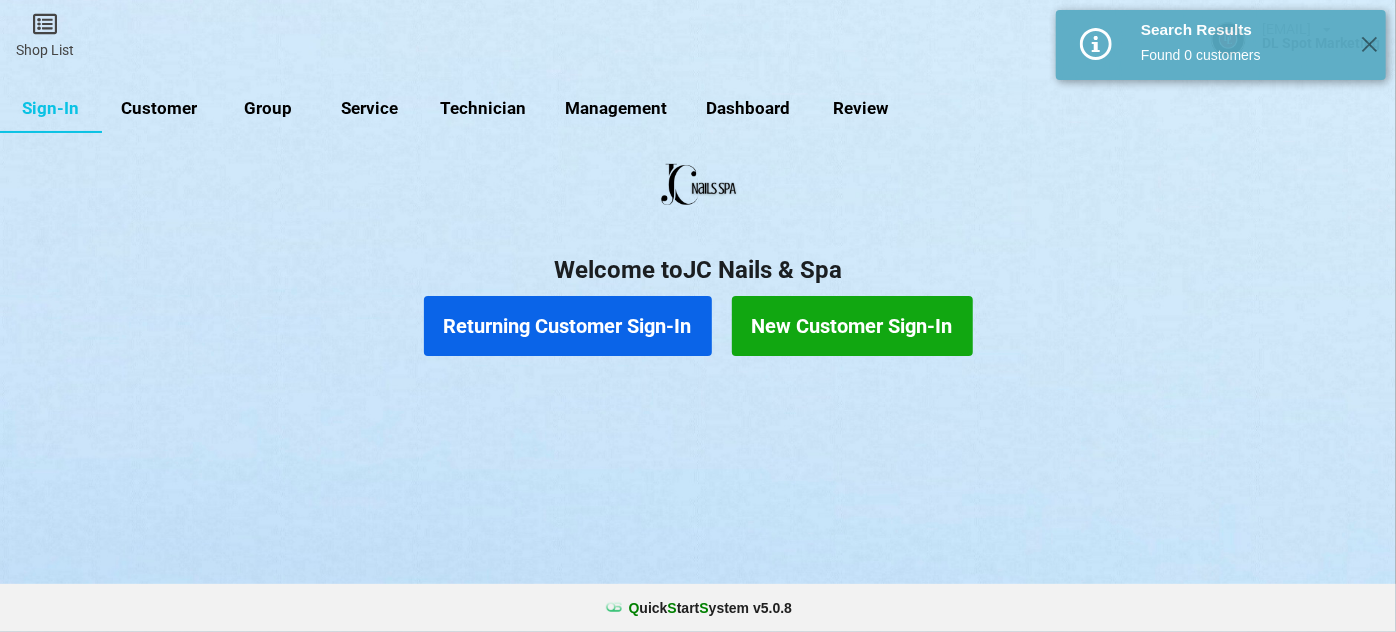 click on "New Customer Sign-In" at bounding box center [852, 326] 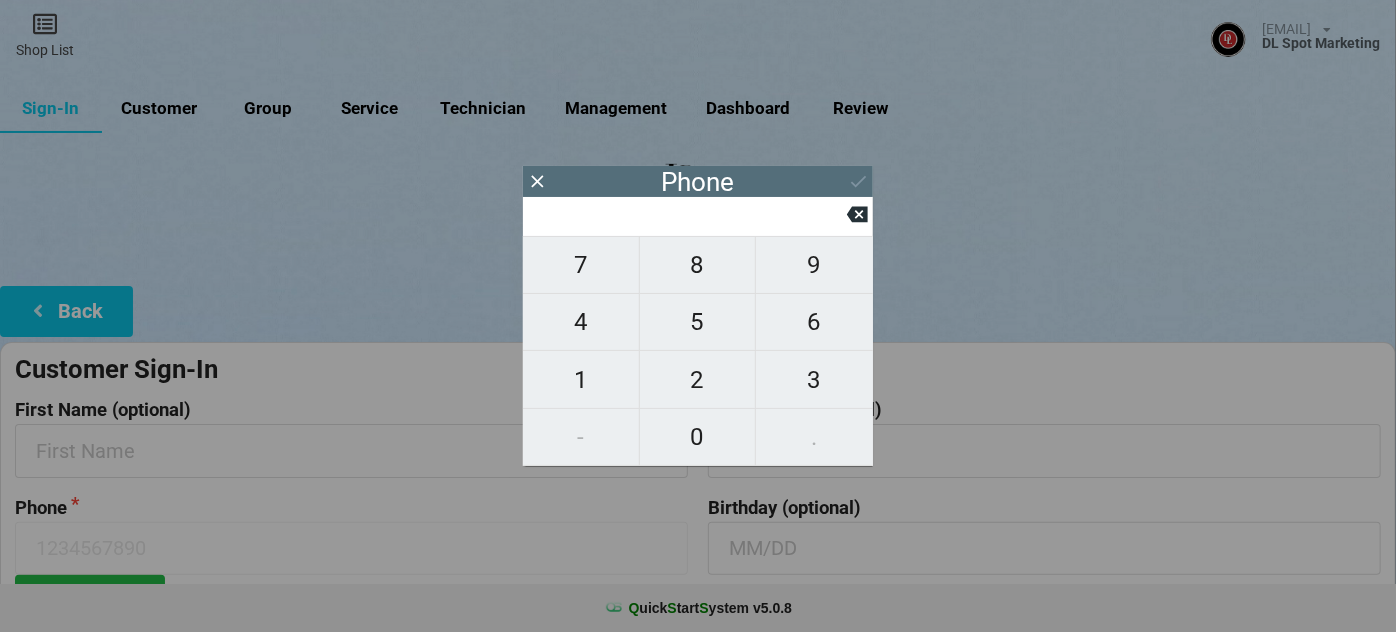 type on "5" 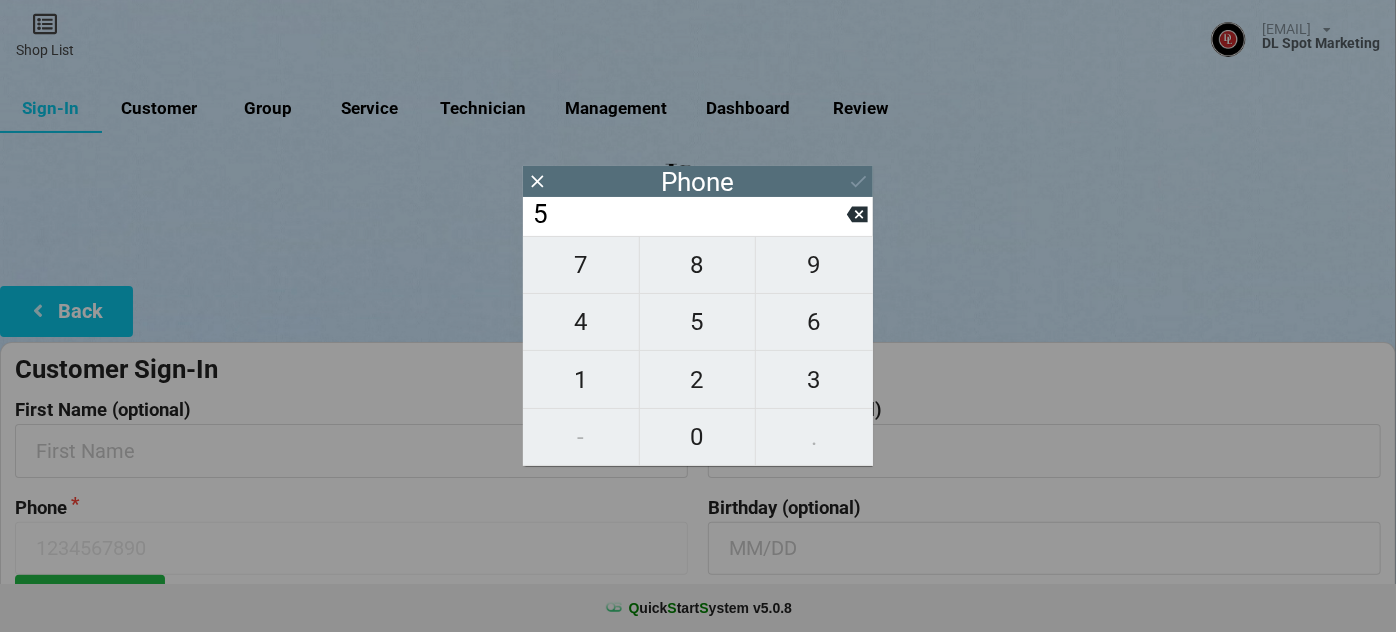 type on "5" 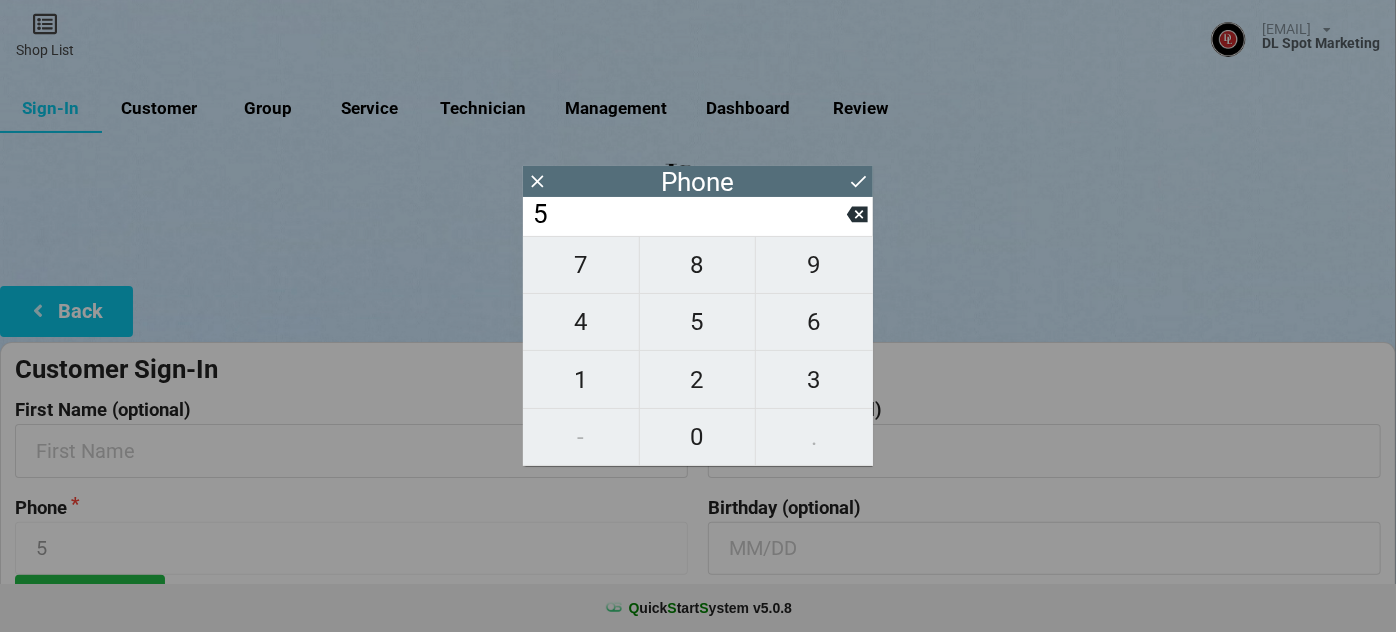 type on "51" 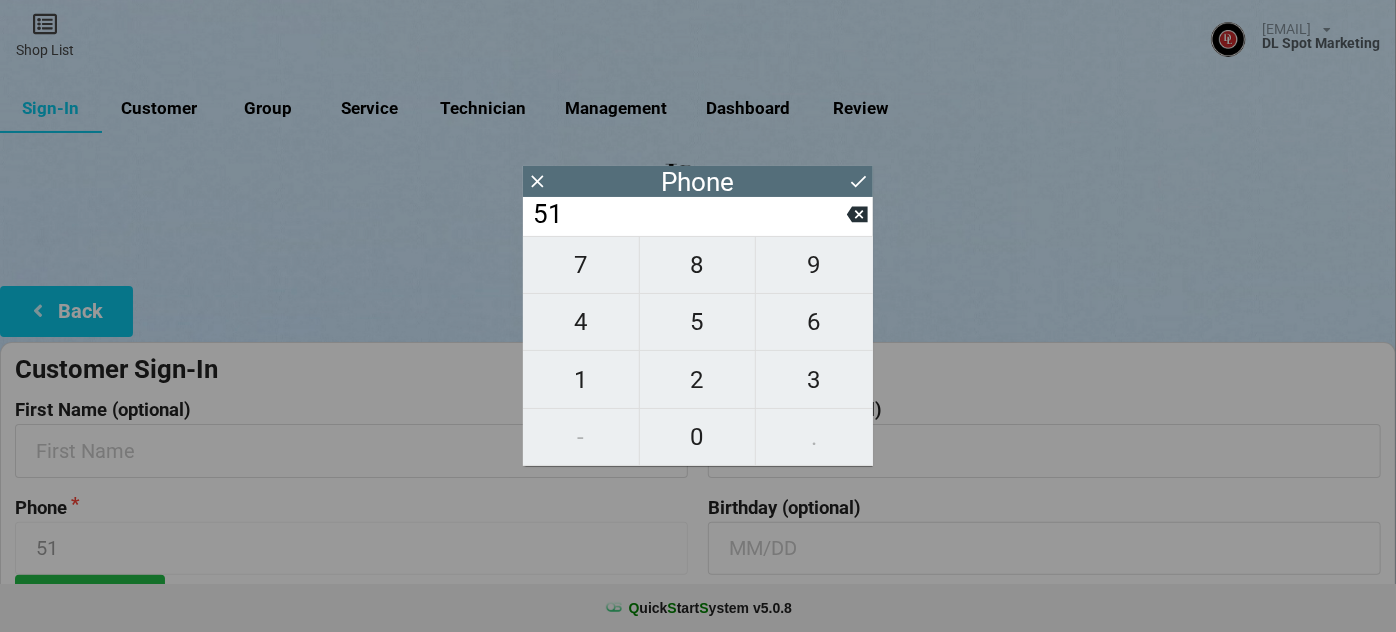 type on "510" 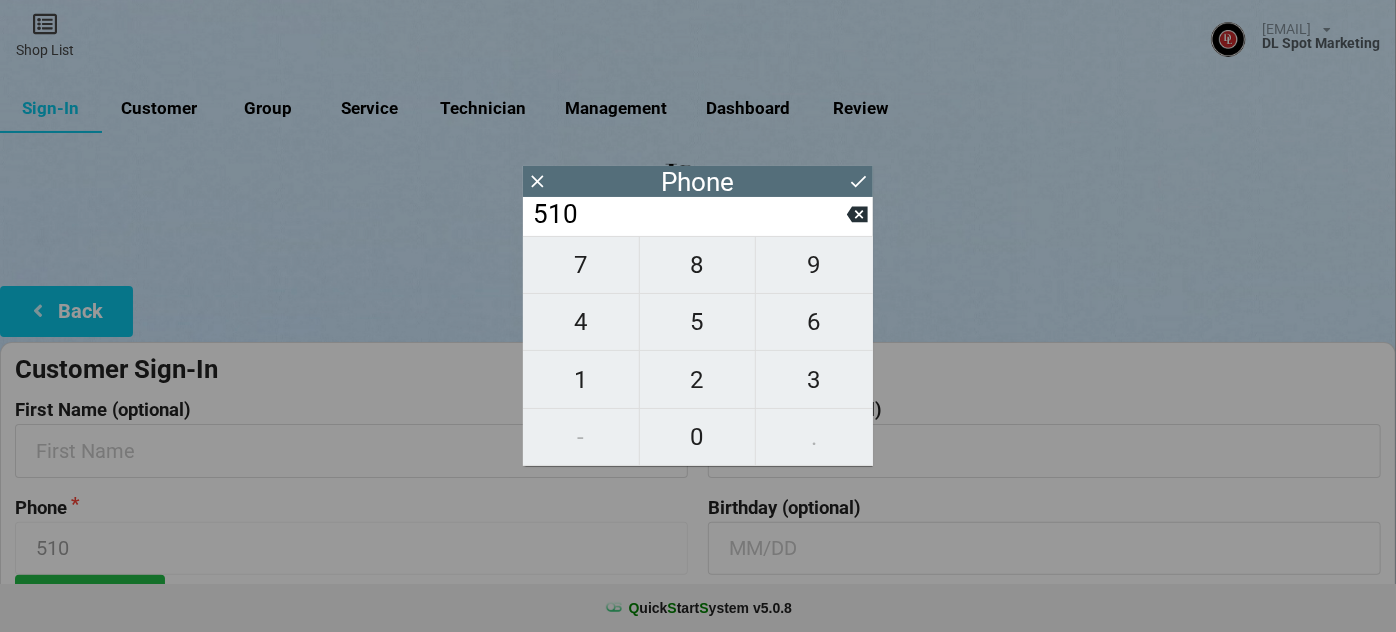 type on "5109" 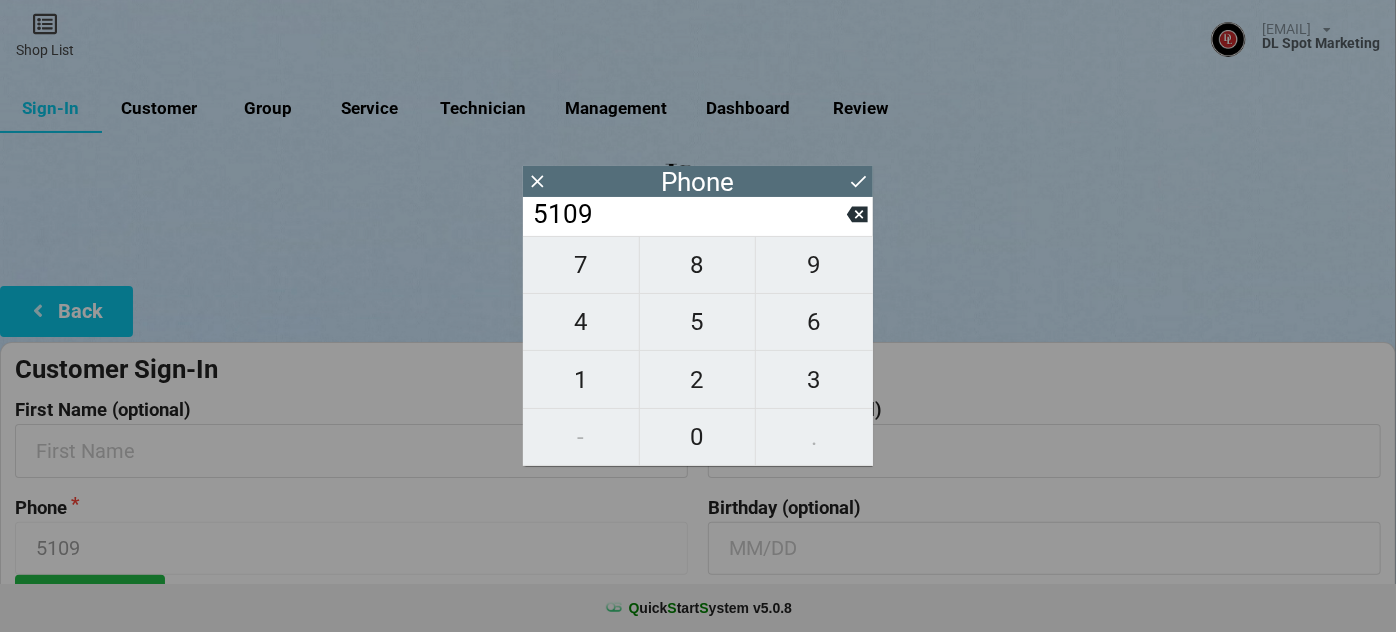 type on "[PHONE]" 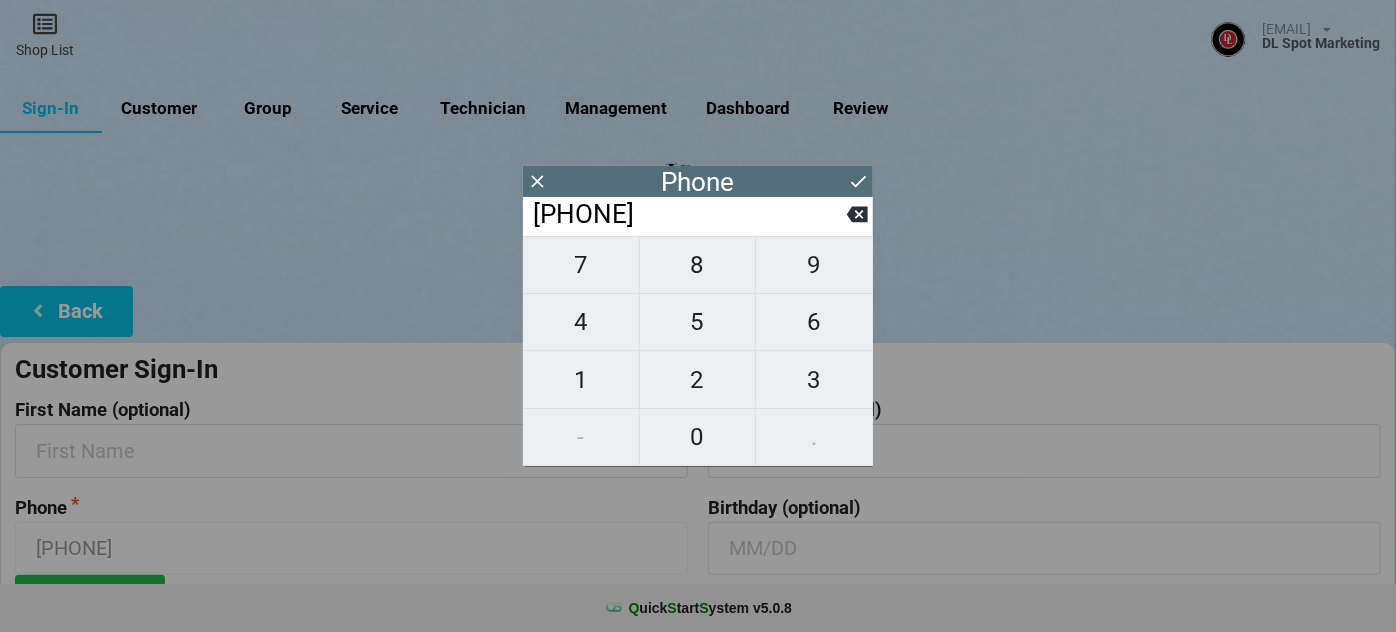 type on "[PHONE]" 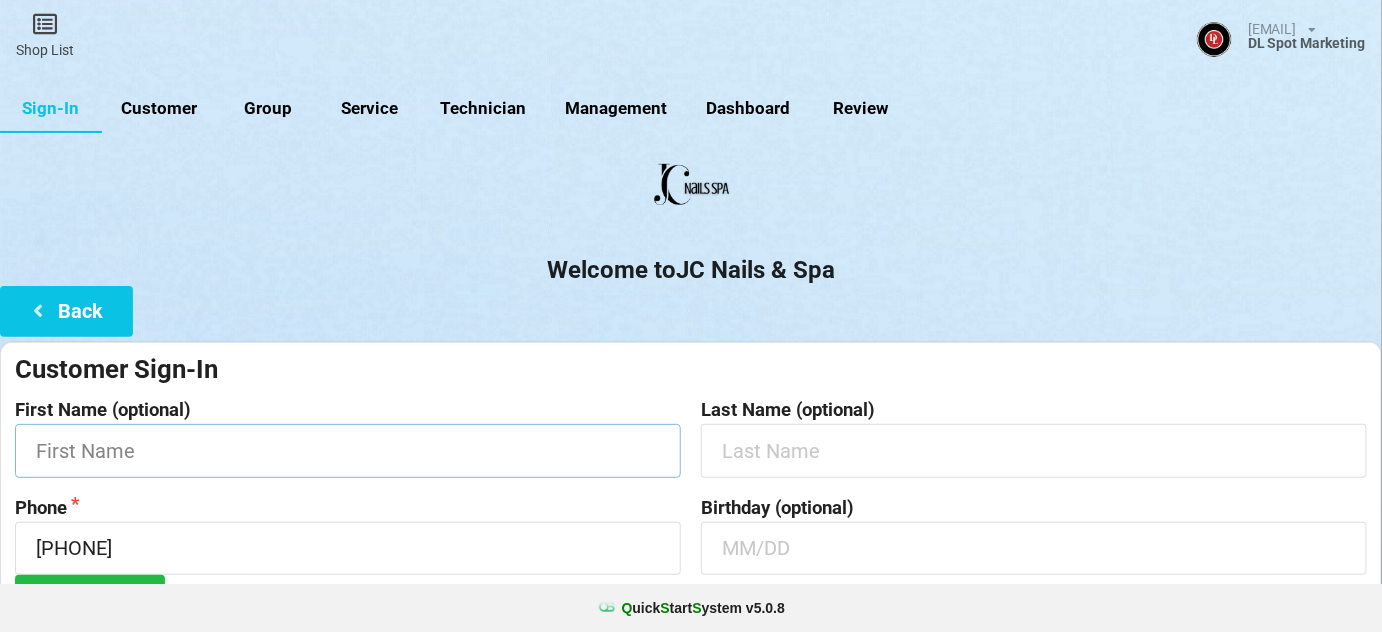 click at bounding box center [348, 450] 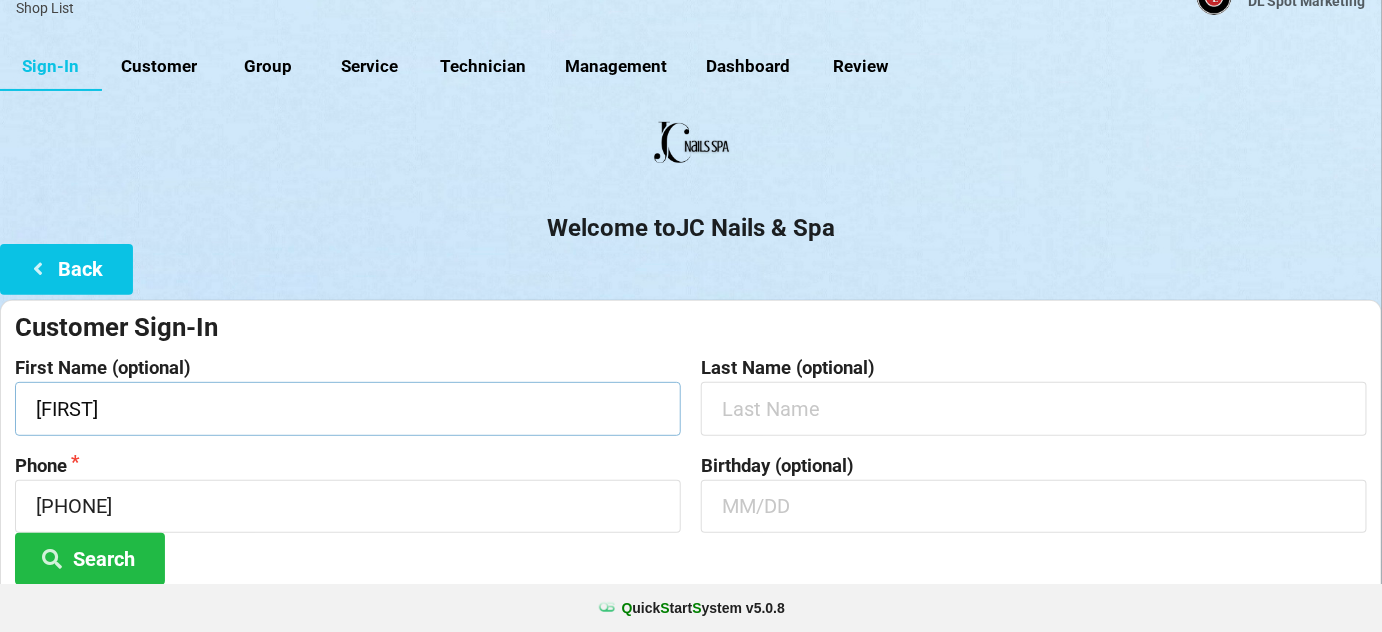 scroll, scrollTop: 191, scrollLeft: 0, axis: vertical 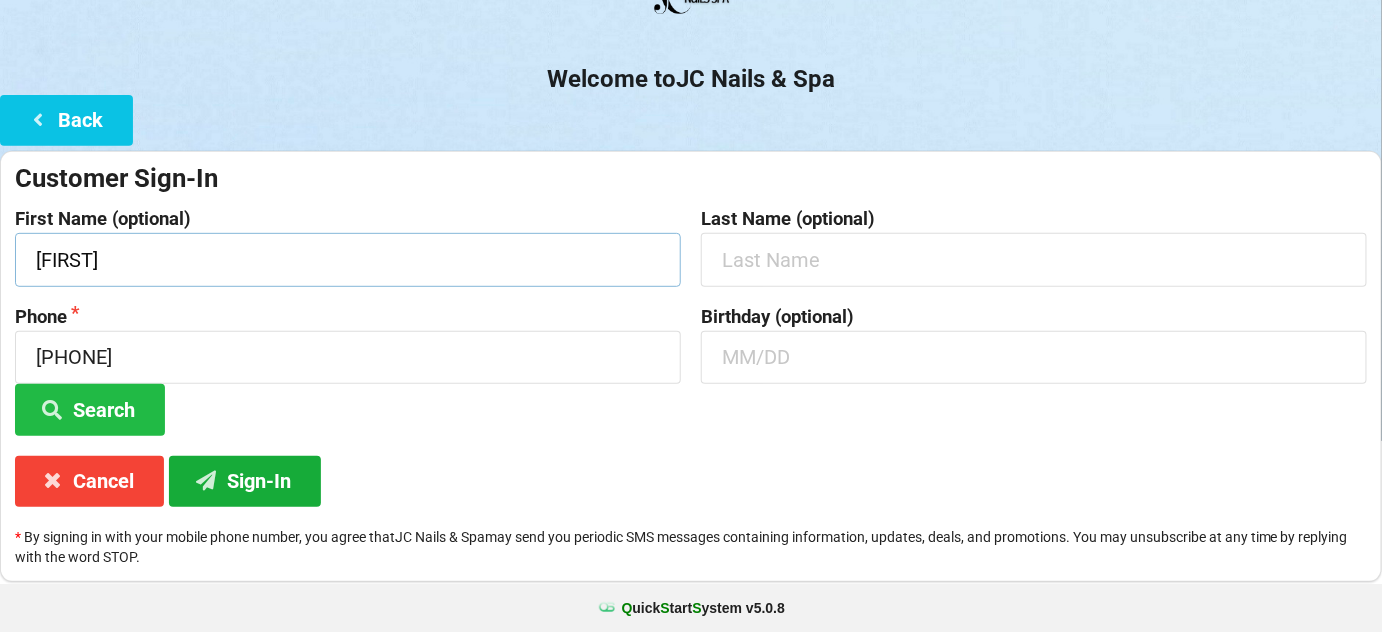 type on "[FIRST]" 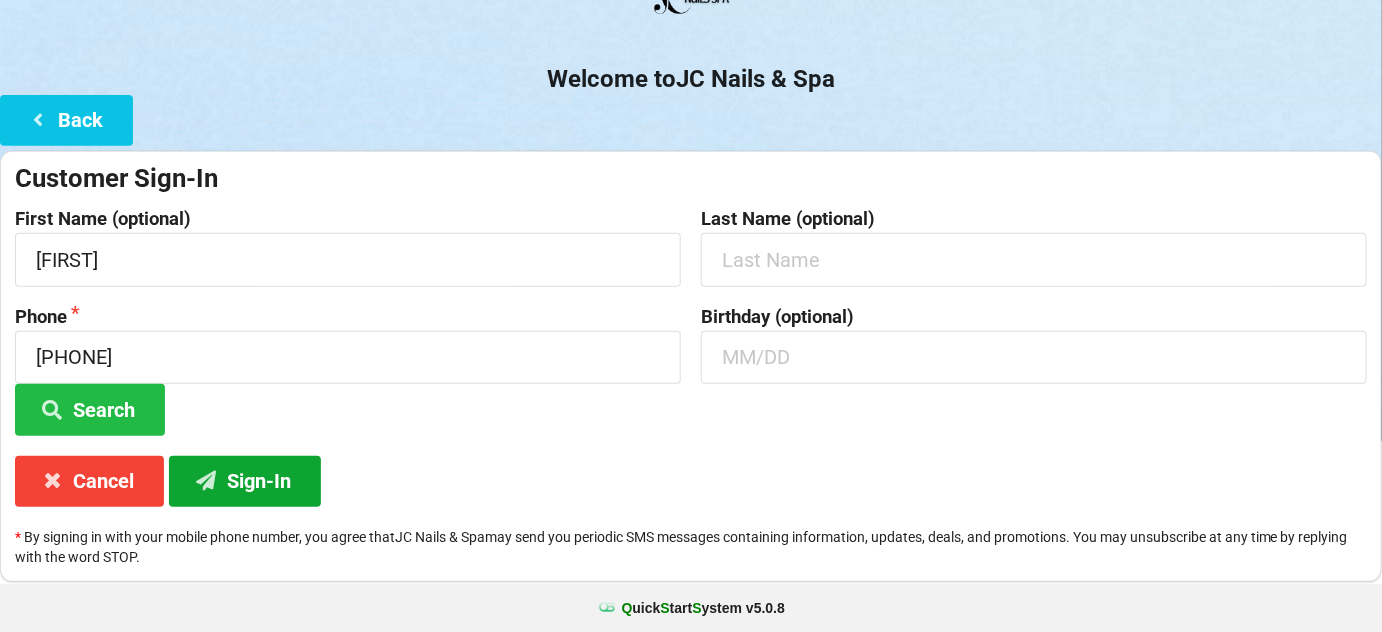 click on "Sign-In" at bounding box center [245, 481] 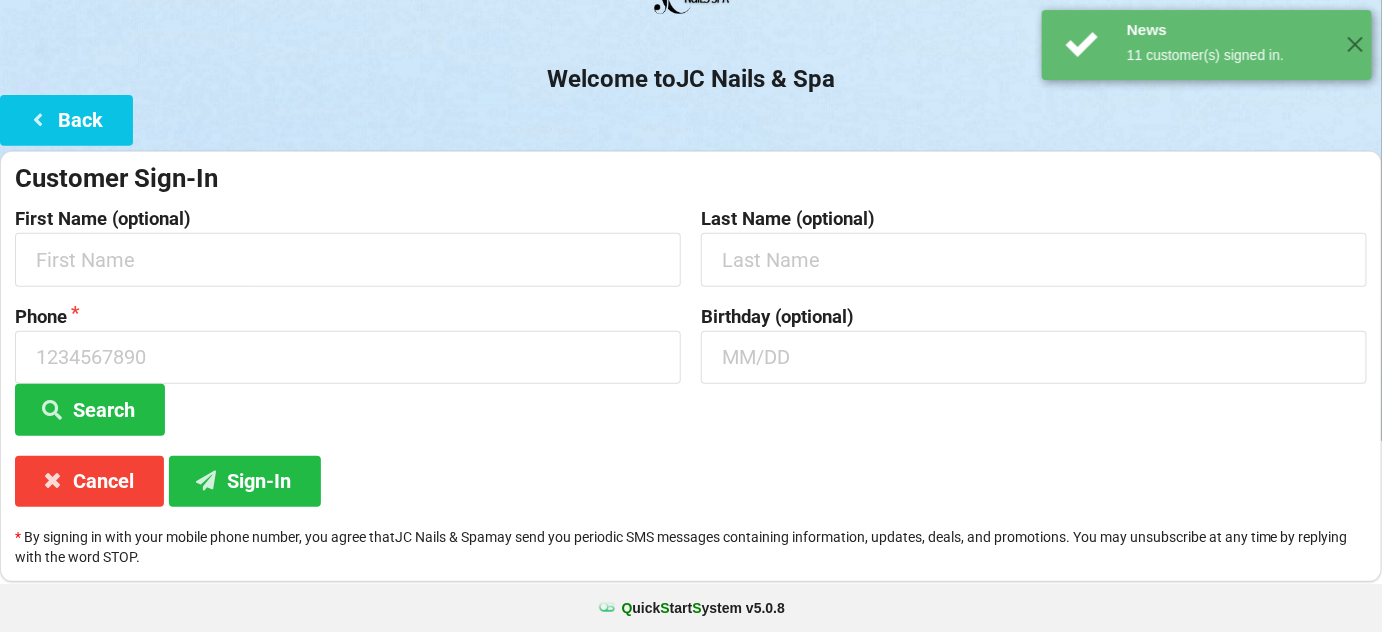 scroll, scrollTop: 0, scrollLeft: 0, axis: both 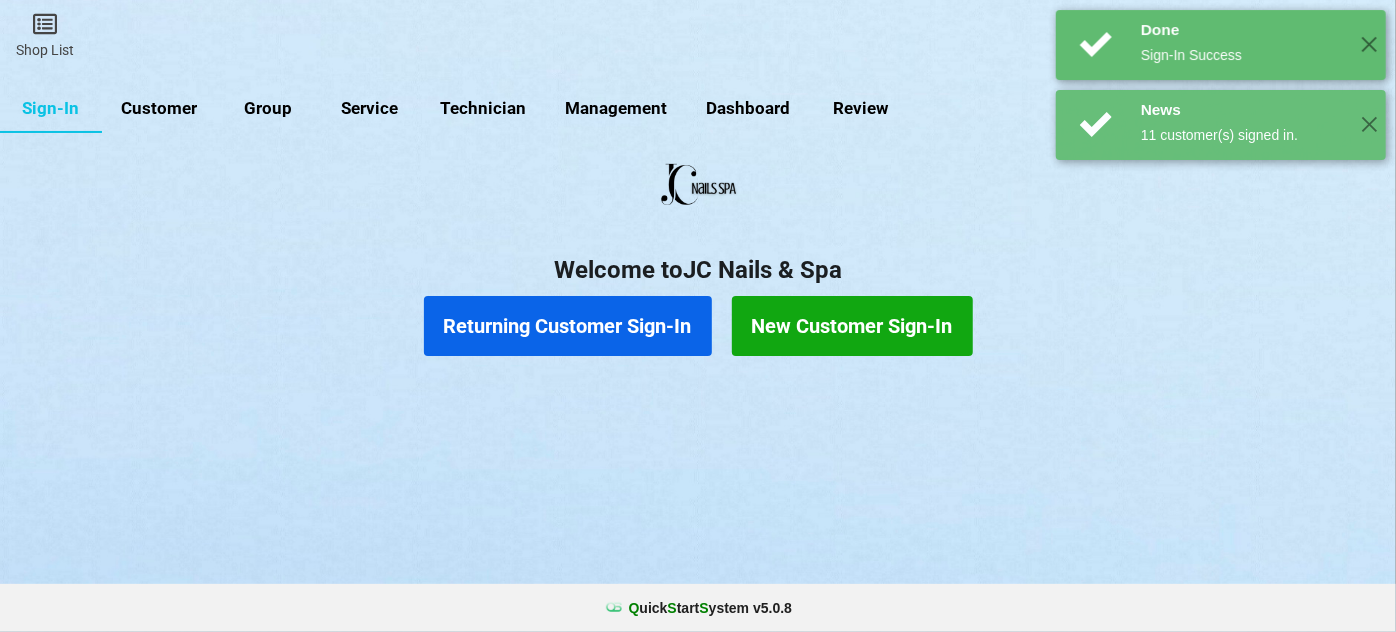 click on "Returning Customer Sign-In" at bounding box center [568, 326] 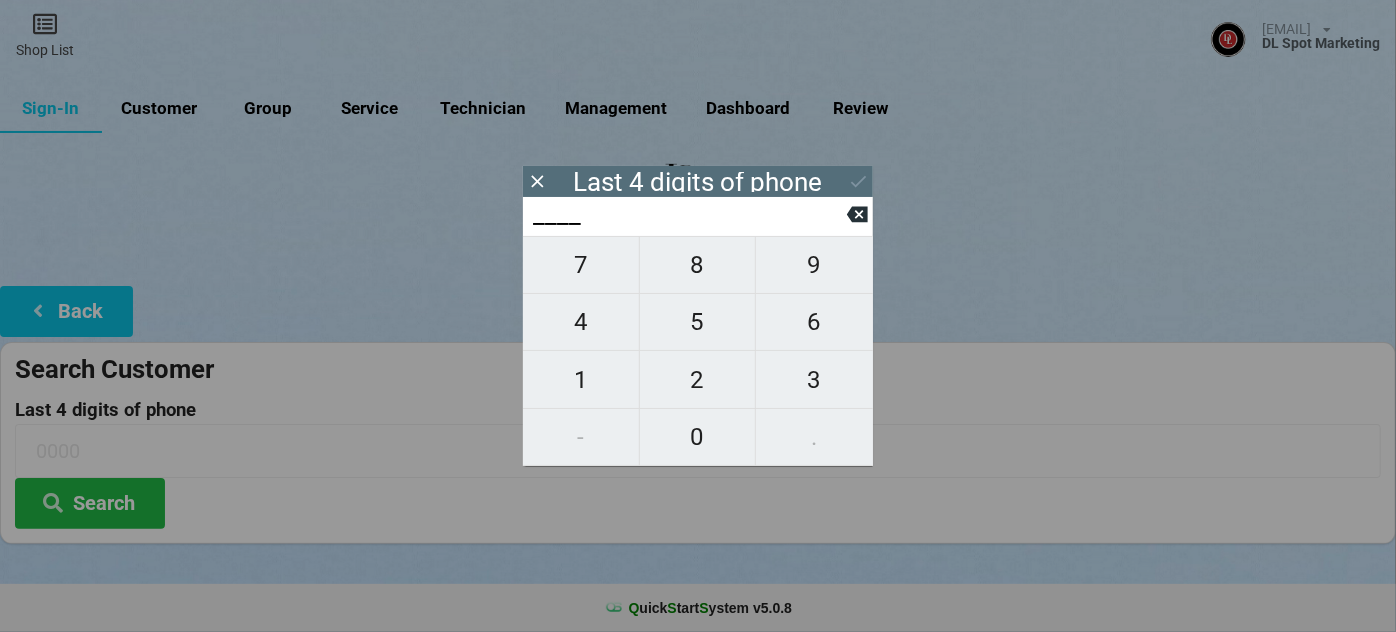 type on "0___" 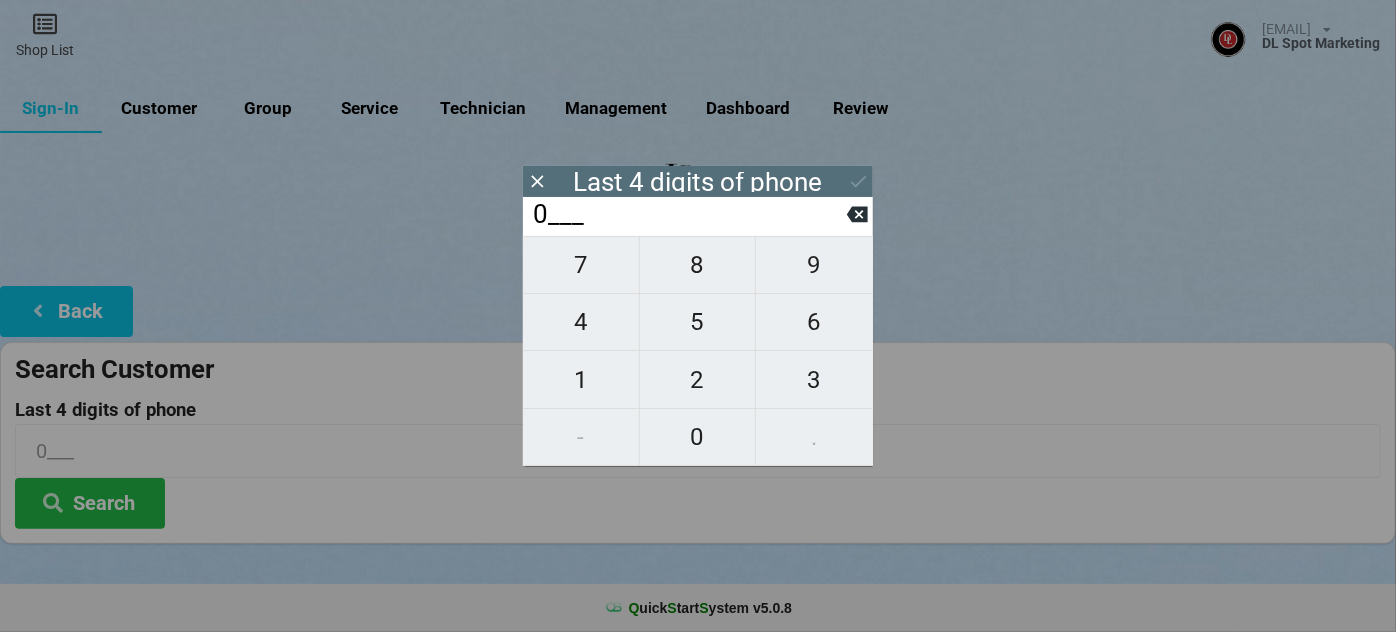 type on "[PHONE]" 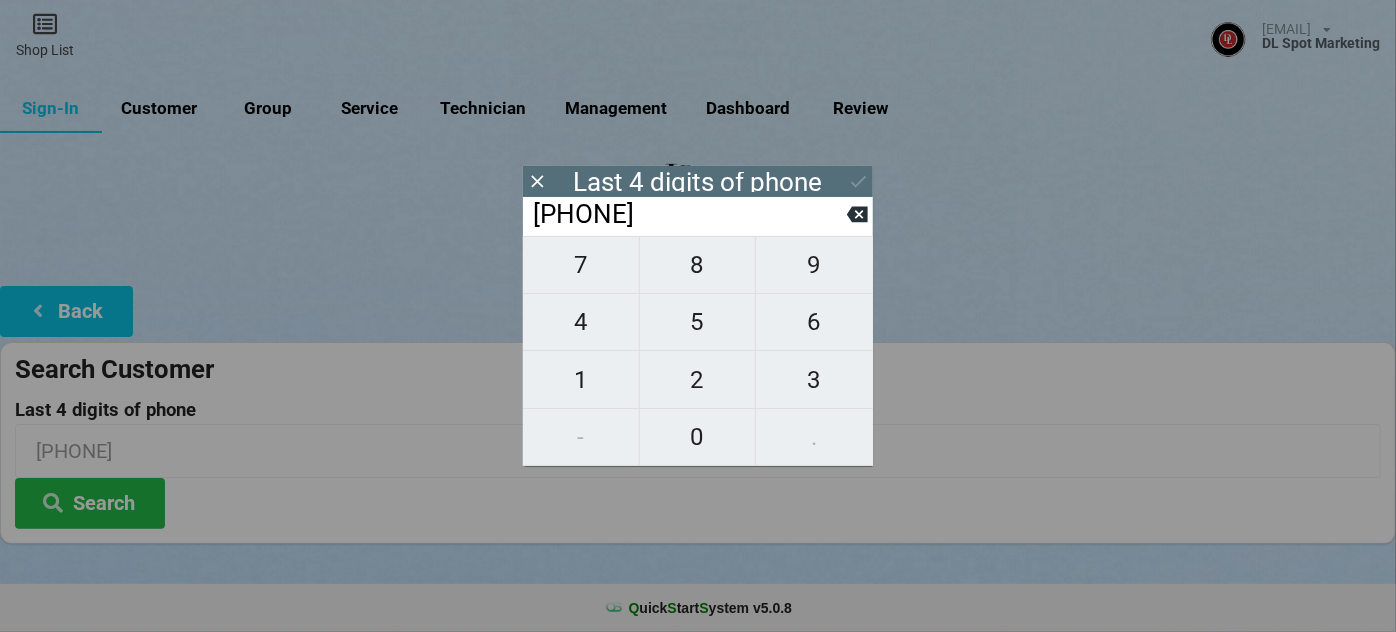type on "[PHONE]" 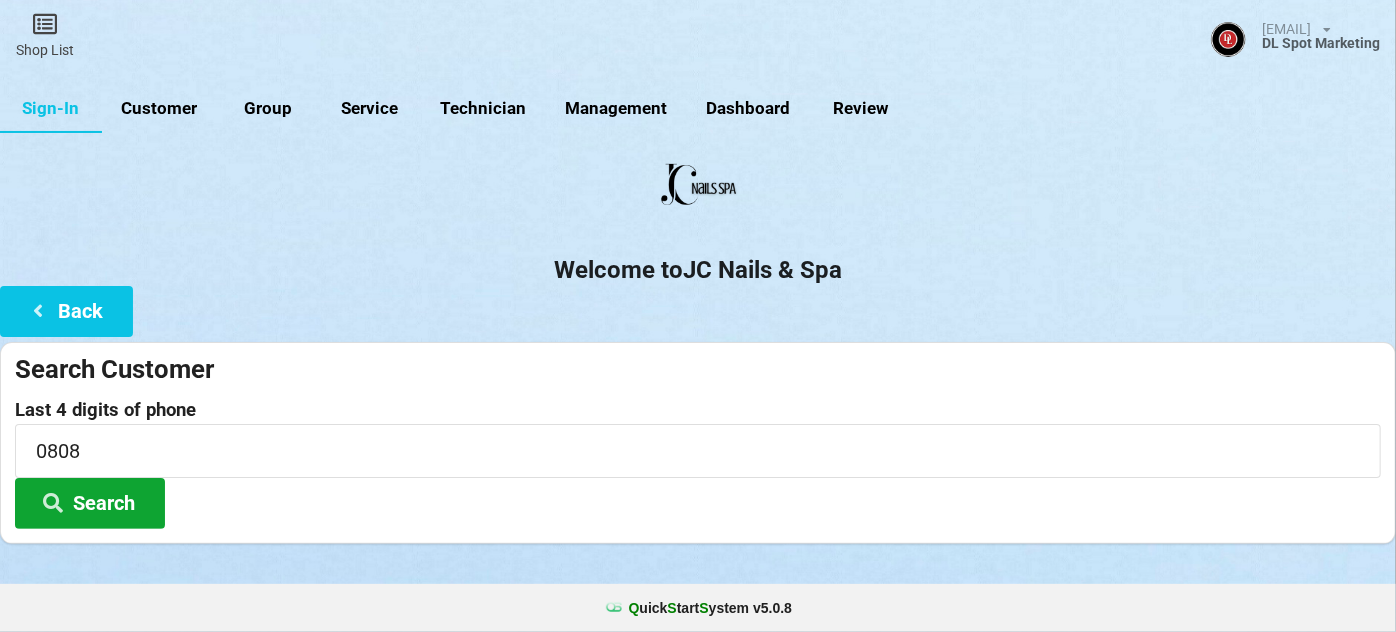 click on "Search" at bounding box center [90, 503] 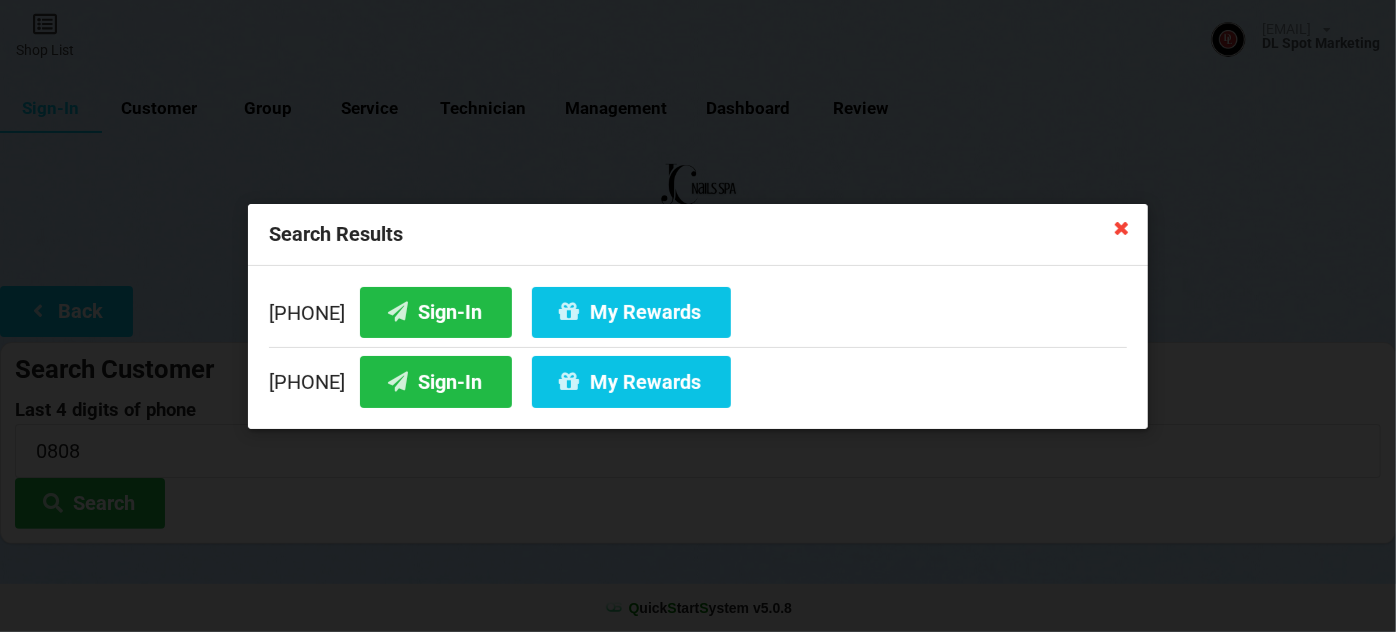 click at bounding box center [1122, 227] 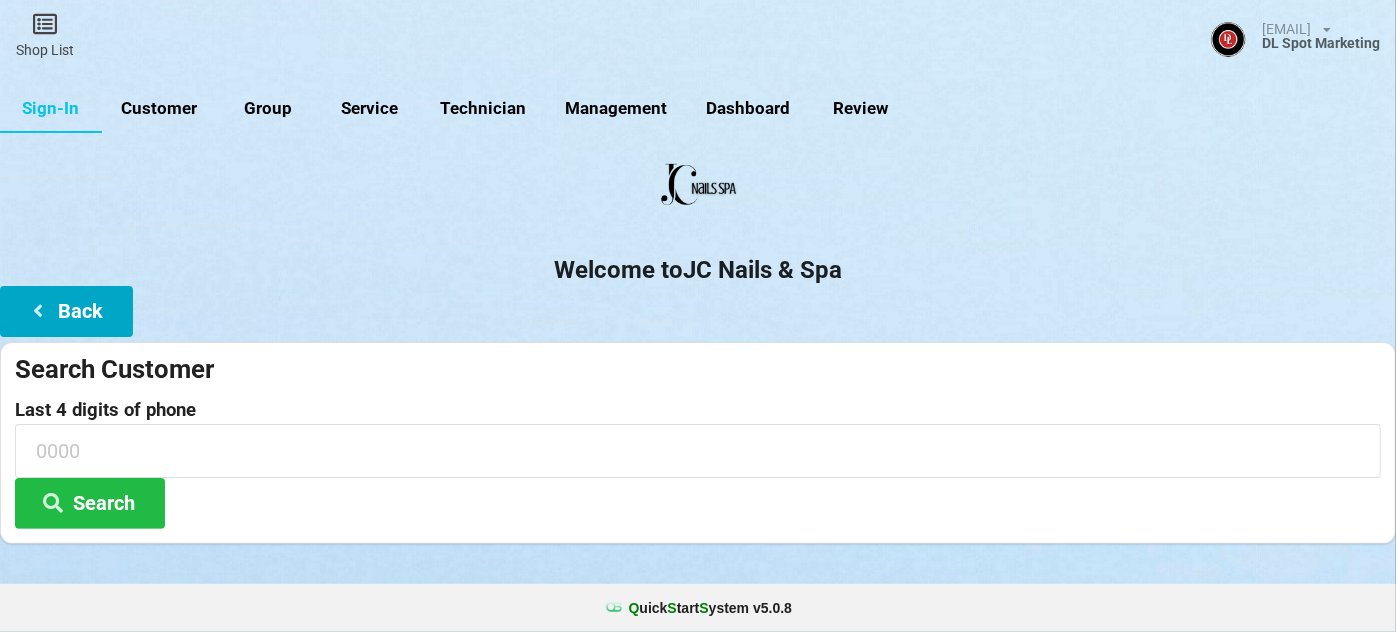click on "Back" at bounding box center [66, 311] 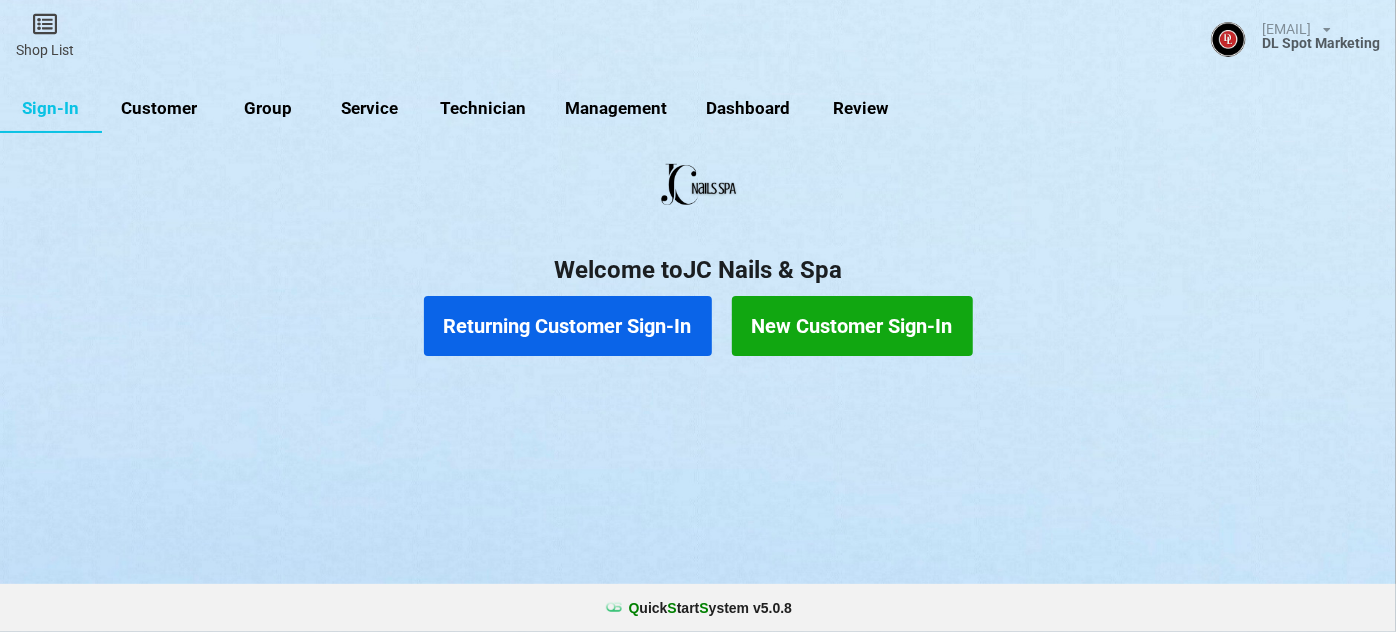 click on "New Customer Sign-In" at bounding box center (852, 326) 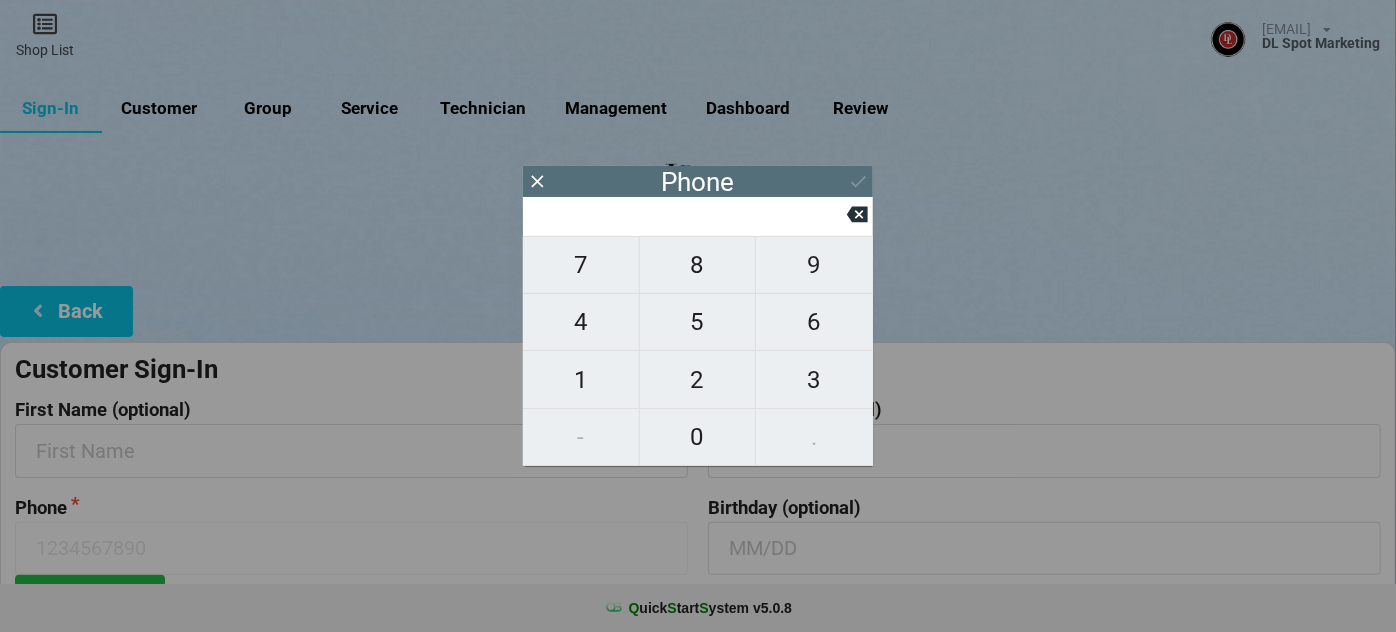 type on "5" 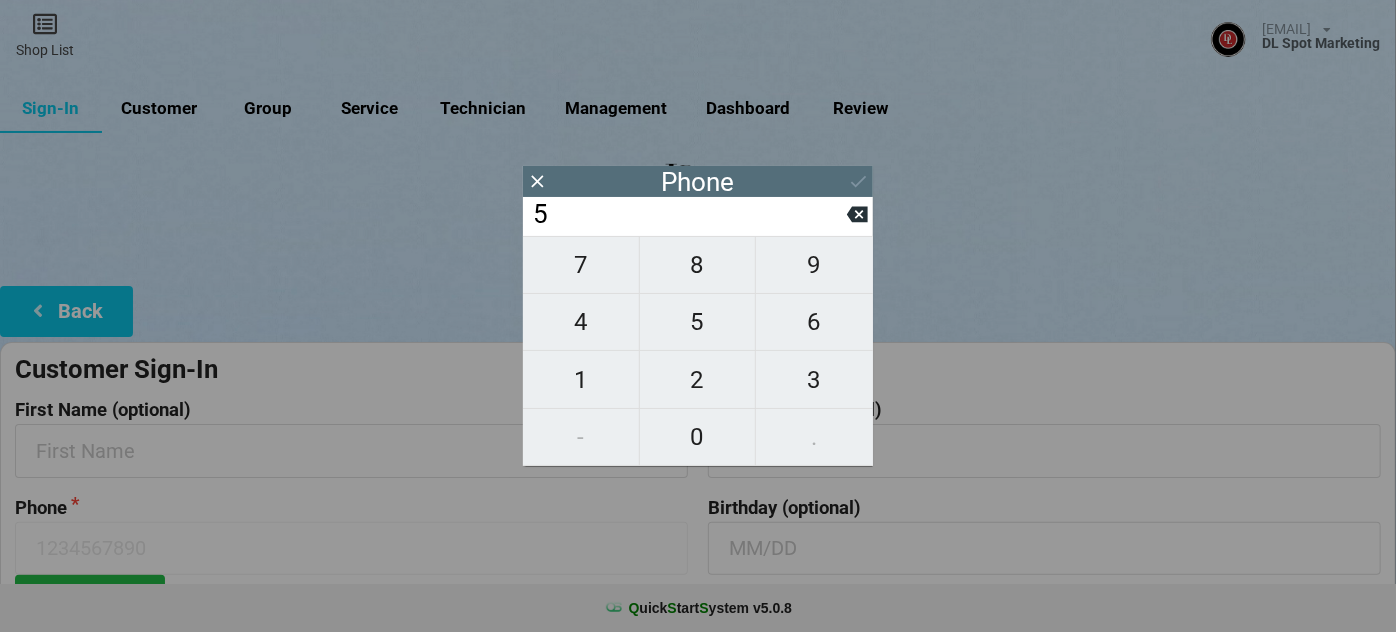 type on "5" 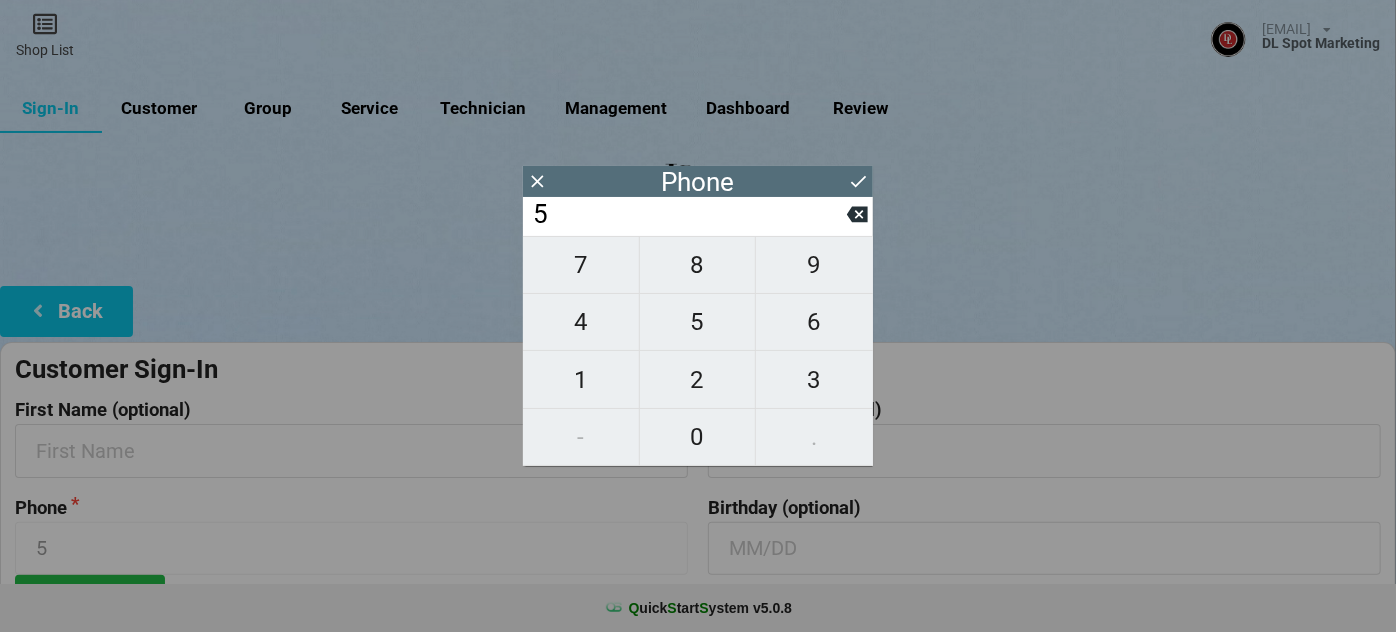 type on "51" 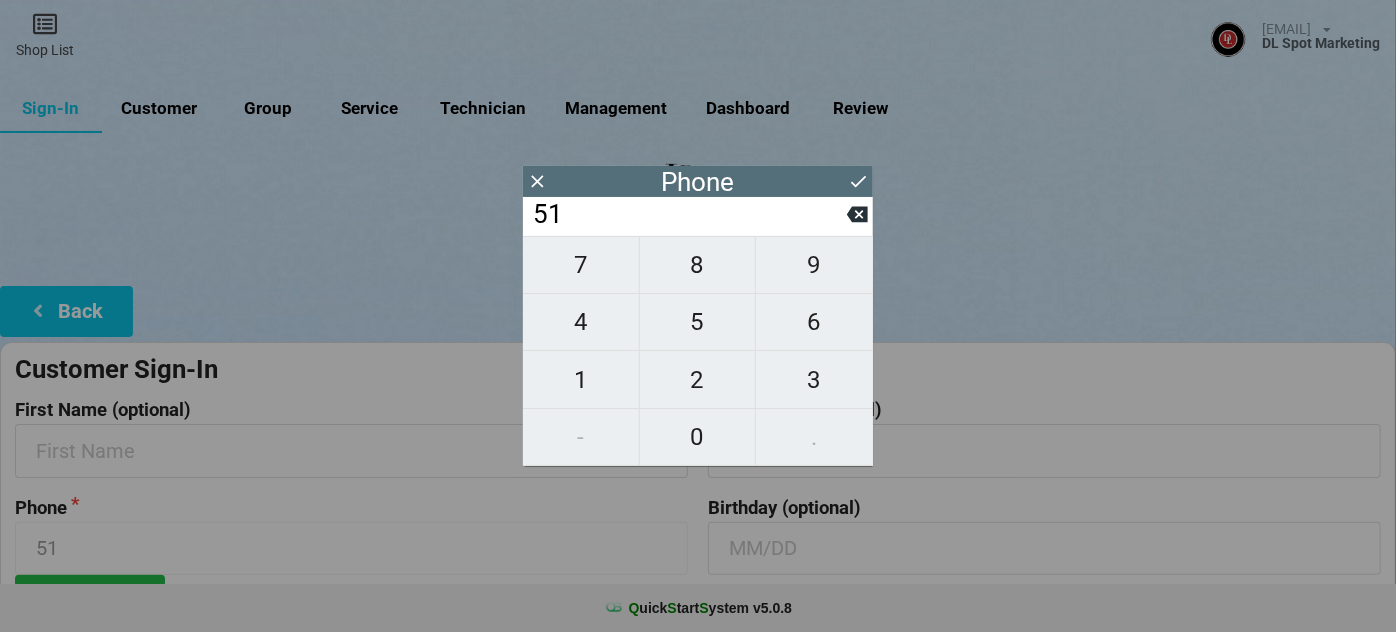 type on "510" 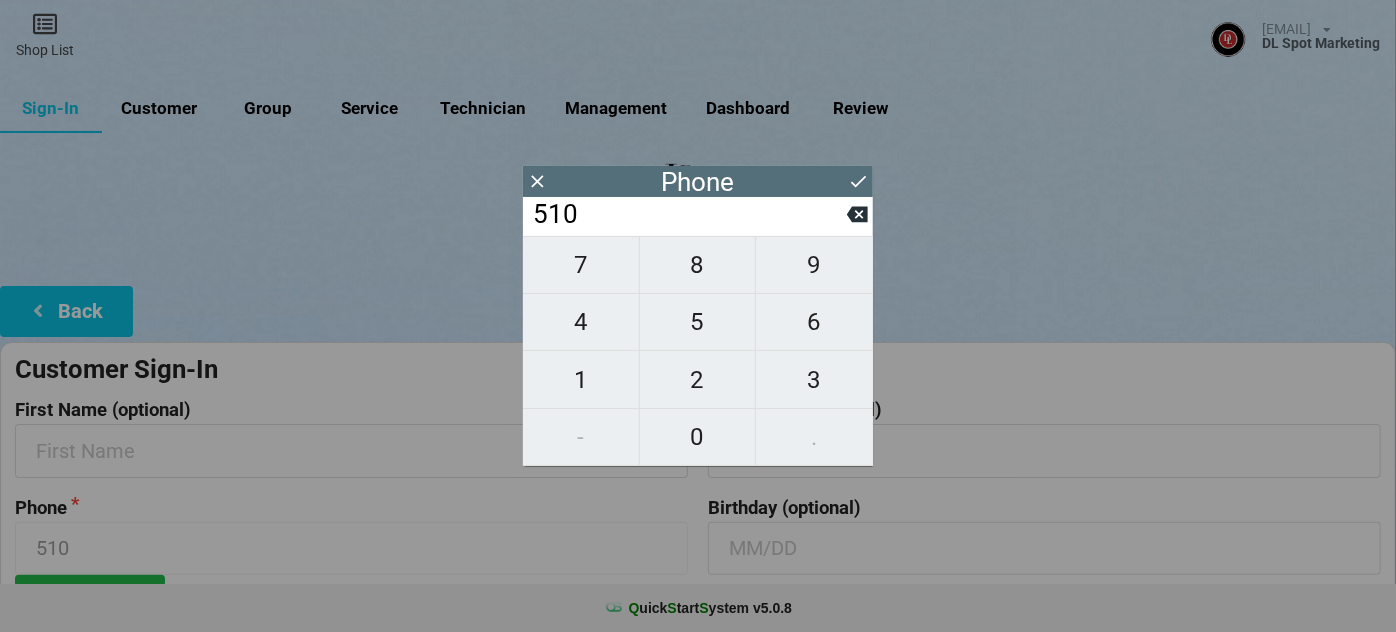 type on "5106" 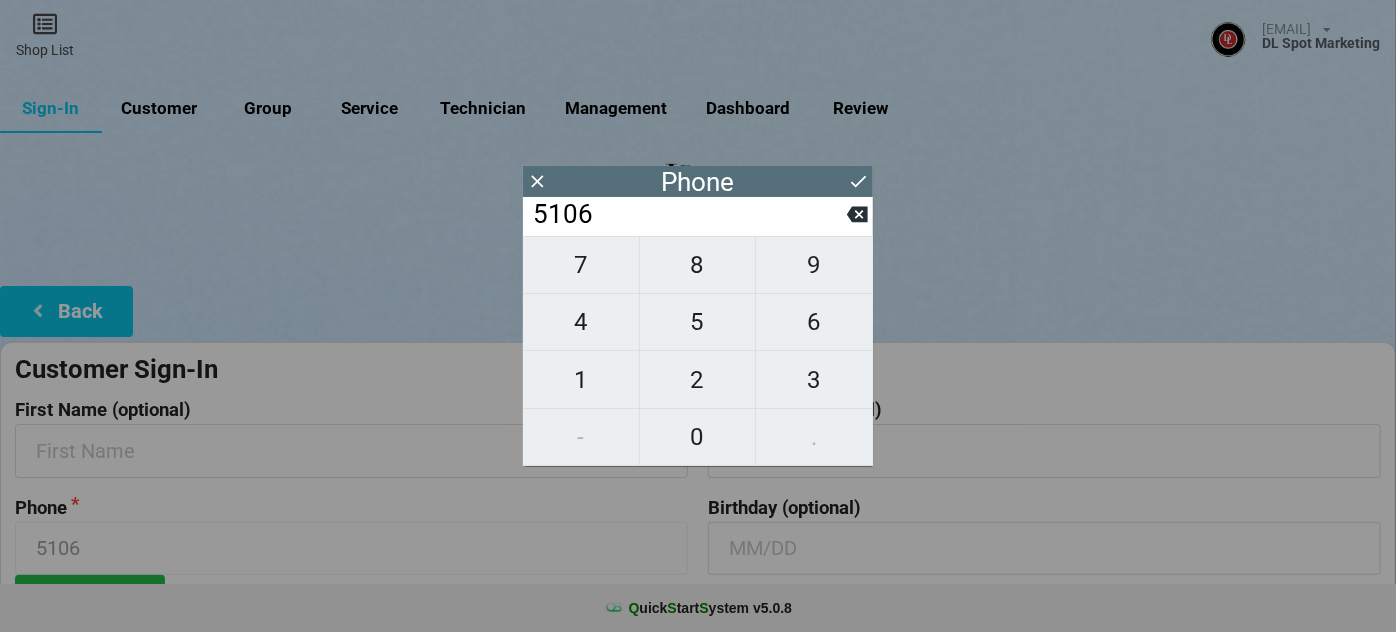 type on "[PHONE]" 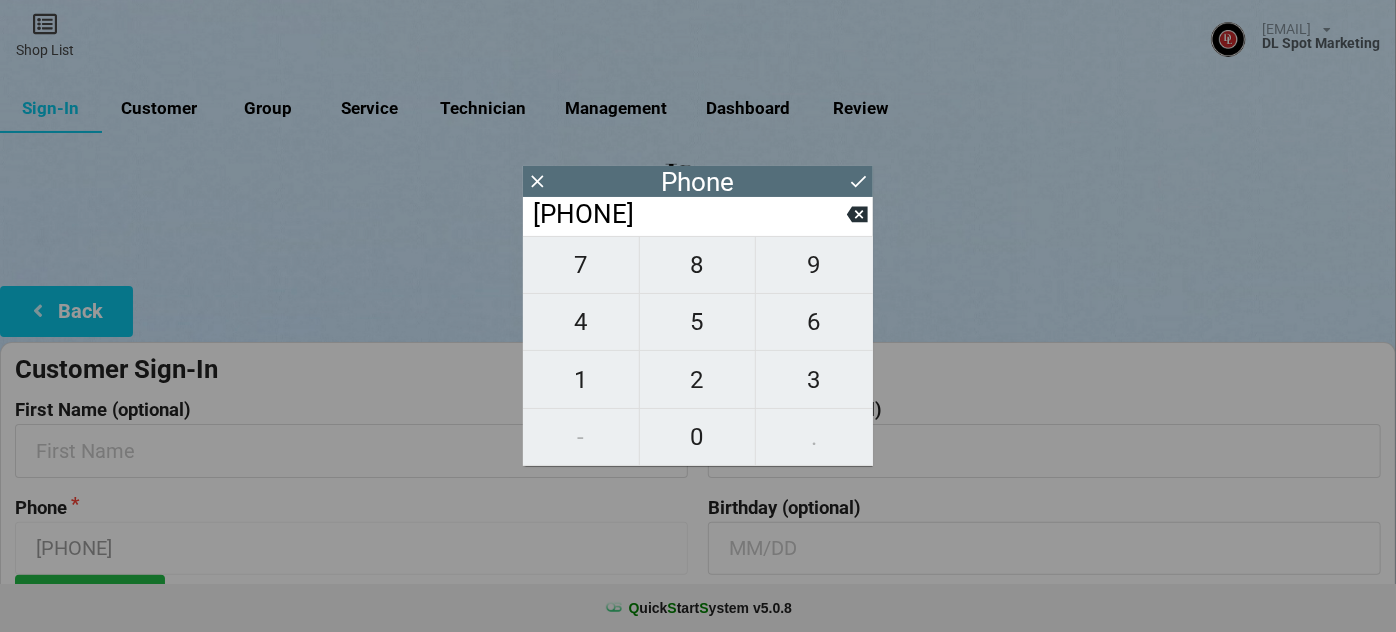 type on "[PHONE]" 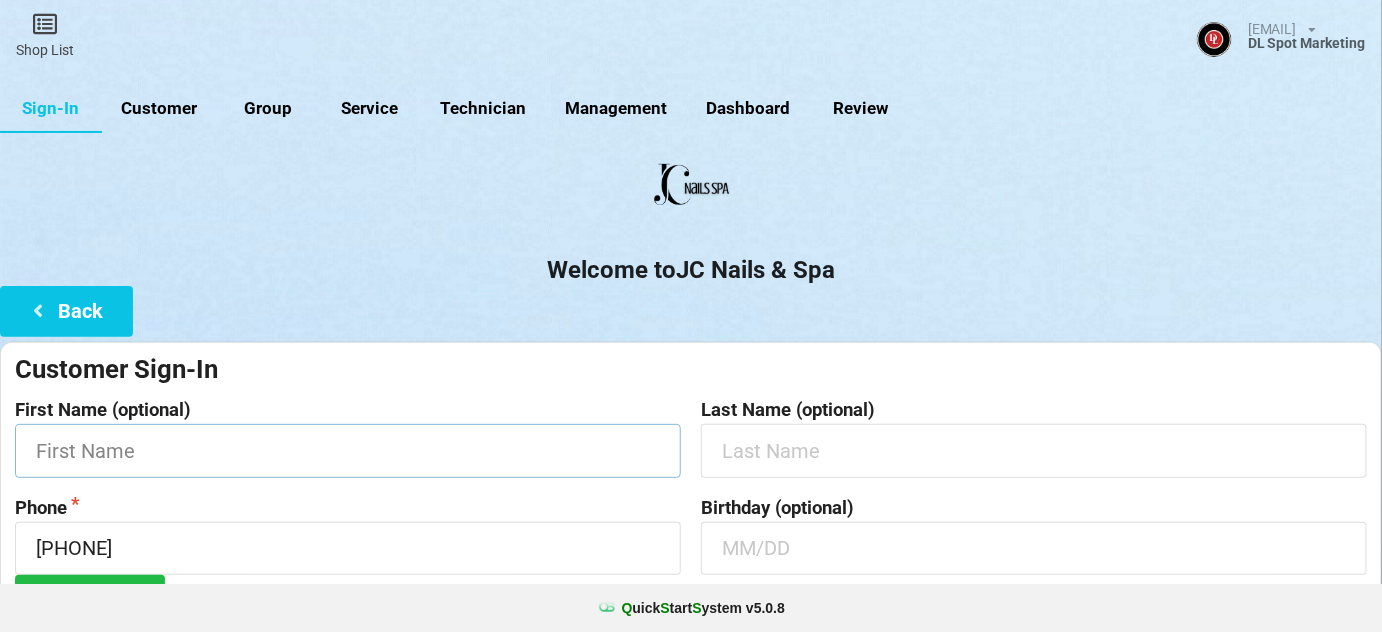 click at bounding box center [348, 450] 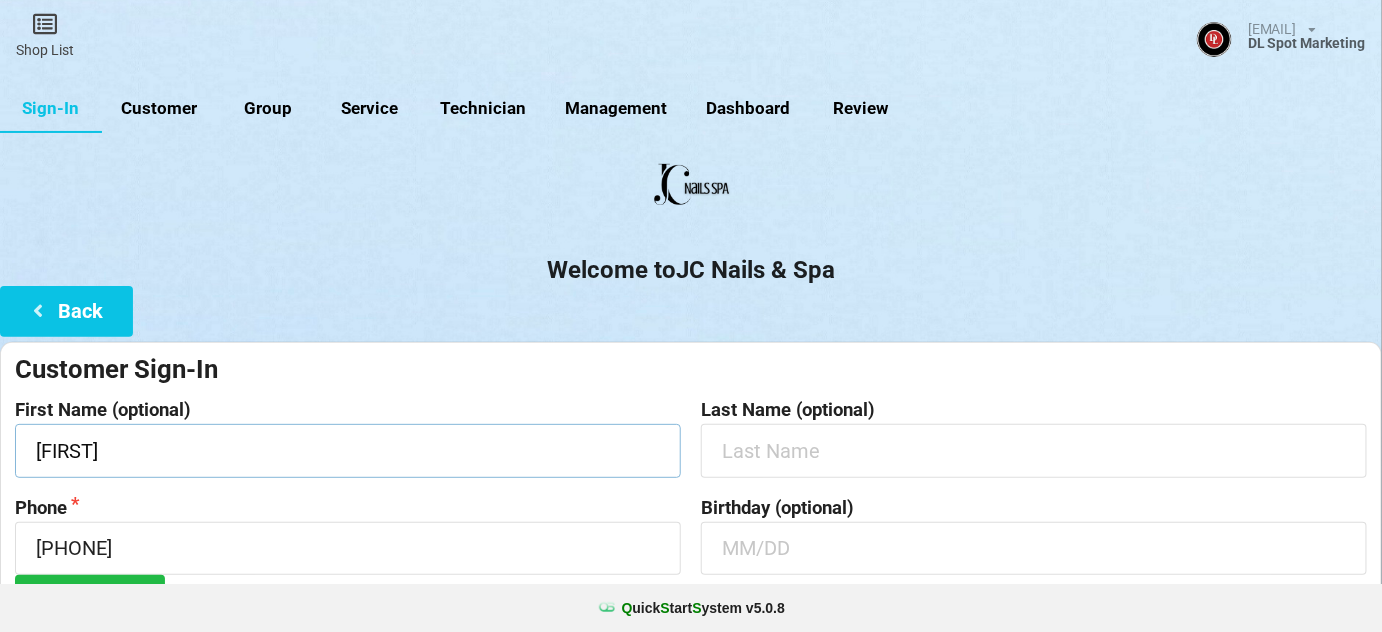 type on "[FIRST]" 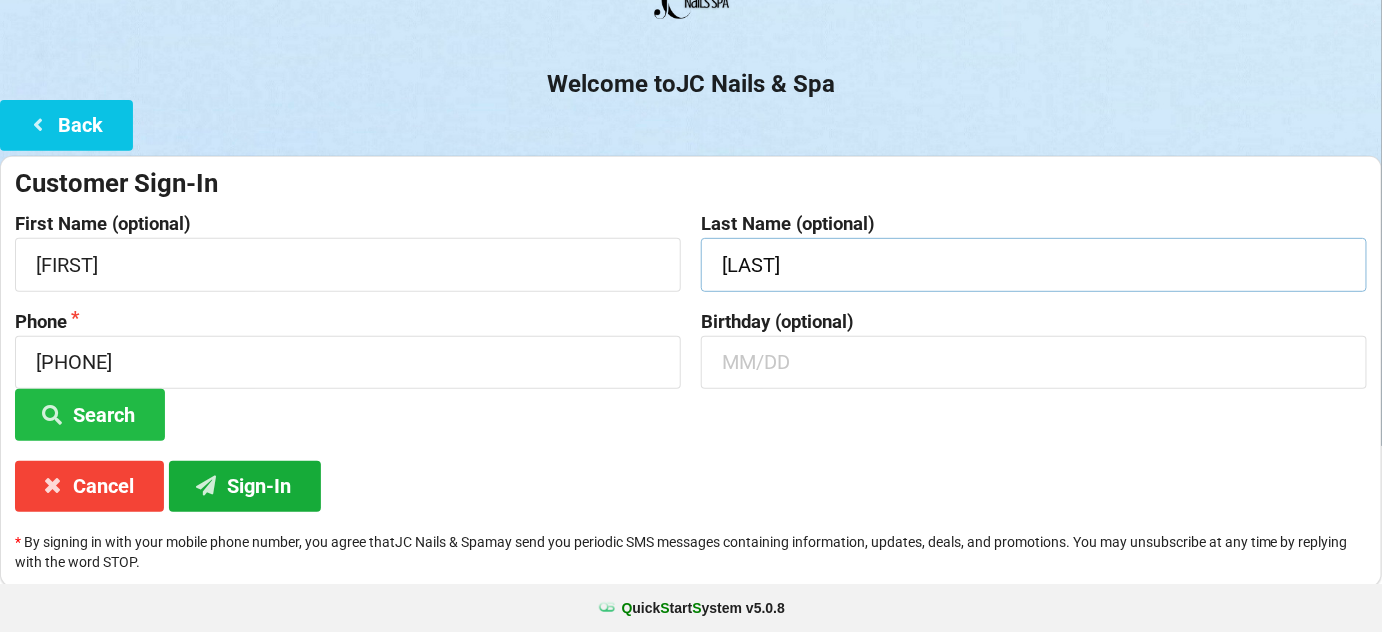 scroll, scrollTop: 191, scrollLeft: 0, axis: vertical 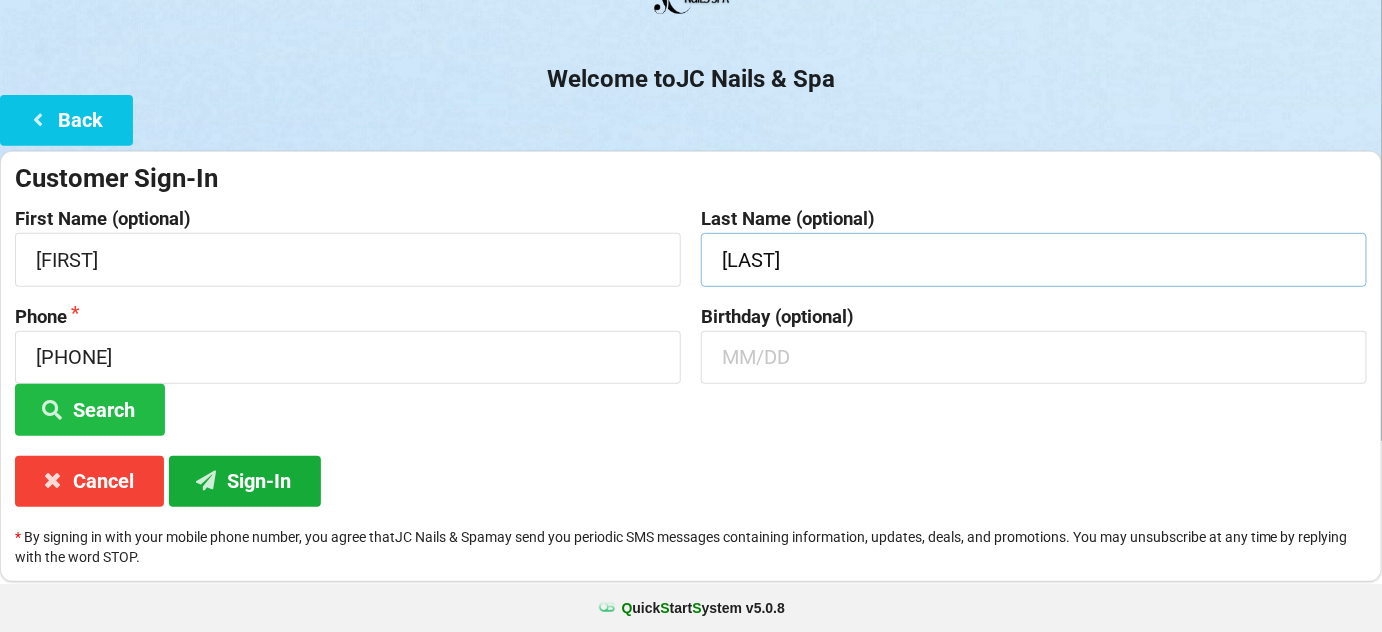 type on "[LAST]" 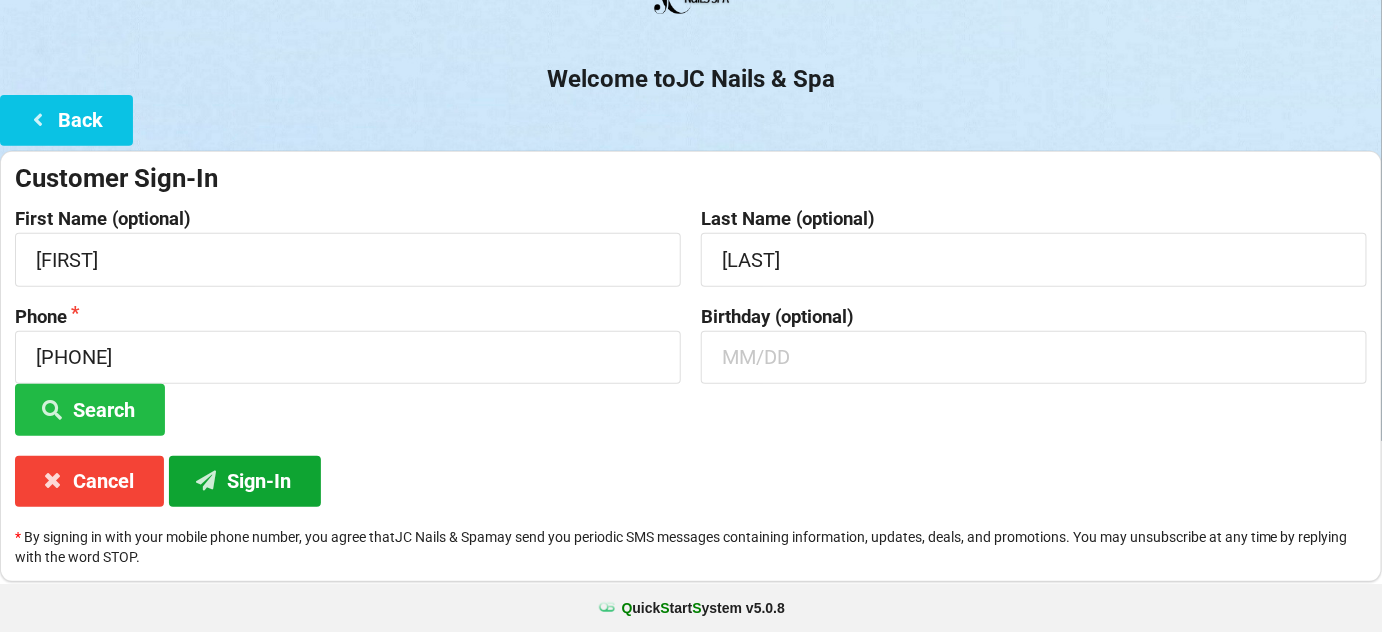 click on "Sign-In" at bounding box center [245, 481] 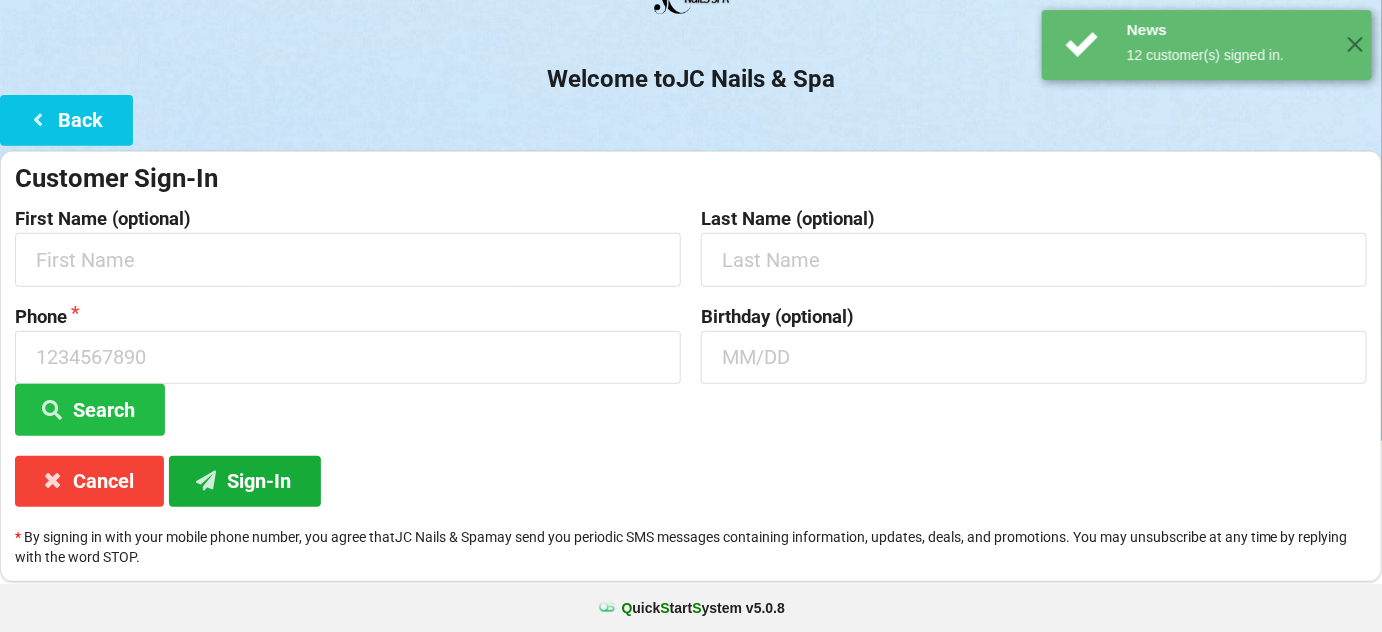 scroll, scrollTop: 0, scrollLeft: 0, axis: both 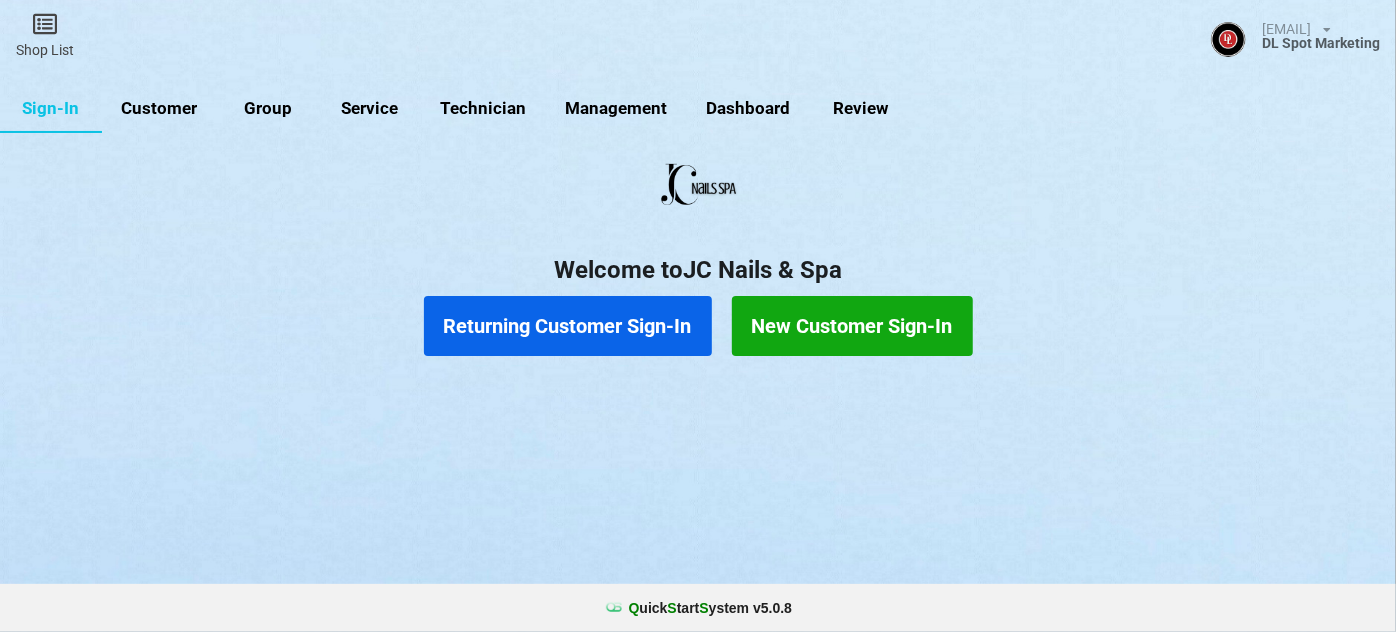 click on "Returning Customer Sign-In" at bounding box center [568, 326] 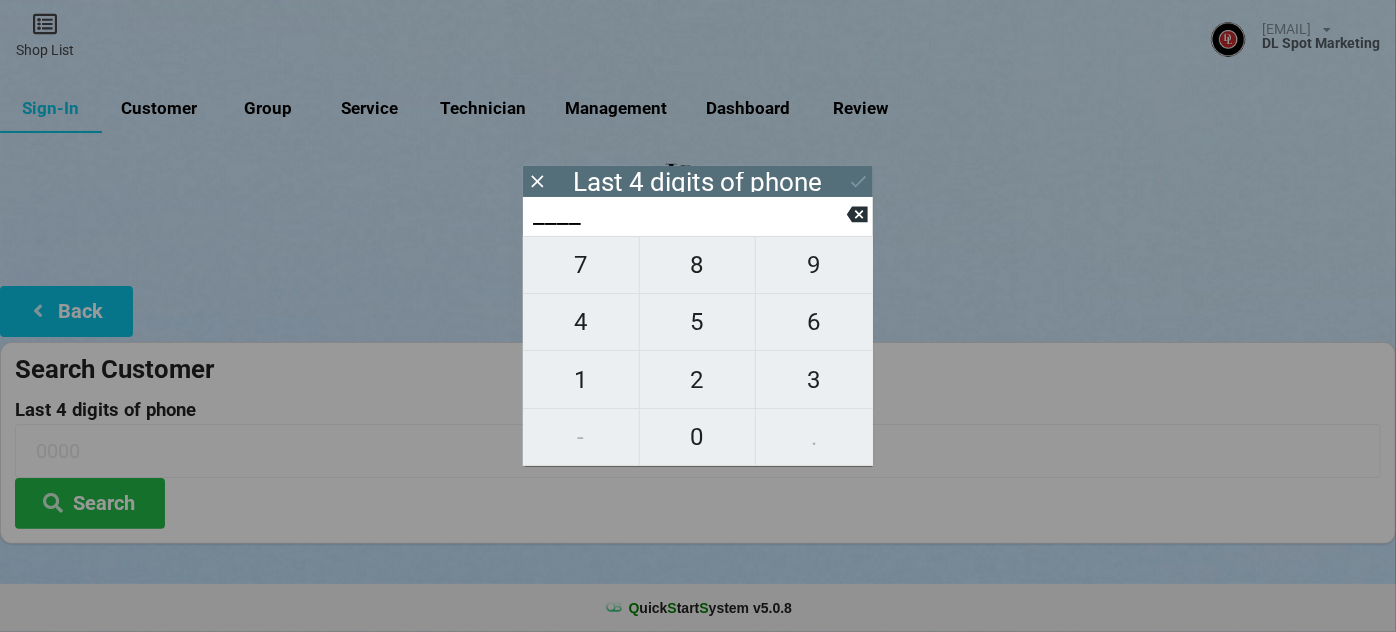 type on "0___" 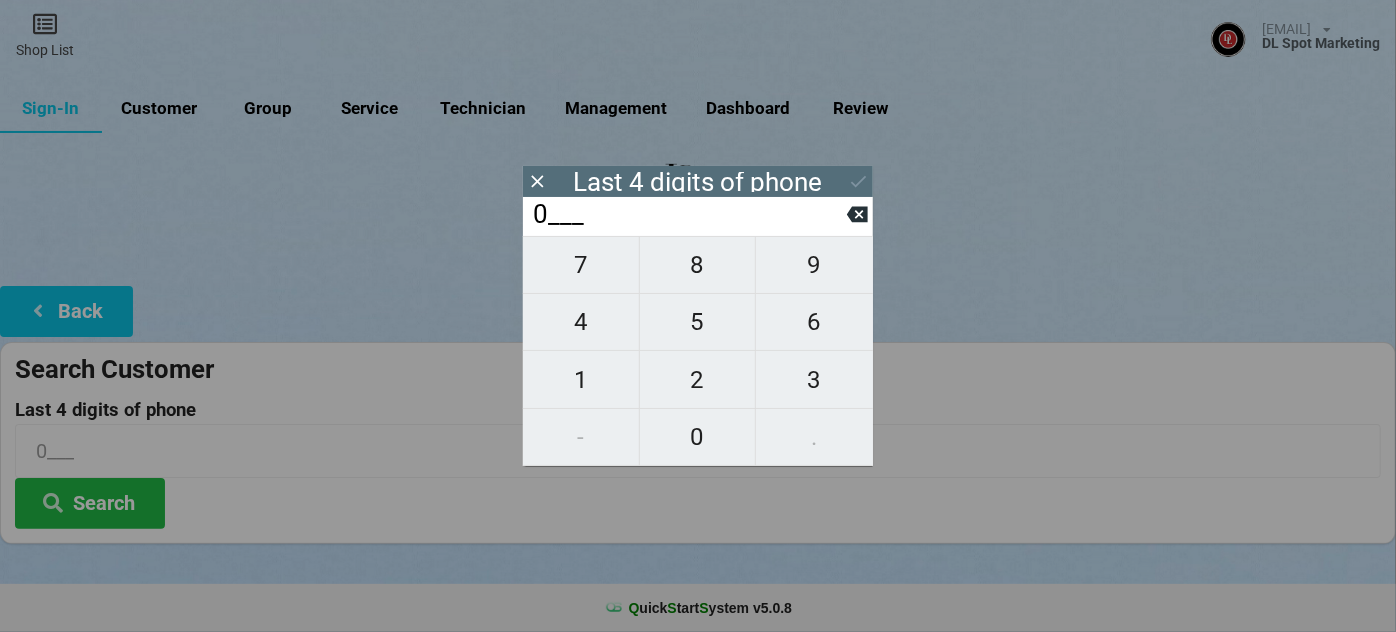 type on "[PHONE]" 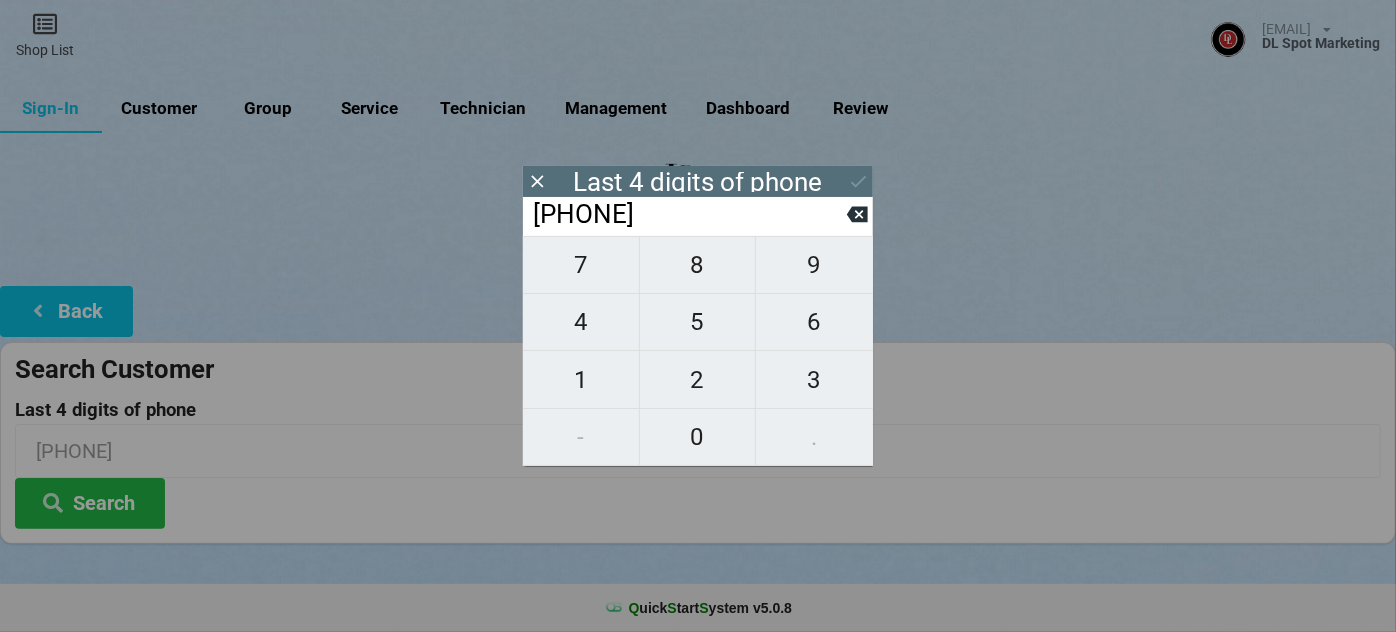 type on "[PHONE]" 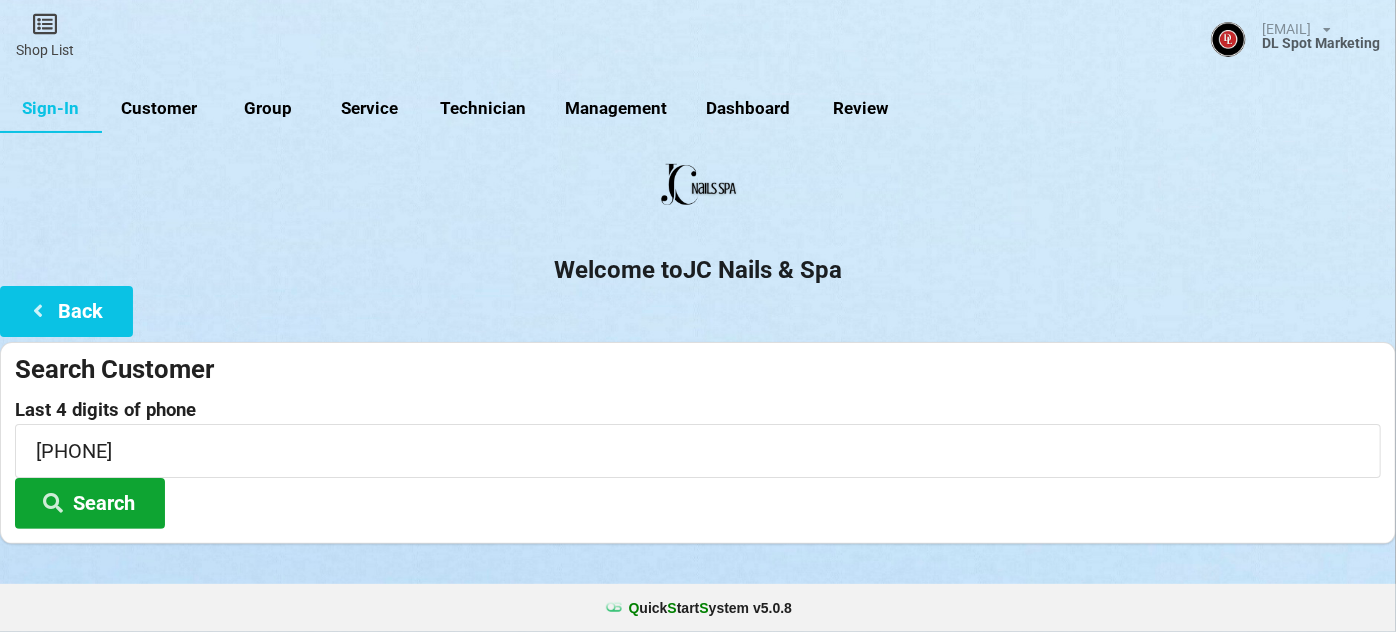 click on "Search" at bounding box center (90, 503) 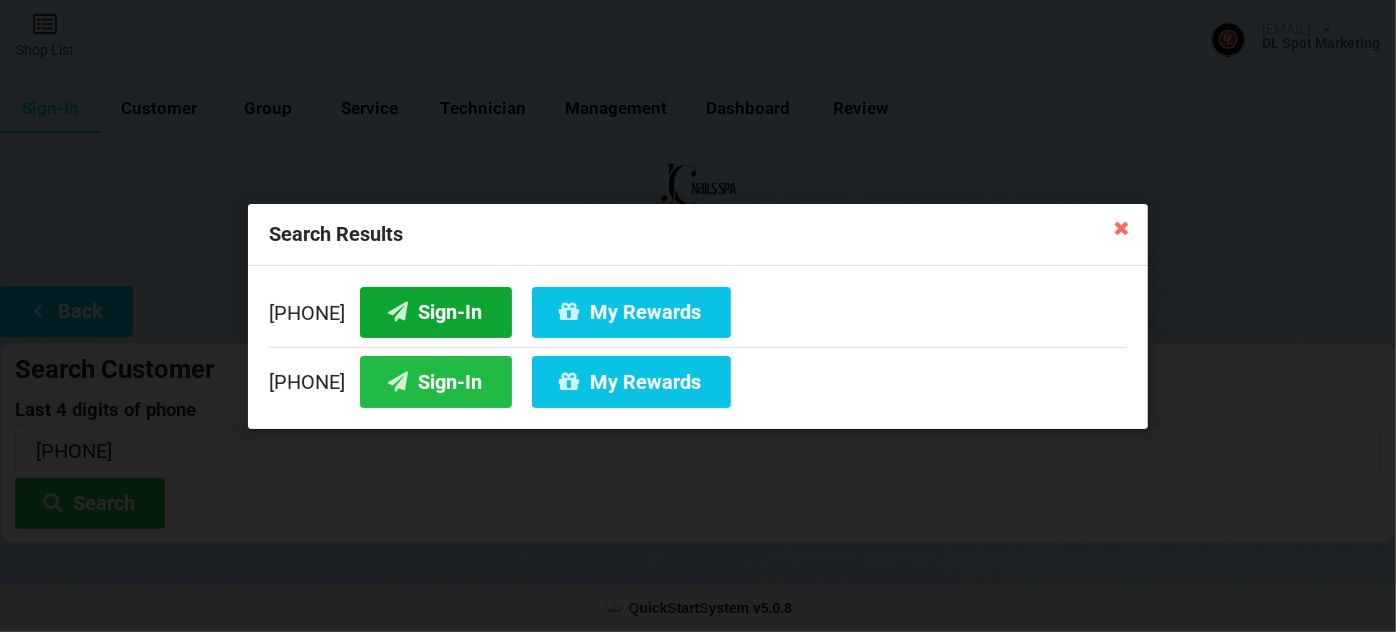 click on "Sign-In" at bounding box center [436, 311] 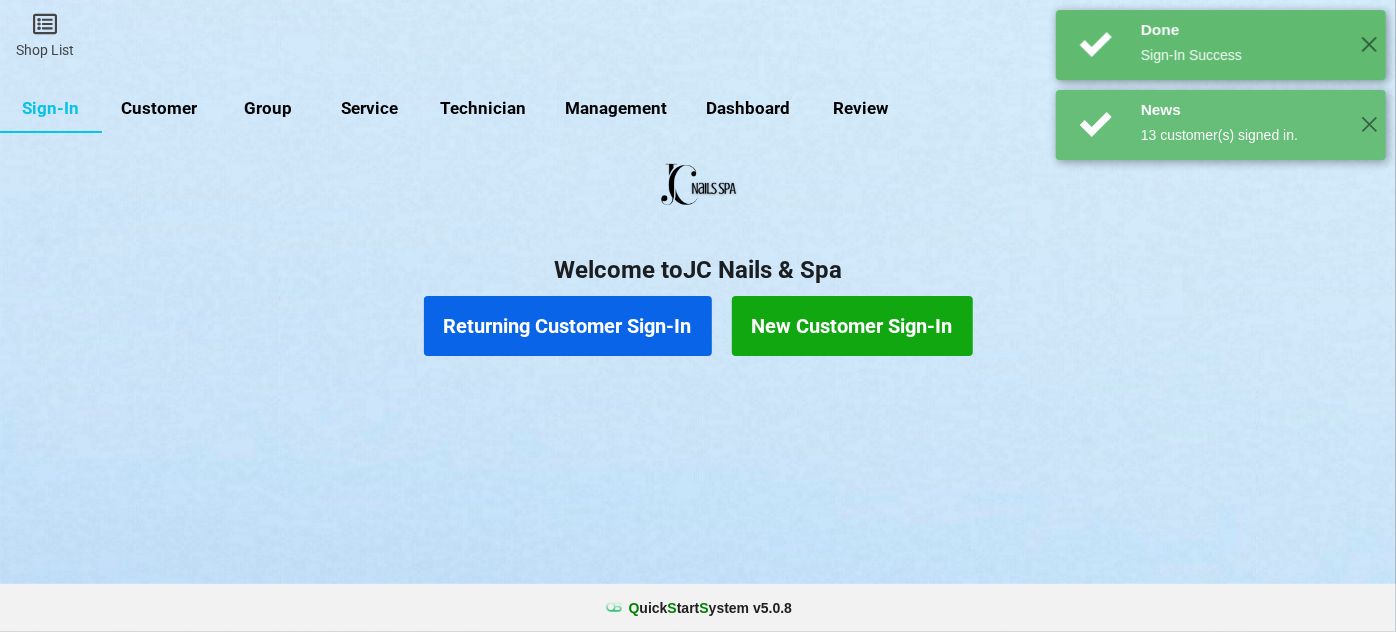 click on "Returning Customer Sign-In" at bounding box center [568, 326] 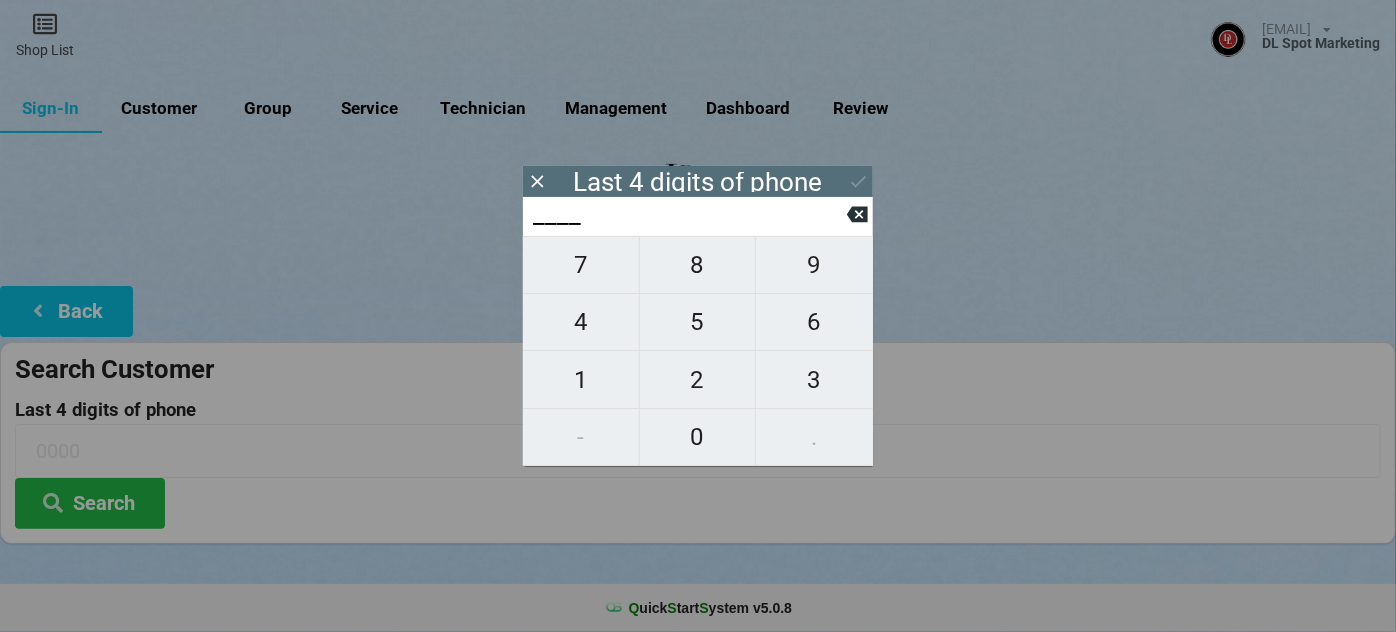 type on "3___" 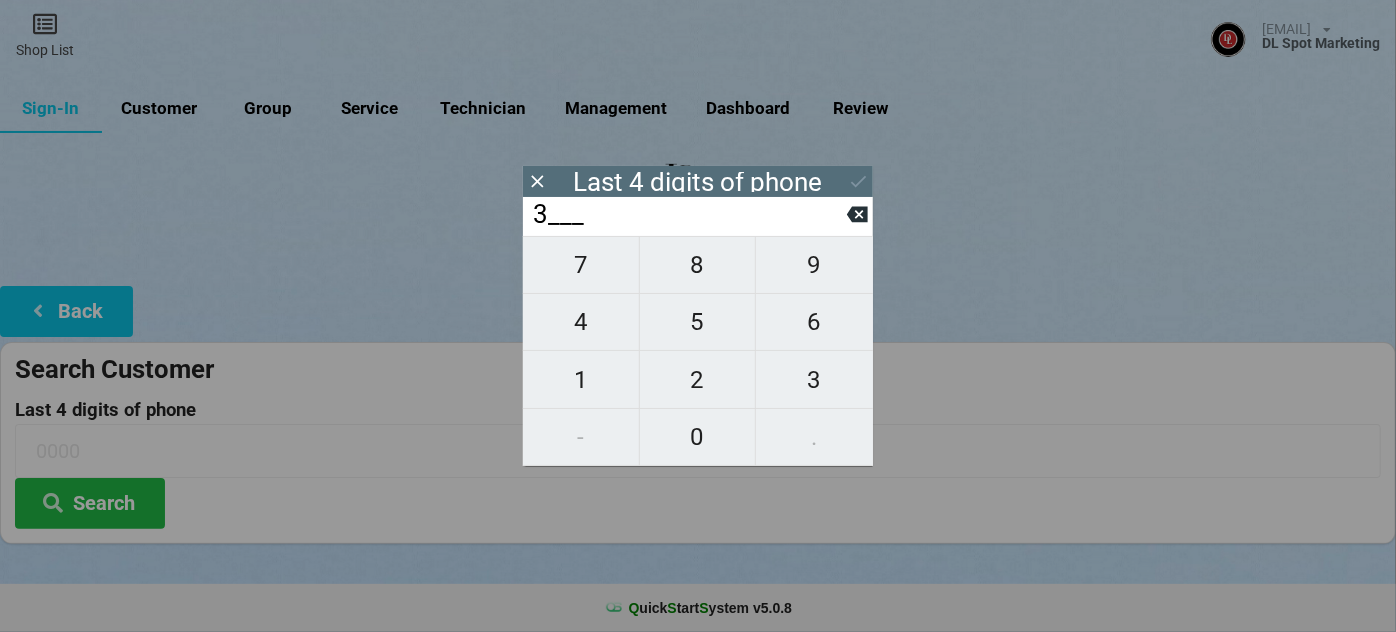 type on "3___" 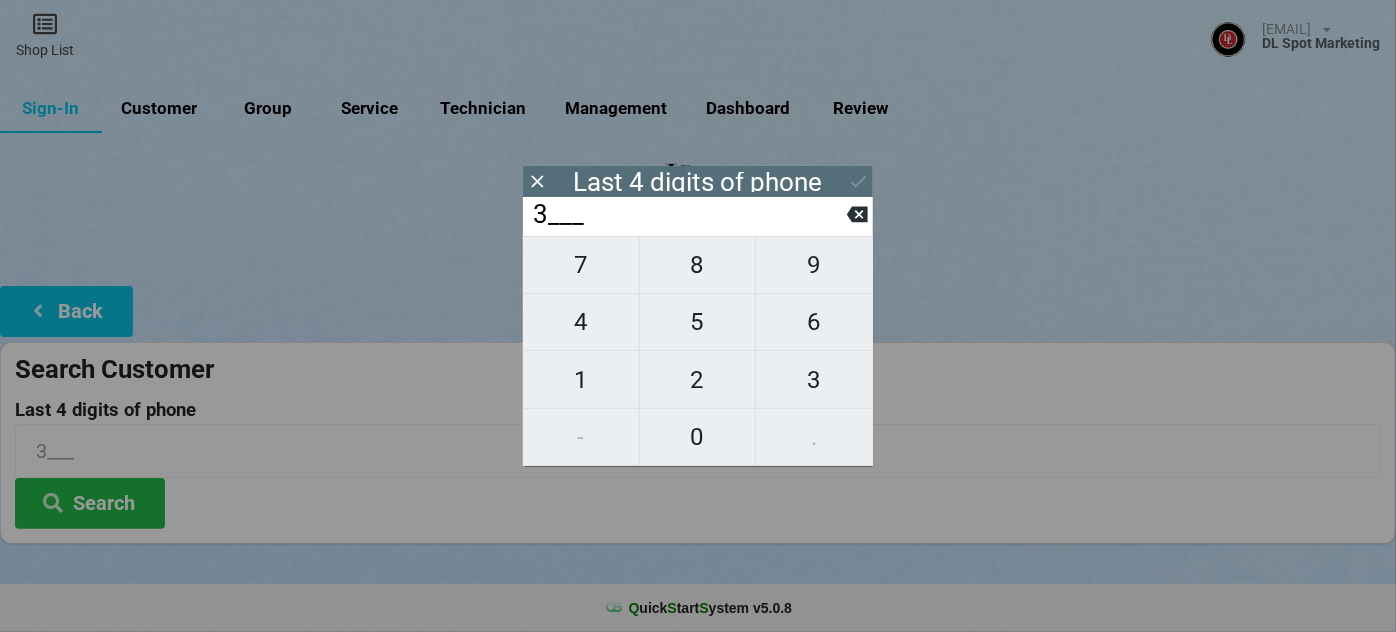 type on "30__" 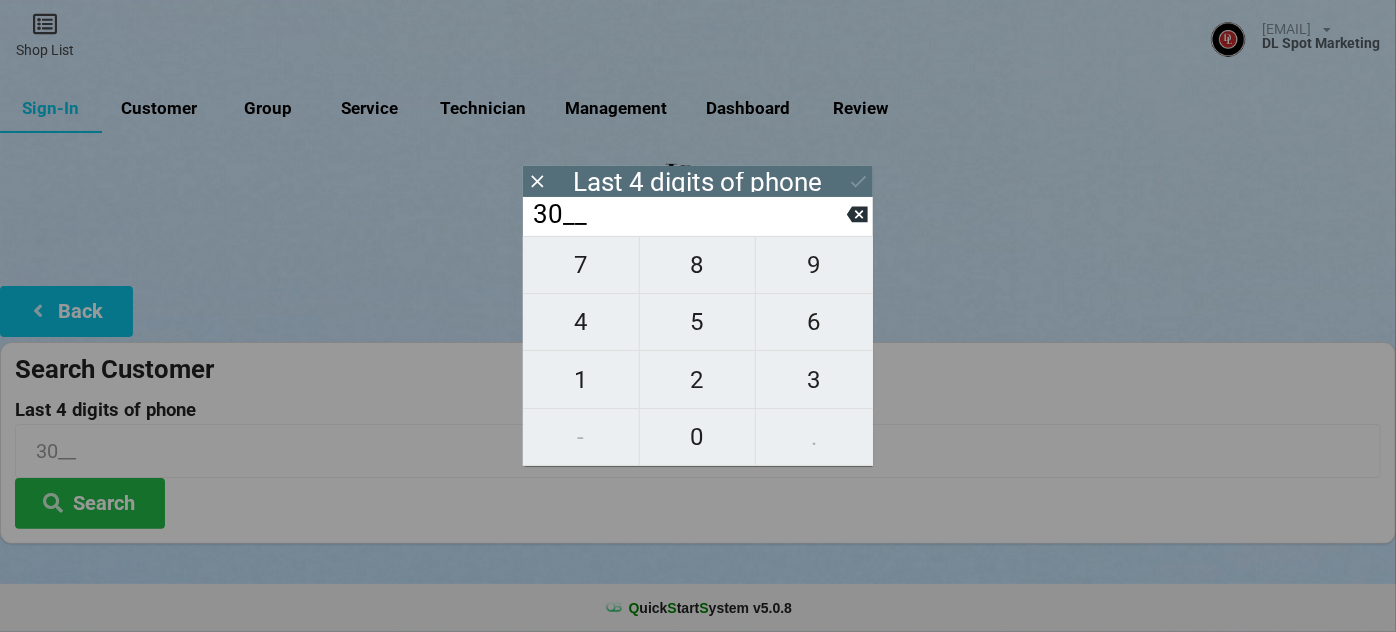 type 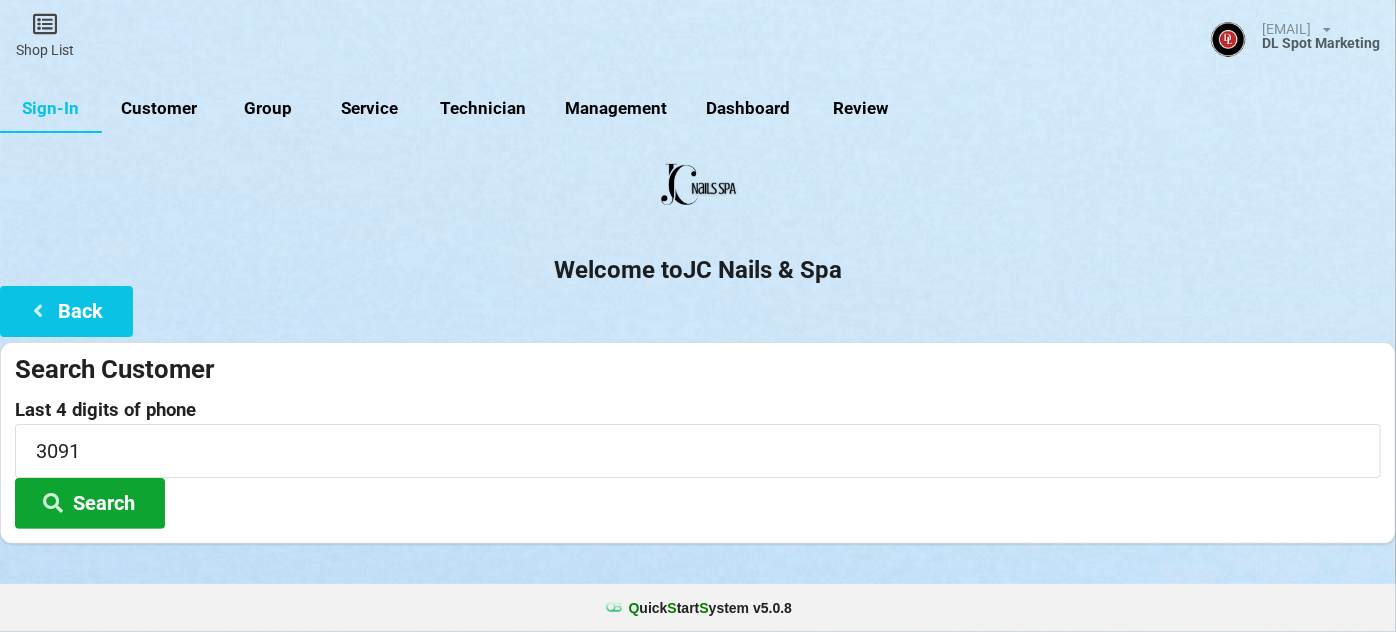 click on "Search" at bounding box center (90, 503) 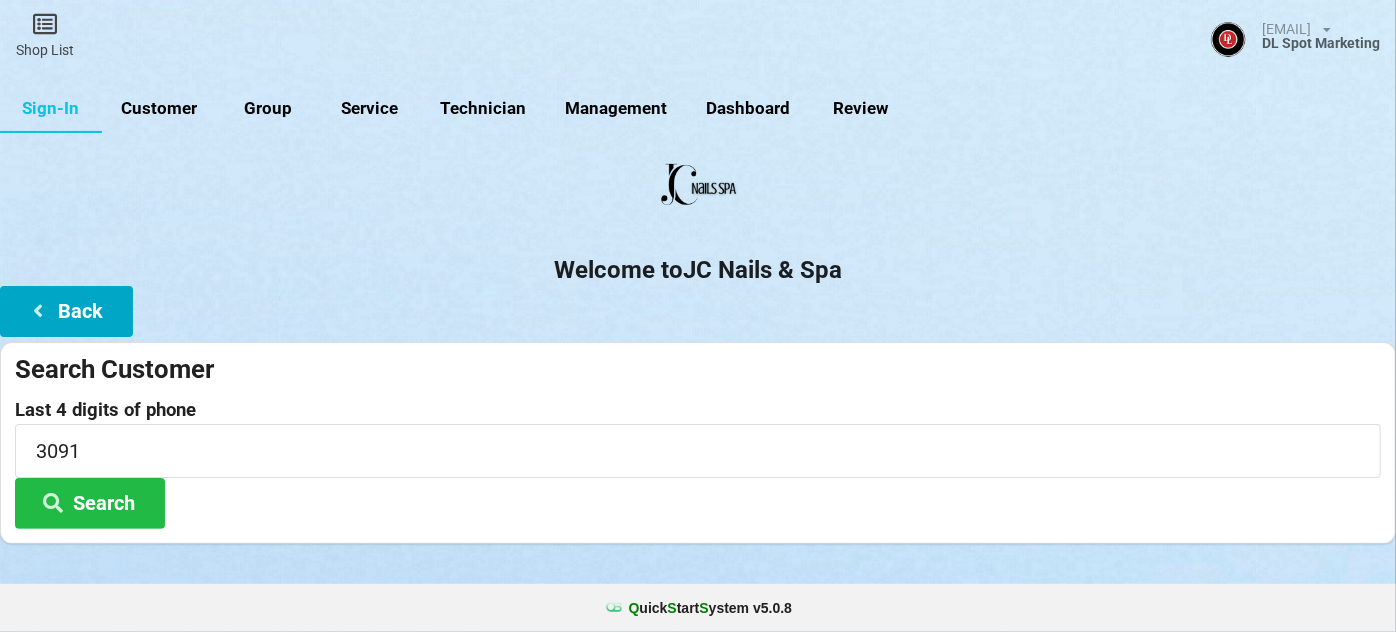 click on "Back" at bounding box center [66, 311] 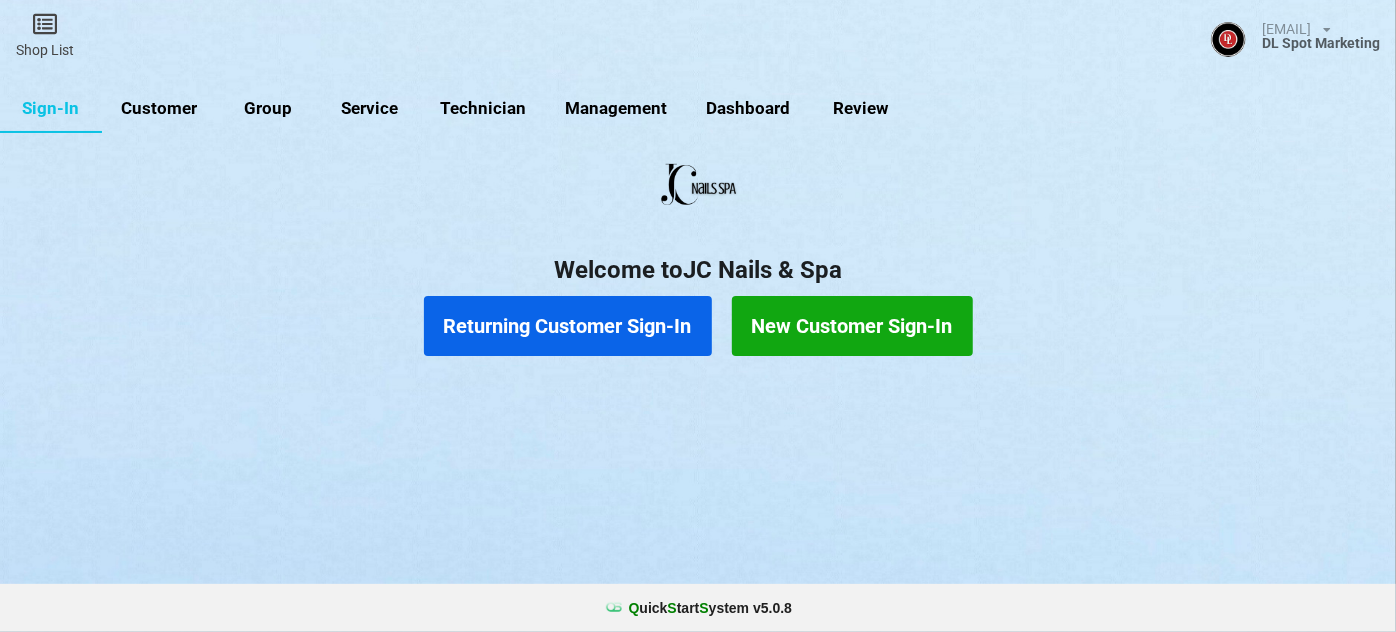 click on "New Customer Sign-In" at bounding box center (852, 326) 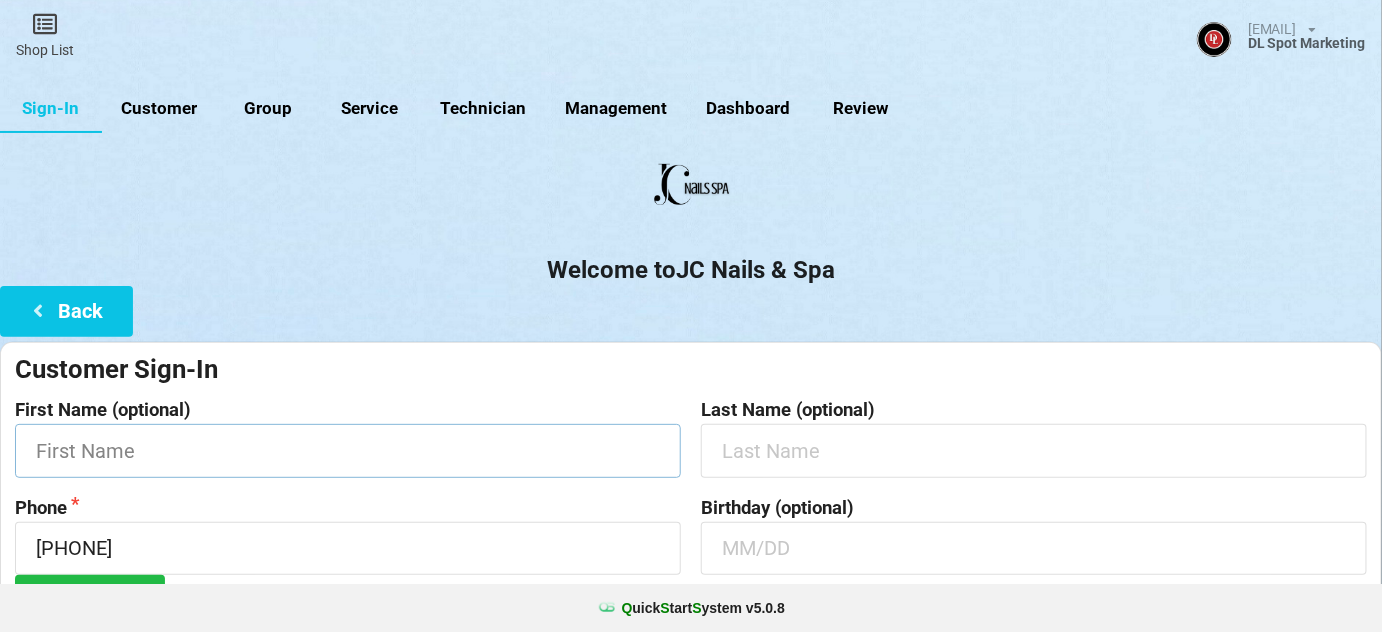 click at bounding box center [348, 450] 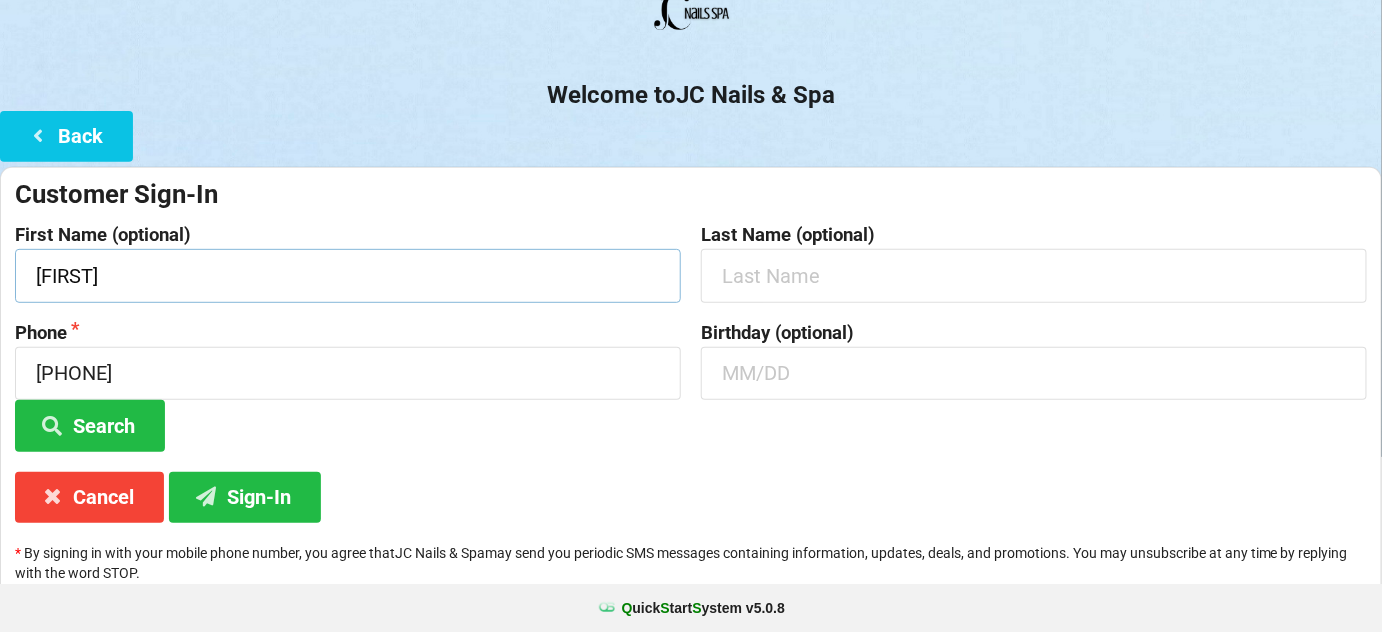 scroll, scrollTop: 191, scrollLeft: 0, axis: vertical 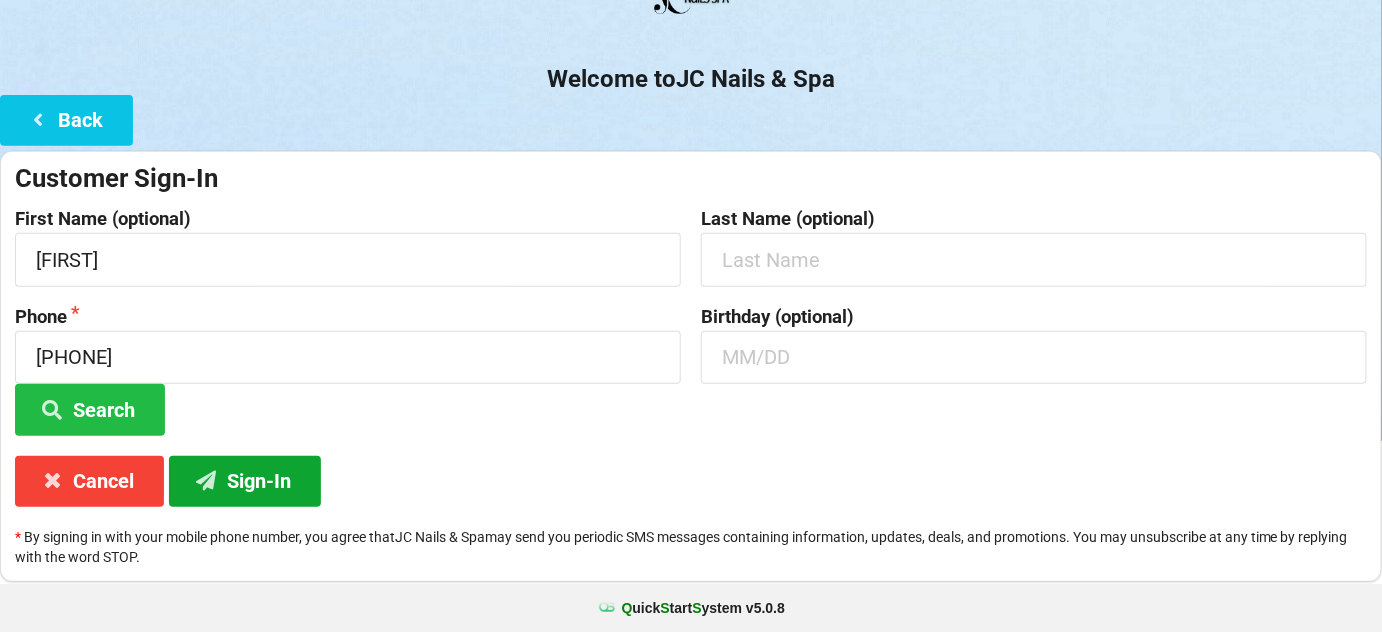 click on "Sign-In" at bounding box center [245, 481] 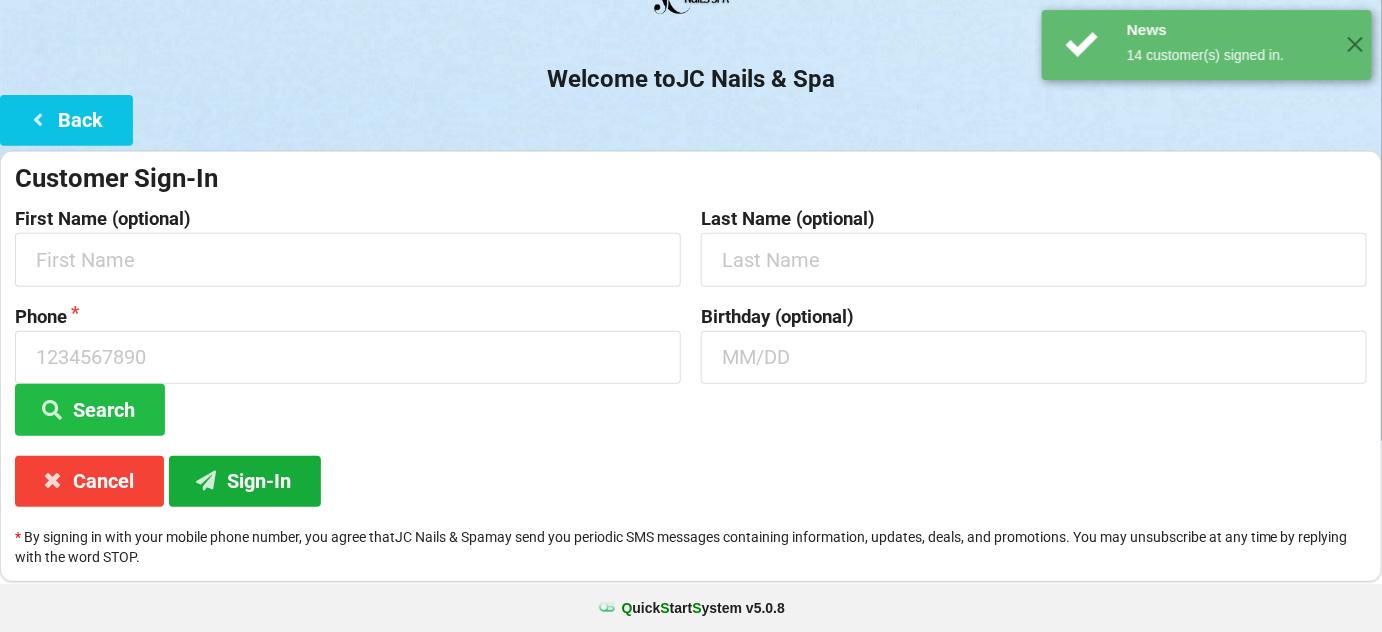 scroll, scrollTop: 0, scrollLeft: 0, axis: both 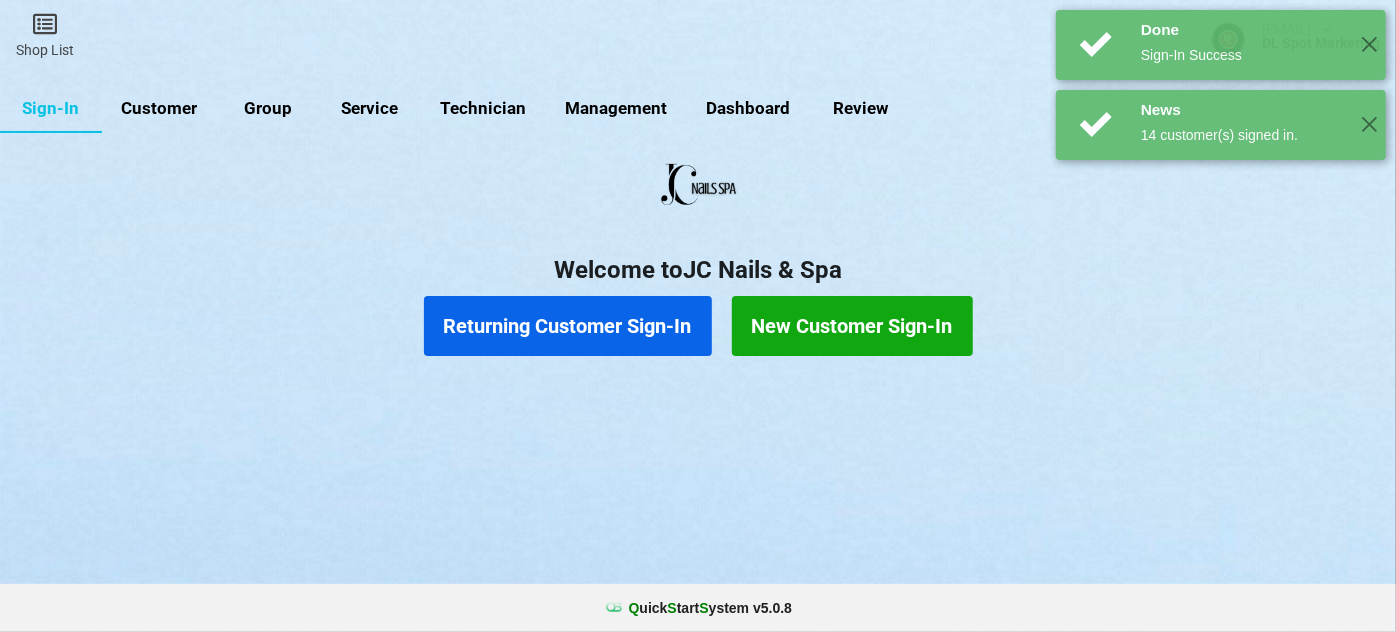 click on "Returning Customer Sign-In" at bounding box center (568, 326) 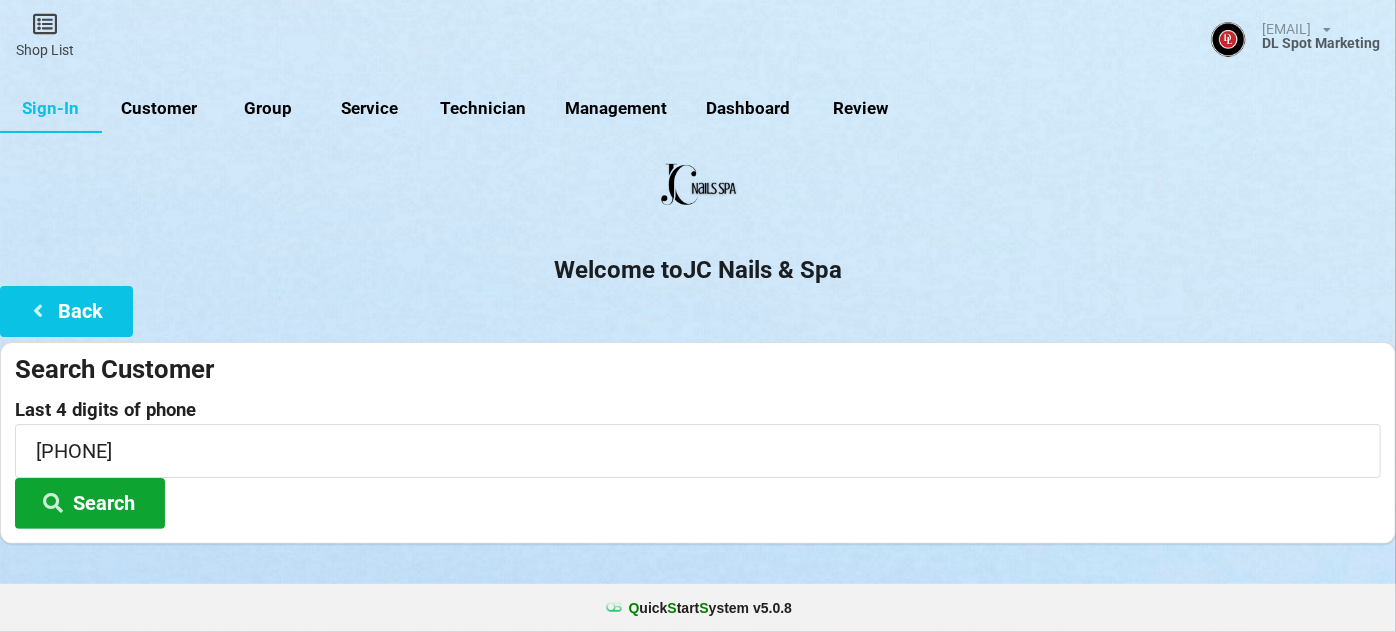 click on "Search" at bounding box center (90, 503) 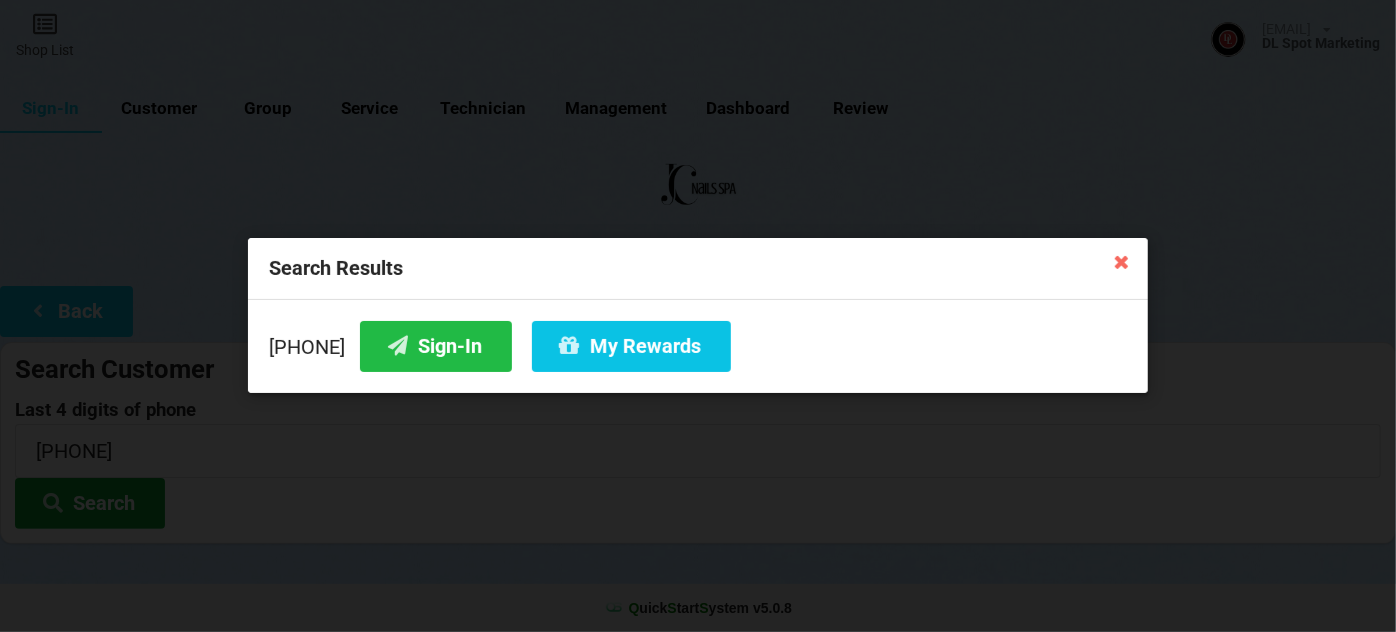 click on "Search" at bounding box center [90, 503] 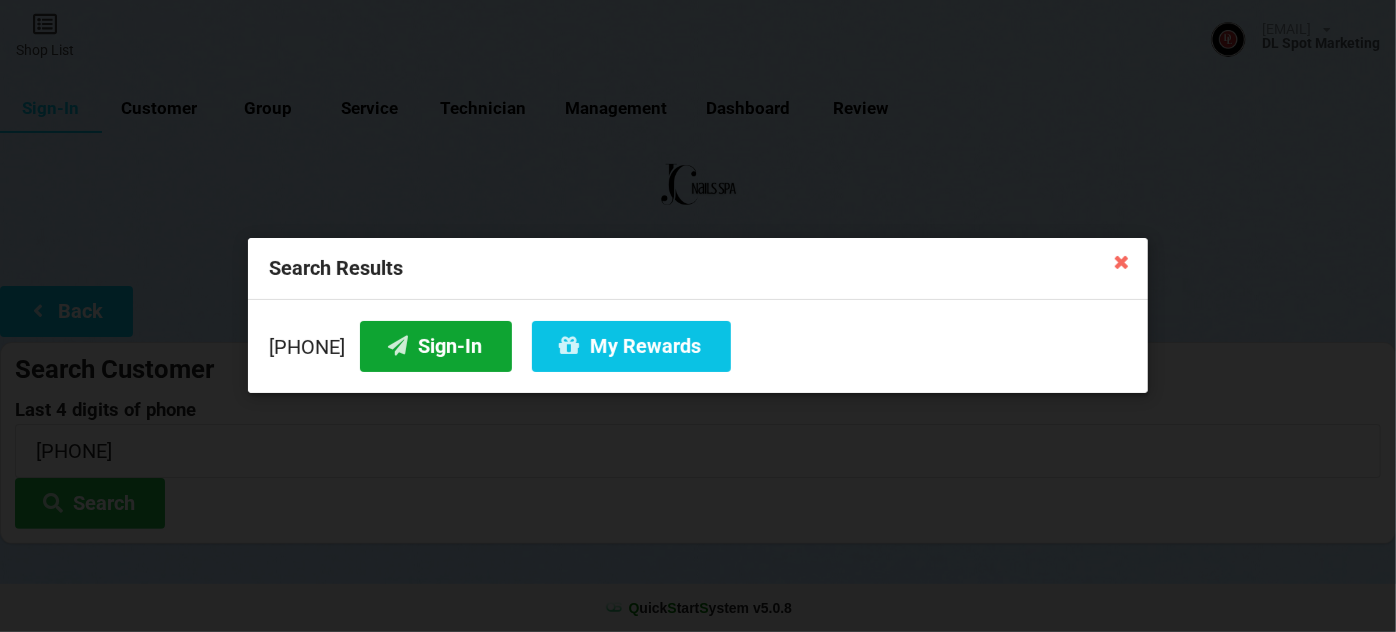 click on "Sign-In" at bounding box center (436, 346) 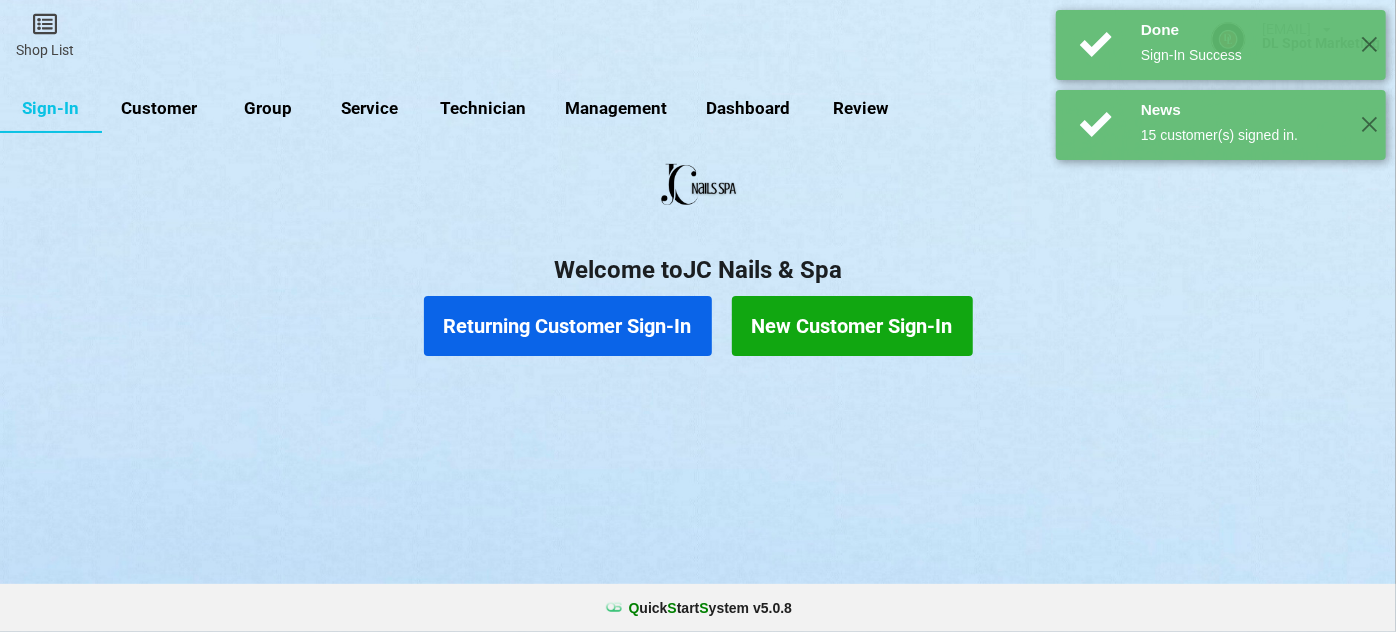 click on "Returning Customer Sign-In" at bounding box center (568, 326) 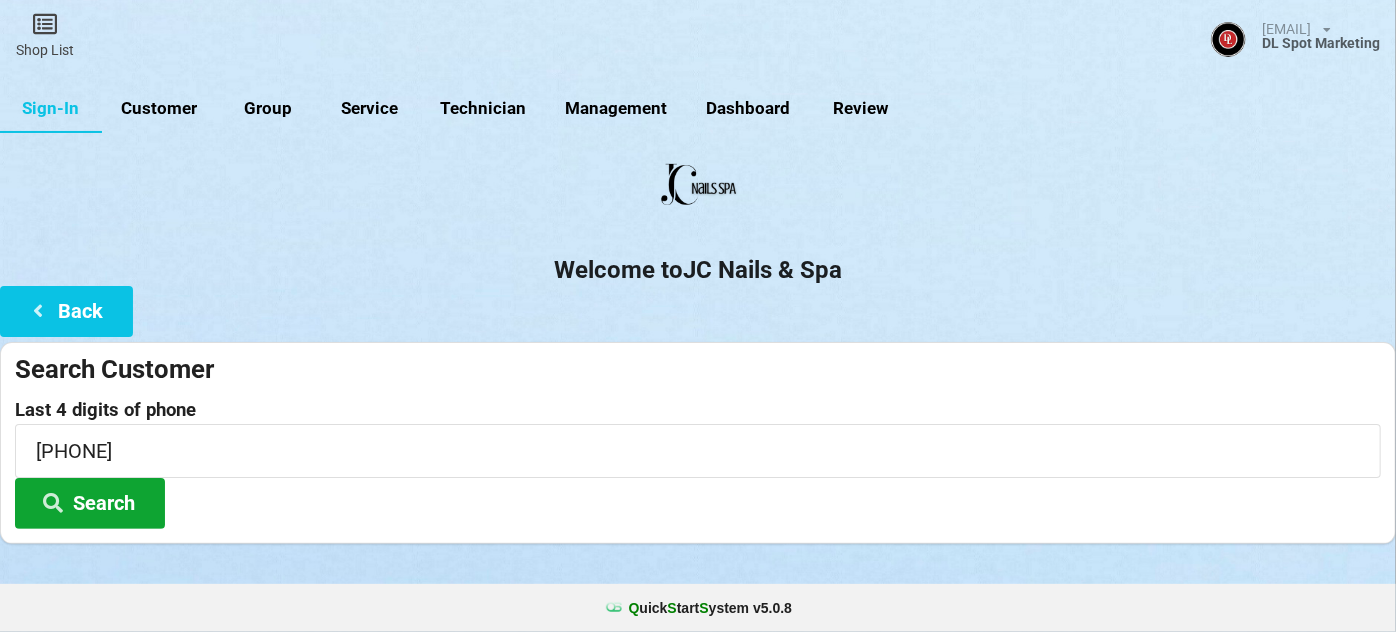 click on "Search" at bounding box center [90, 503] 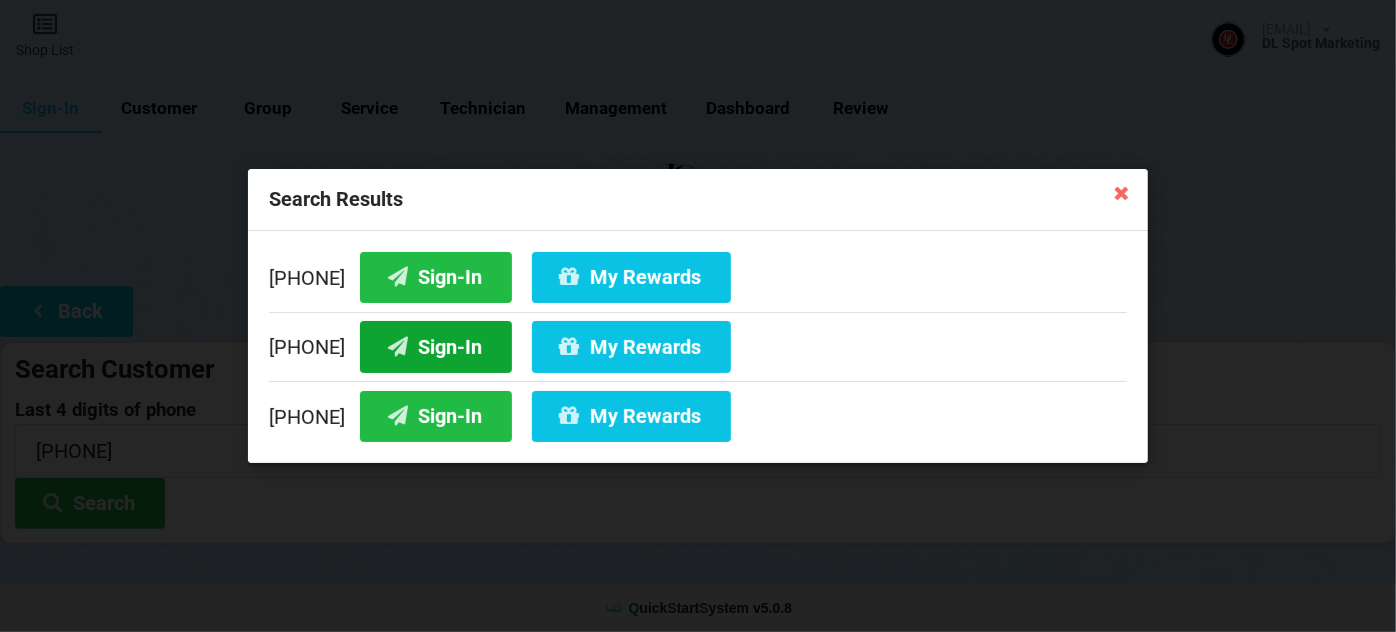 click on "Sign-In" at bounding box center (436, 346) 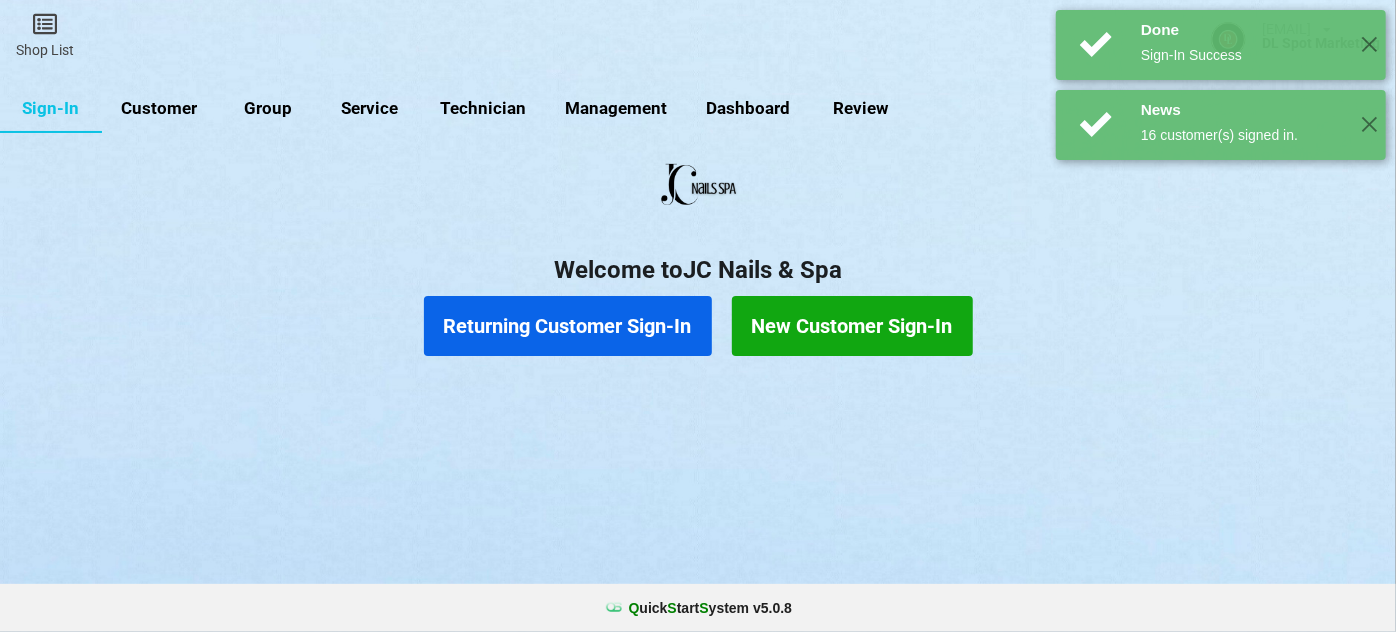 click on "Returning Customer Sign-In" at bounding box center [568, 326] 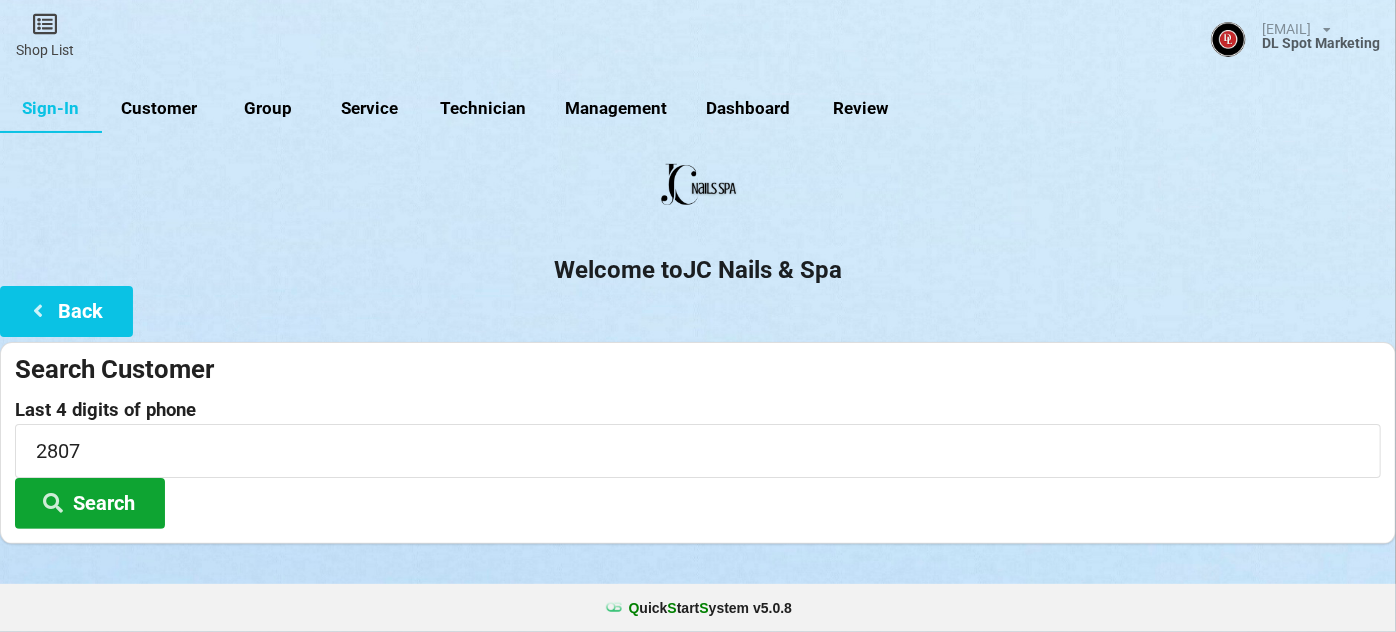 click on "Search" at bounding box center [90, 503] 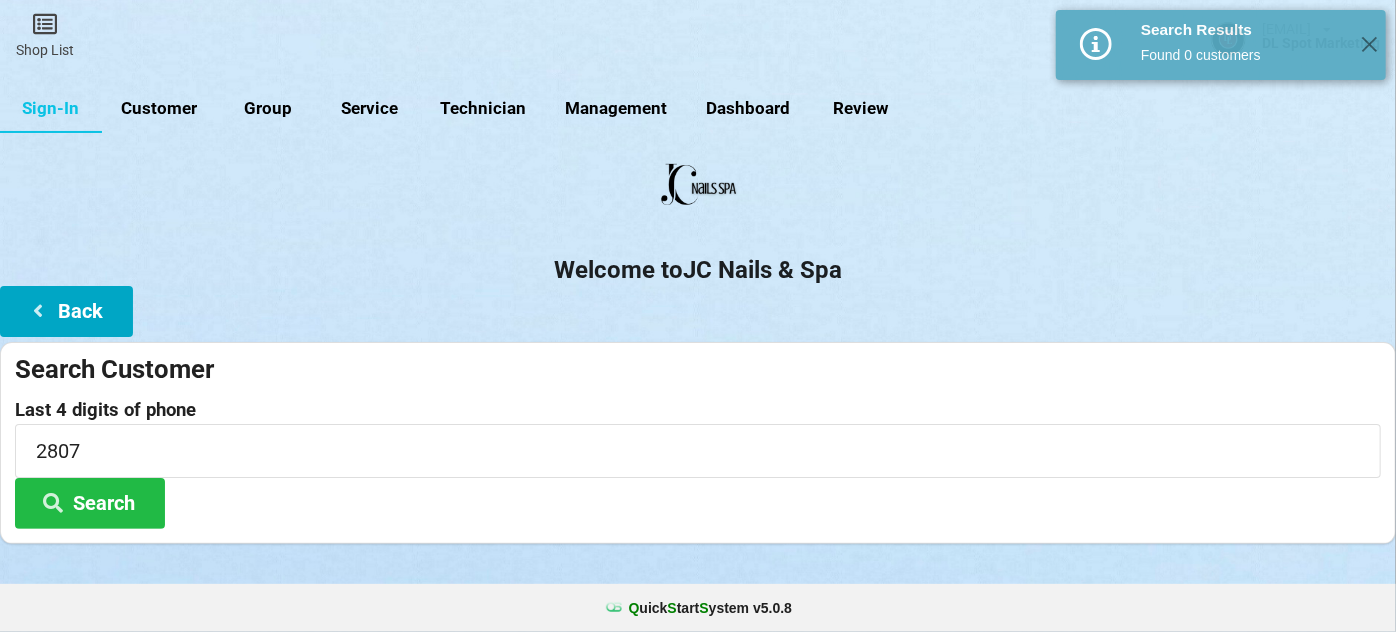 click on "Back" at bounding box center [66, 311] 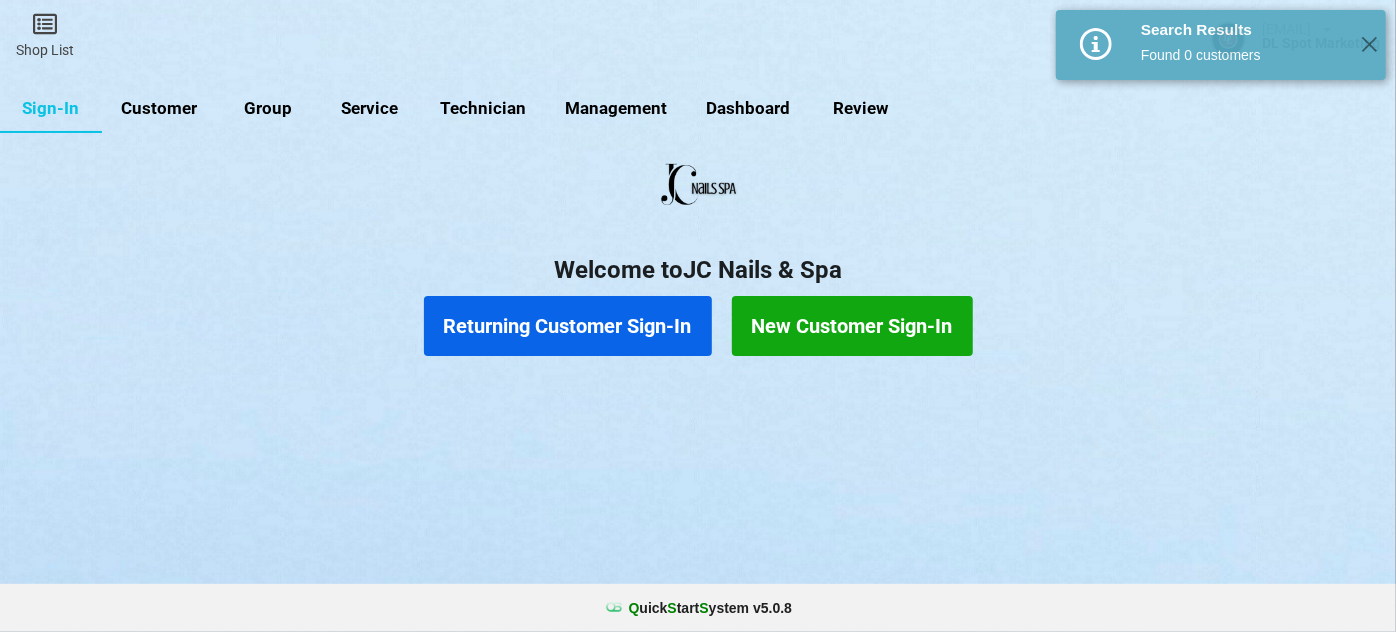 click on "New Customer Sign-In" at bounding box center [852, 326] 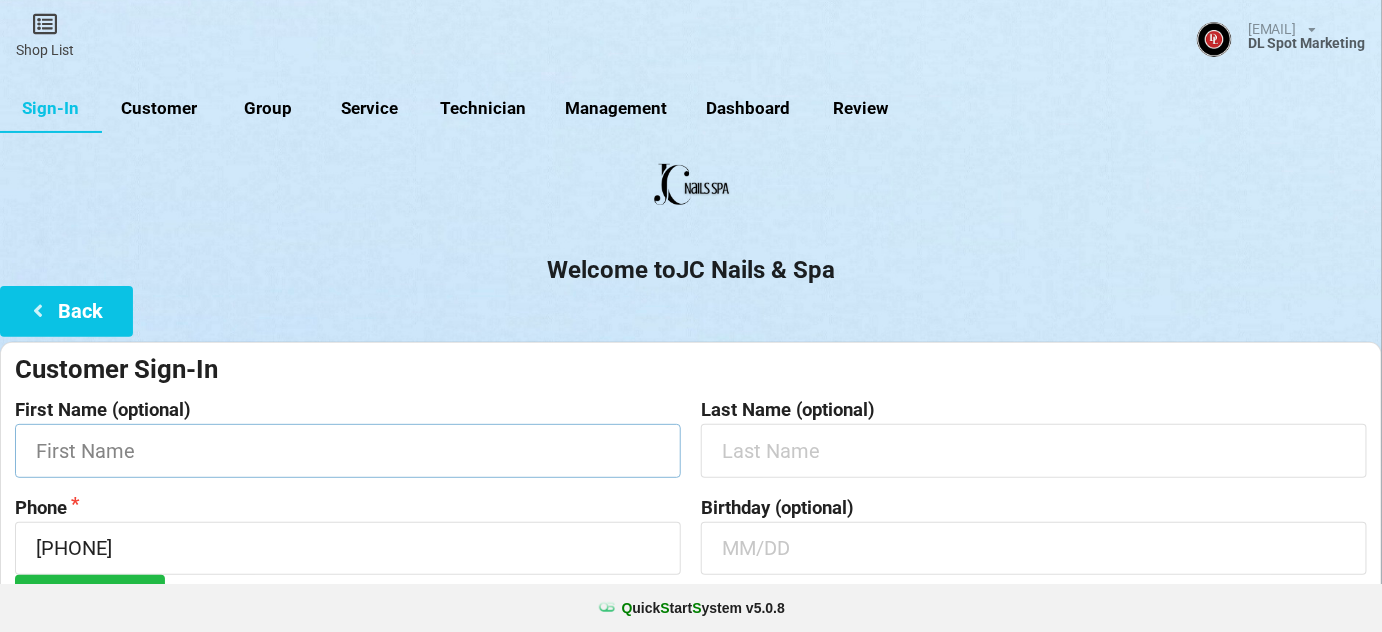 click at bounding box center [348, 450] 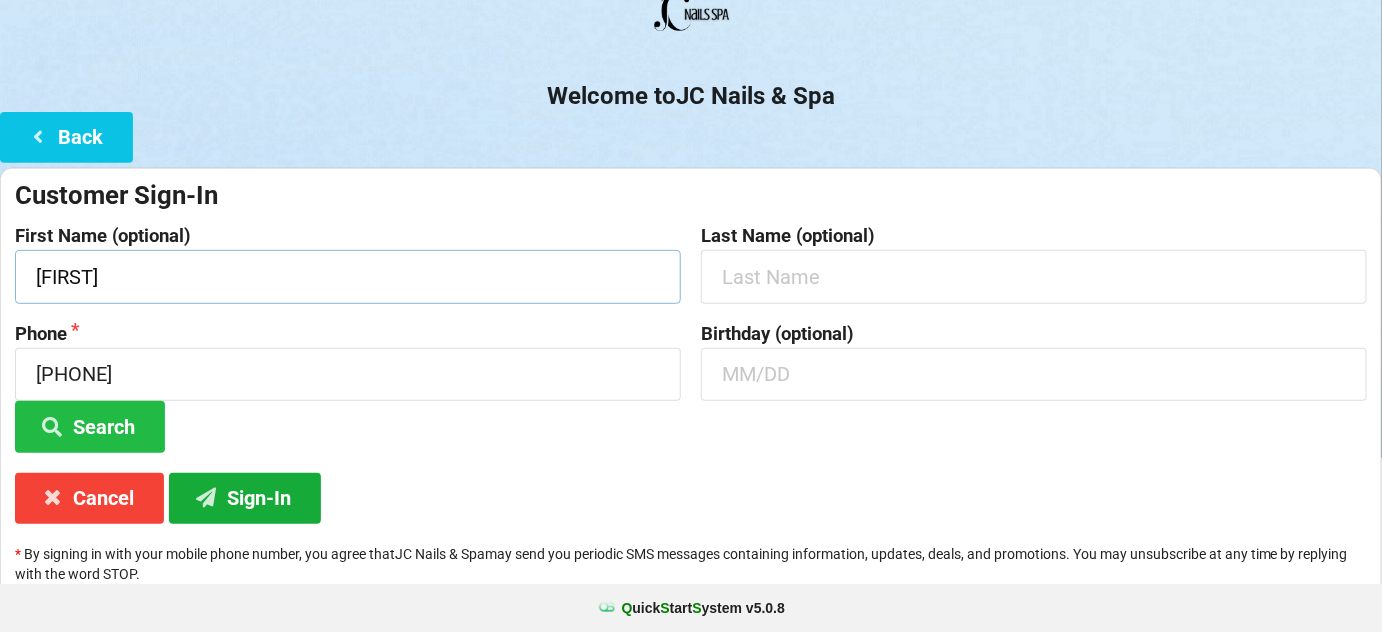 scroll, scrollTop: 191, scrollLeft: 0, axis: vertical 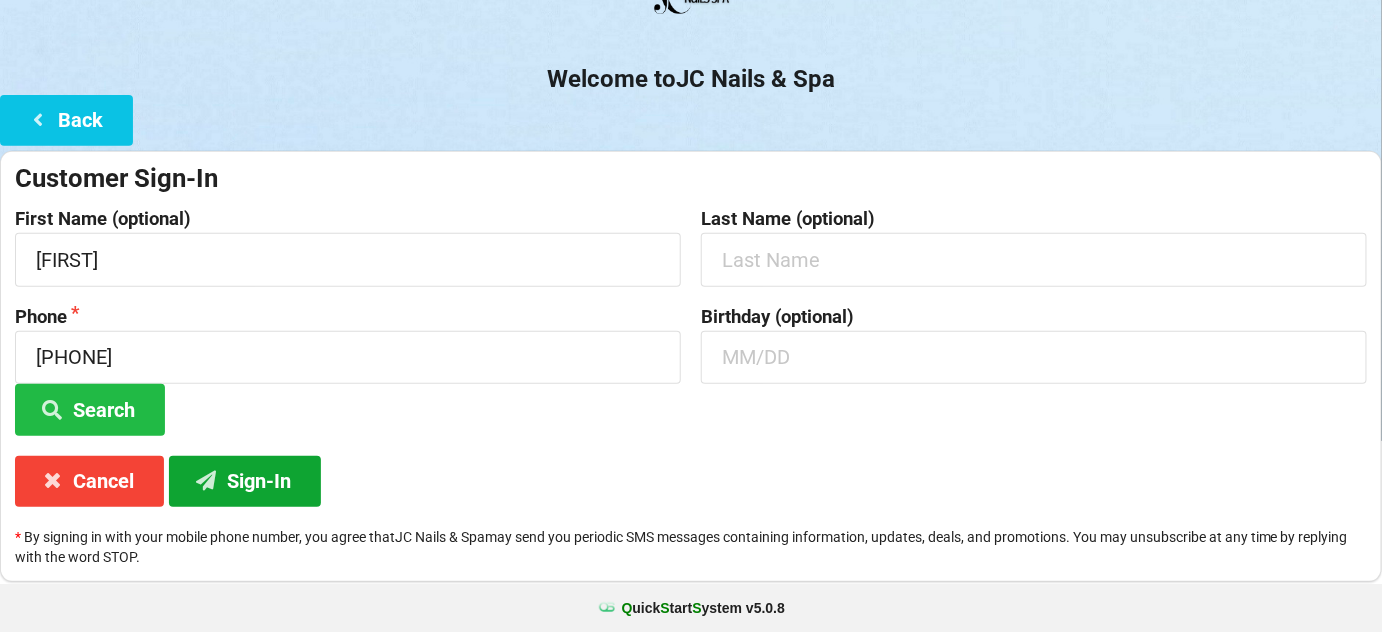 click on "Sign-In" at bounding box center [245, 481] 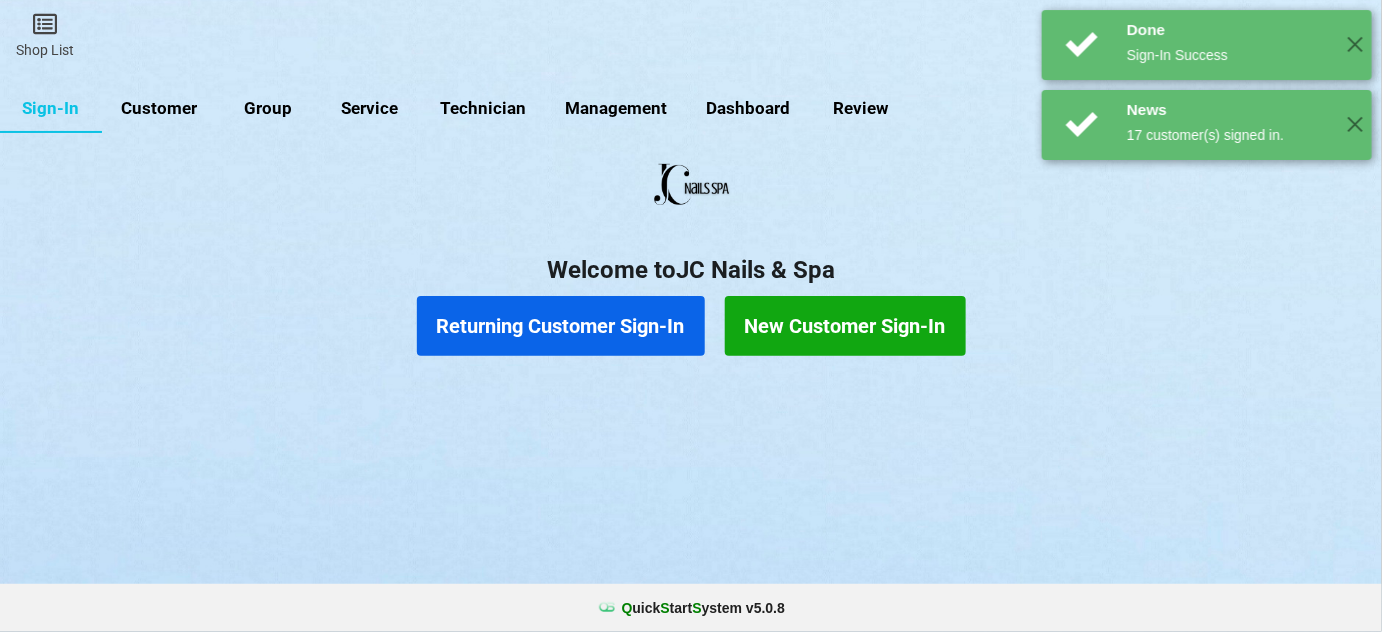 scroll, scrollTop: 0, scrollLeft: 0, axis: both 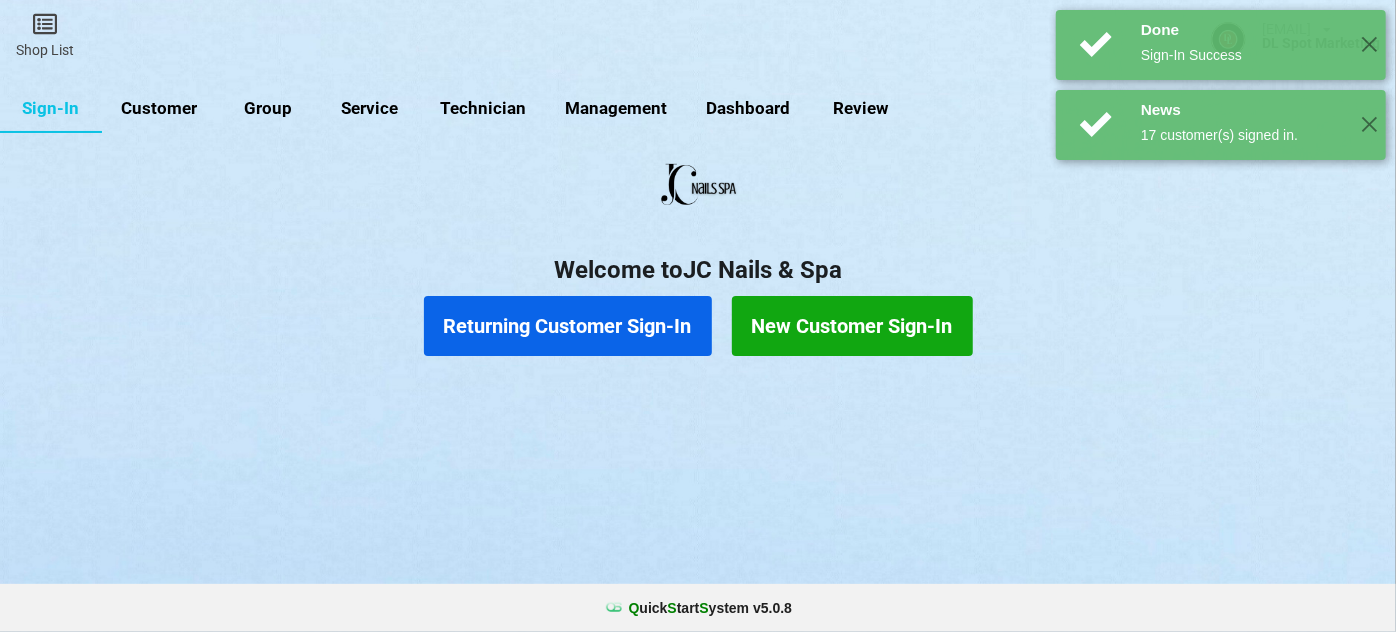 click on "Returning Customer Sign-In" at bounding box center (568, 326) 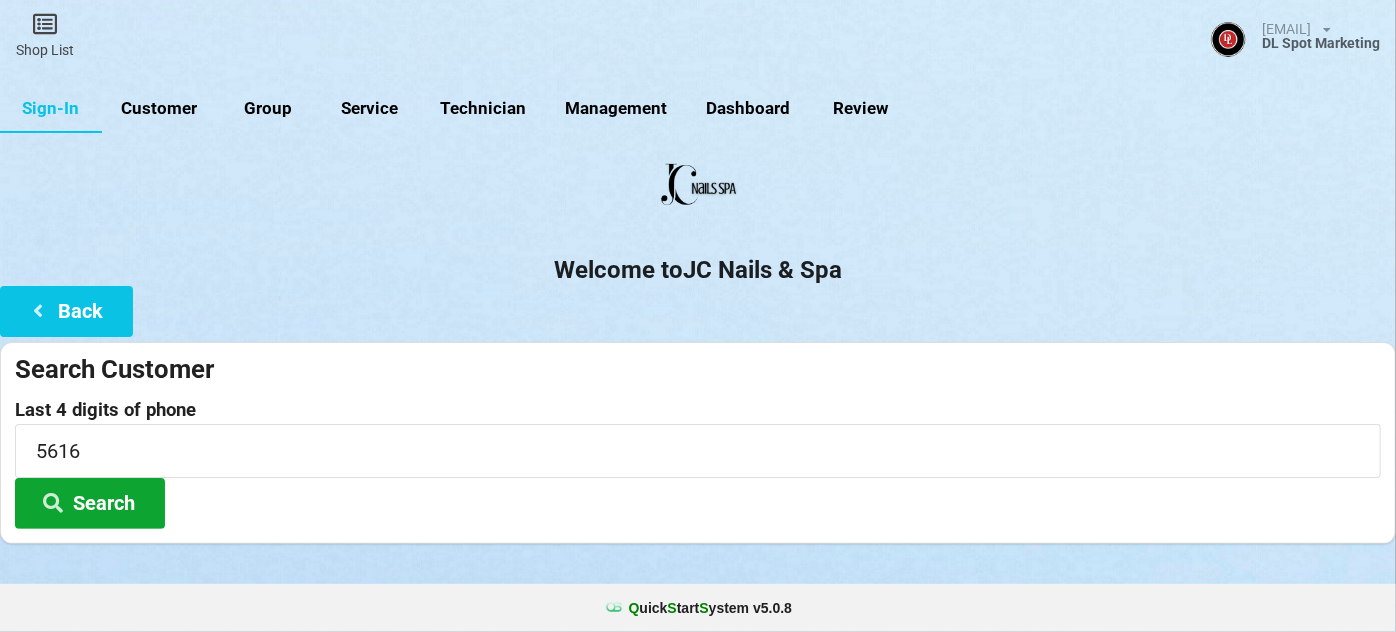 click on "Search" at bounding box center [90, 503] 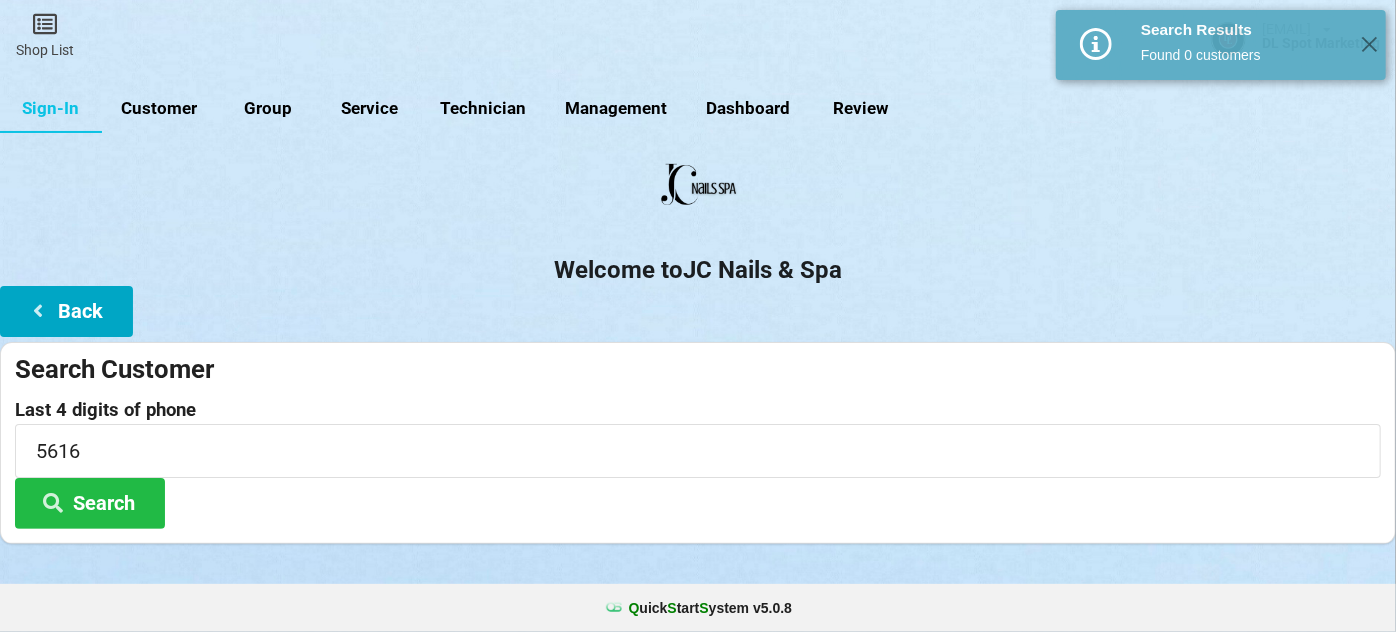 click on "Back" at bounding box center [66, 311] 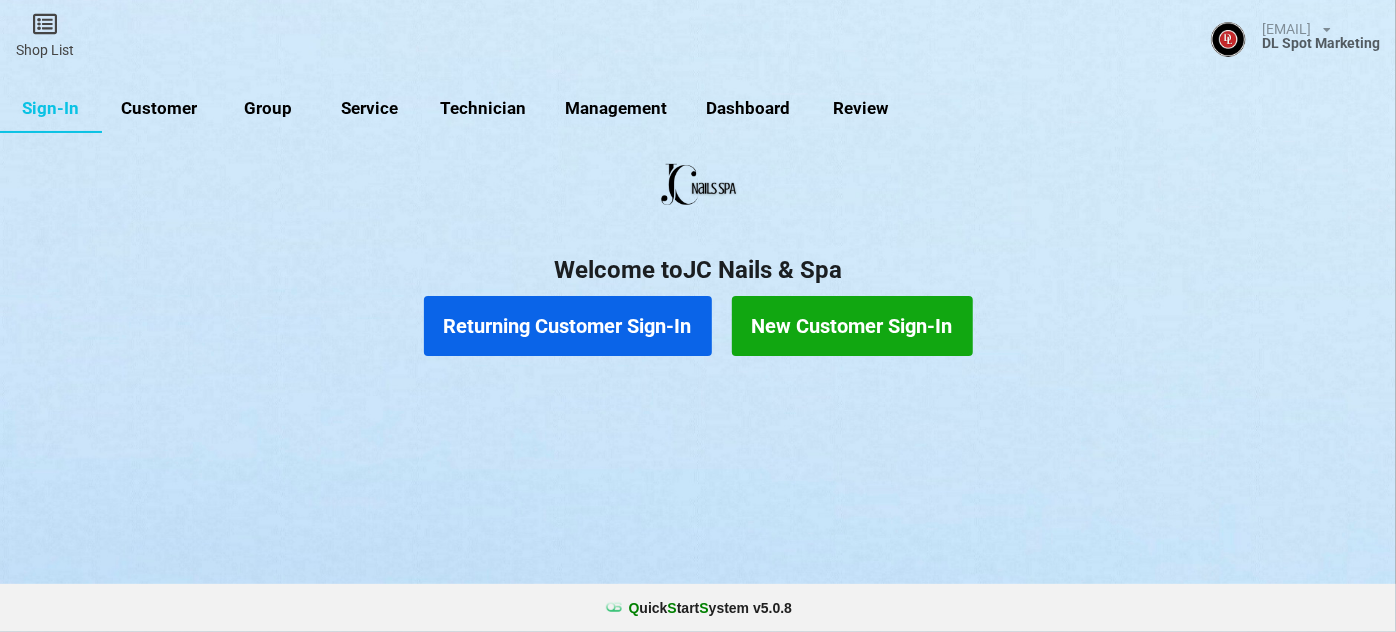 click on "New Customer Sign-In" at bounding box center (852, 326) 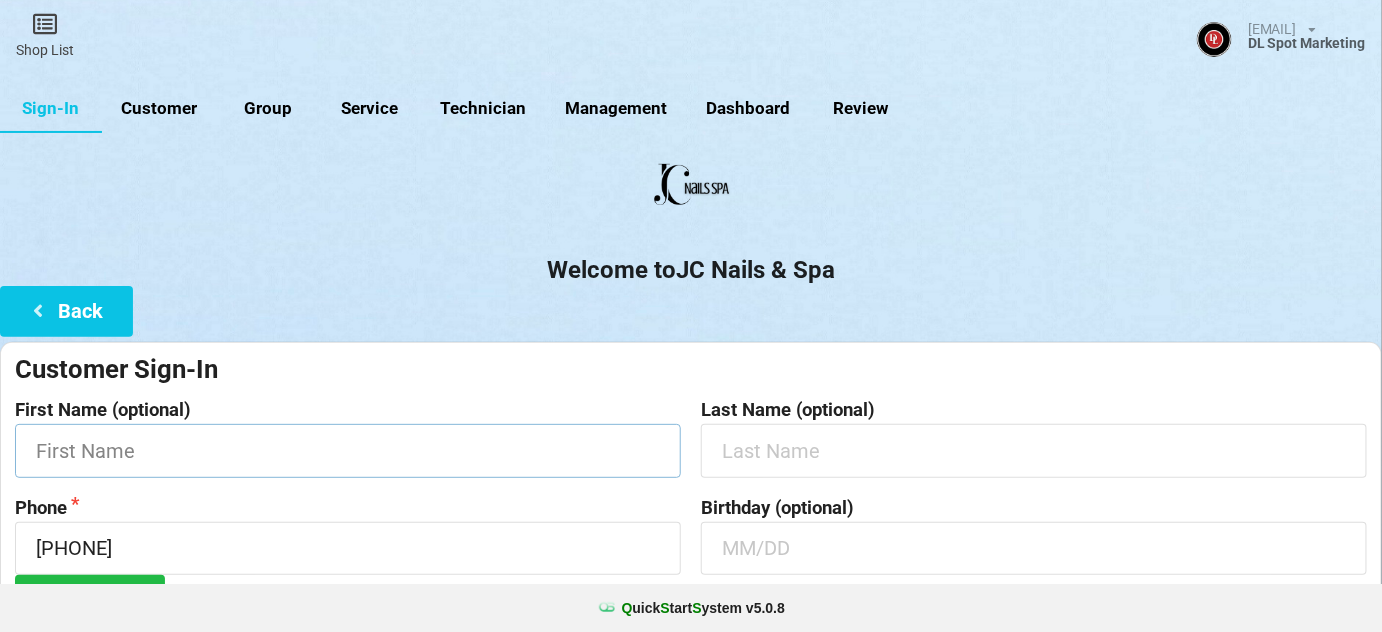 click at bounding box center [348, 450] 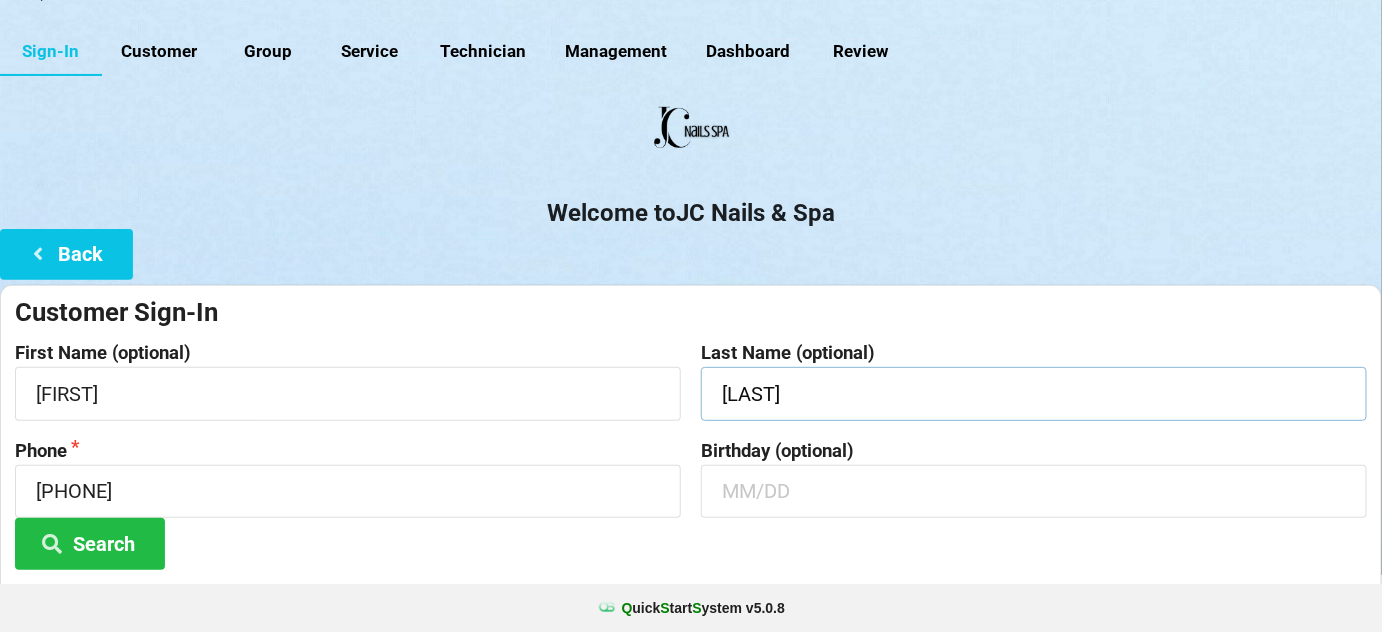 scroll, scrollTop: 191, scrollLeft: 0, axis: vertical 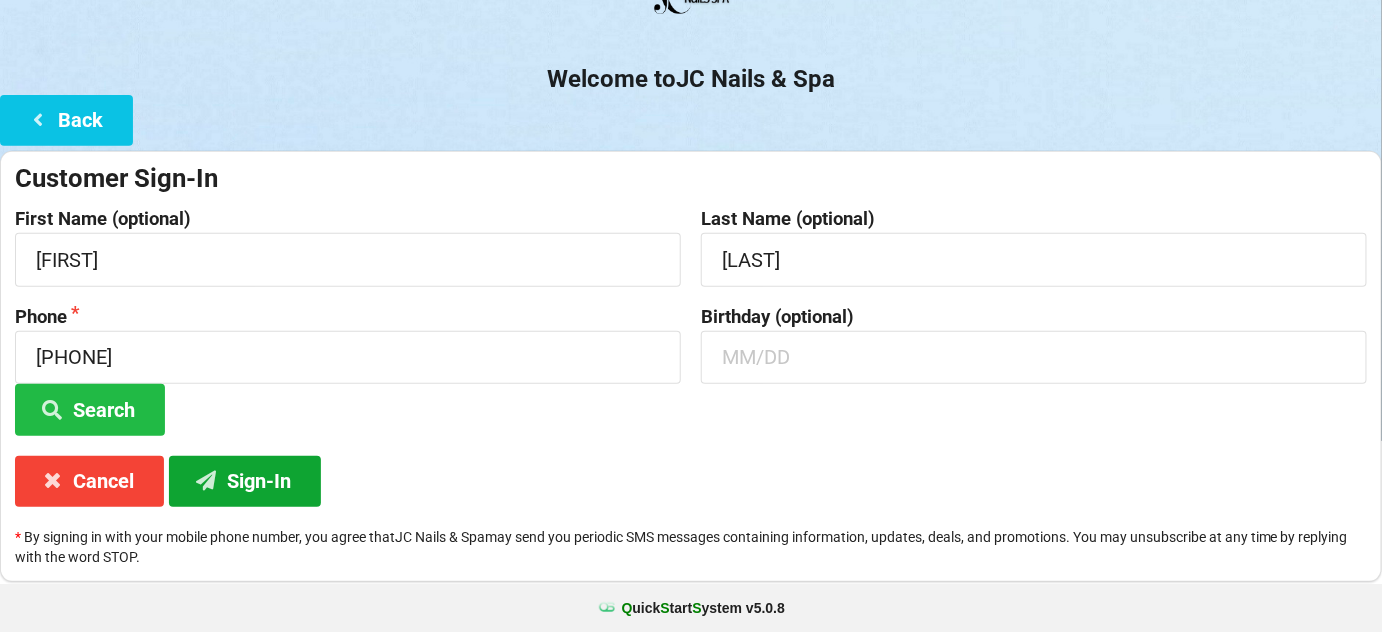 click on "Sign-In" at bounding box center (245, 481) 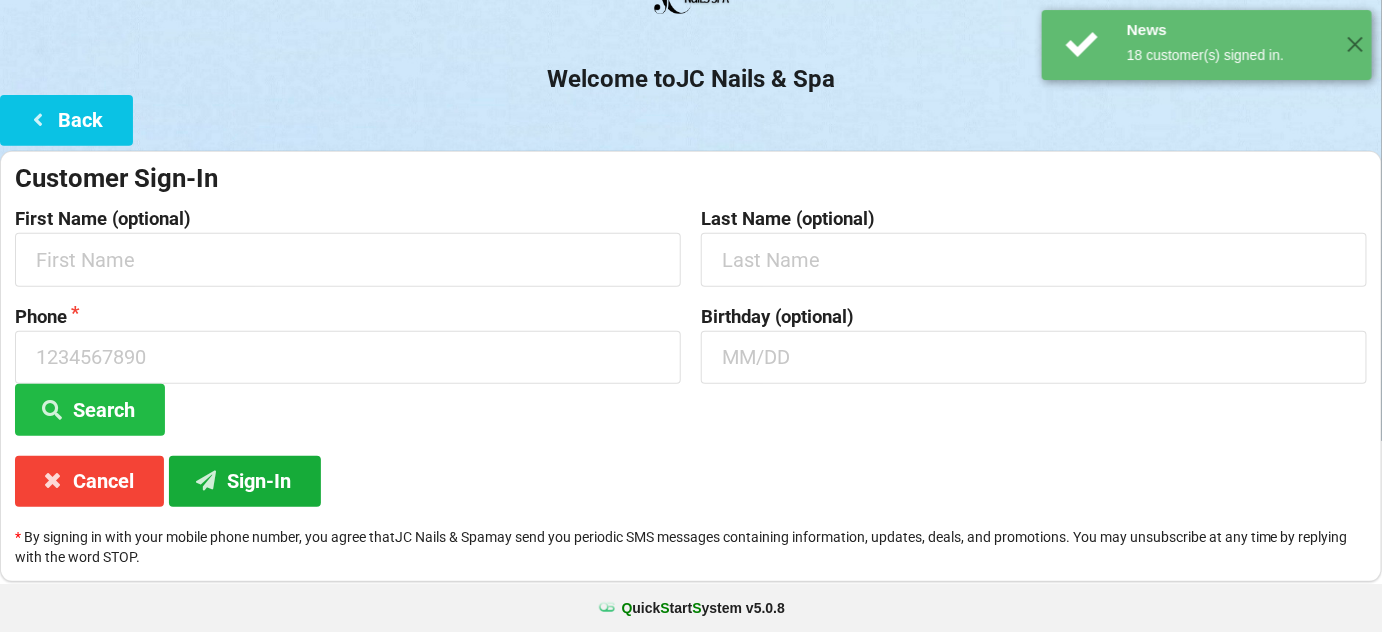 scroll, scrollTop: 0, scrollLeft: 0, axis: both 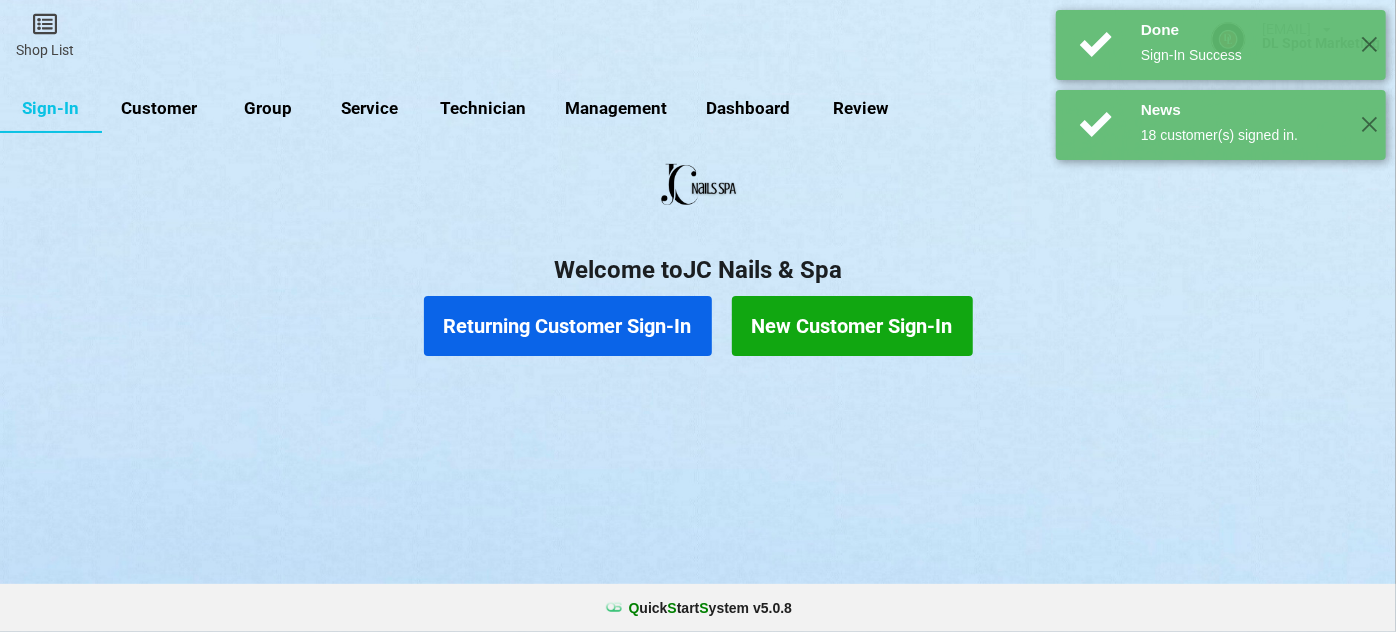 click on "Returning Customer Sign-In" at bounding box center (568, 326) 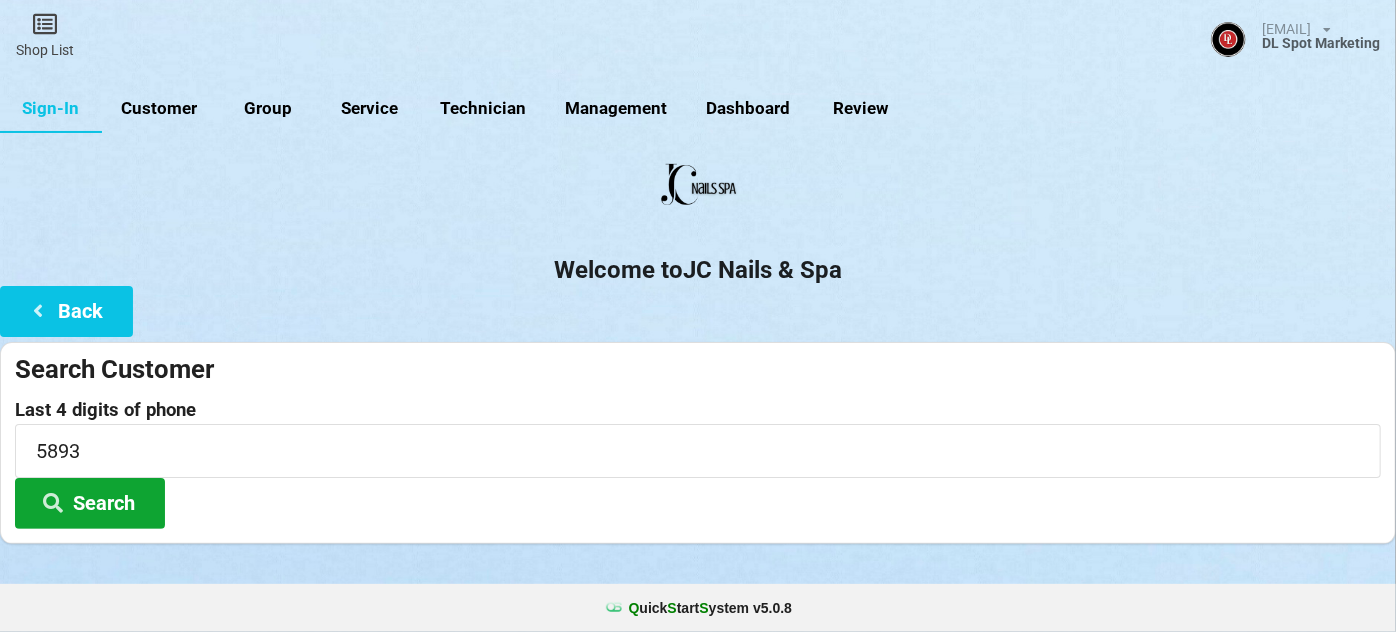 click on "Search" at bounding box center (90, 503) 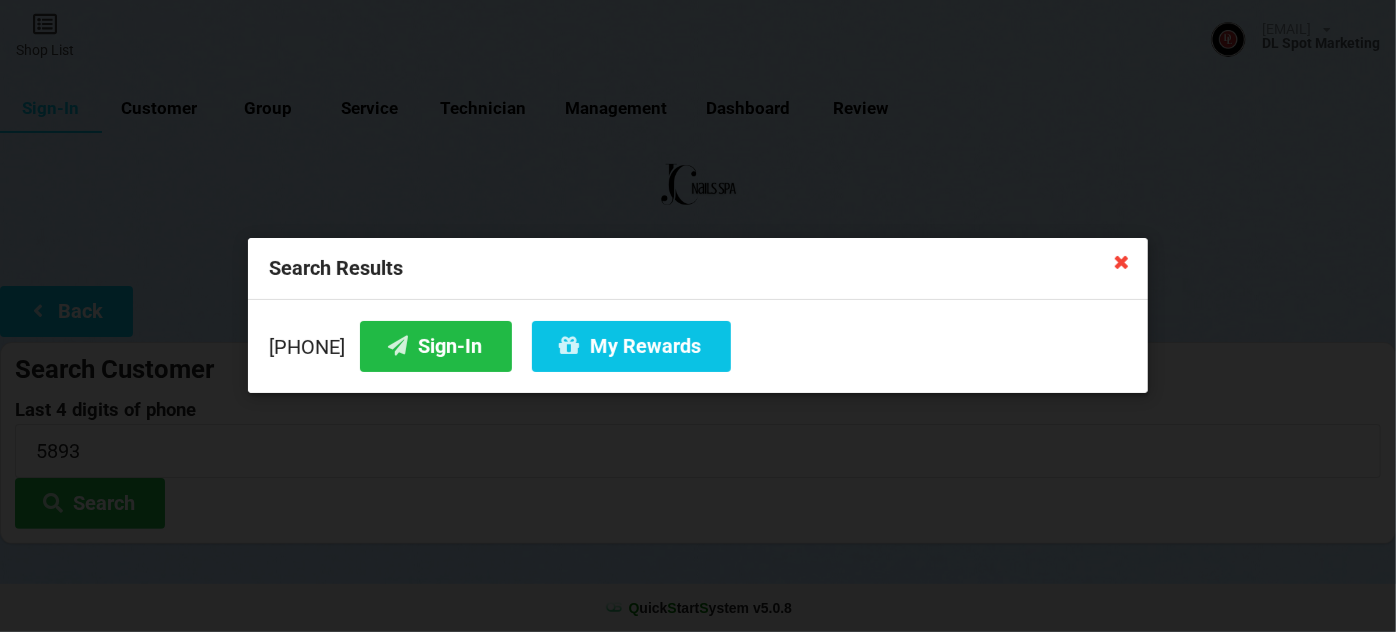 click at bounding box center (1122, 261) 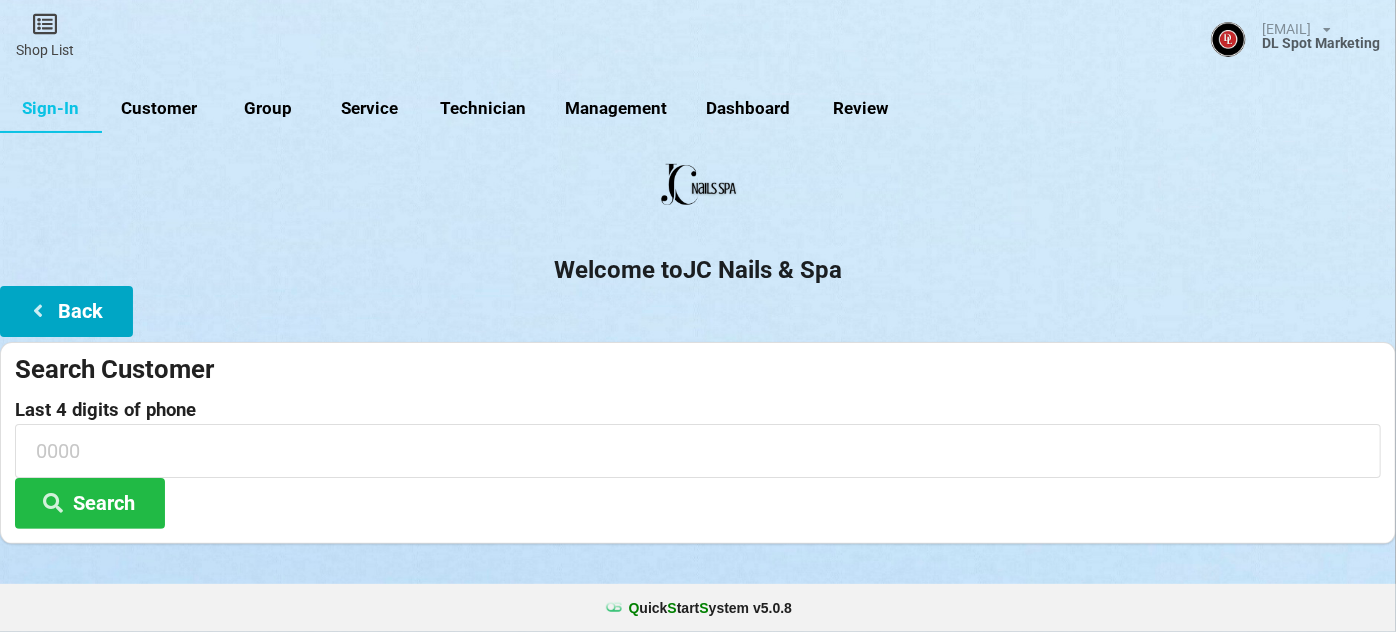click on "Back" at bounding box center [66, 311] 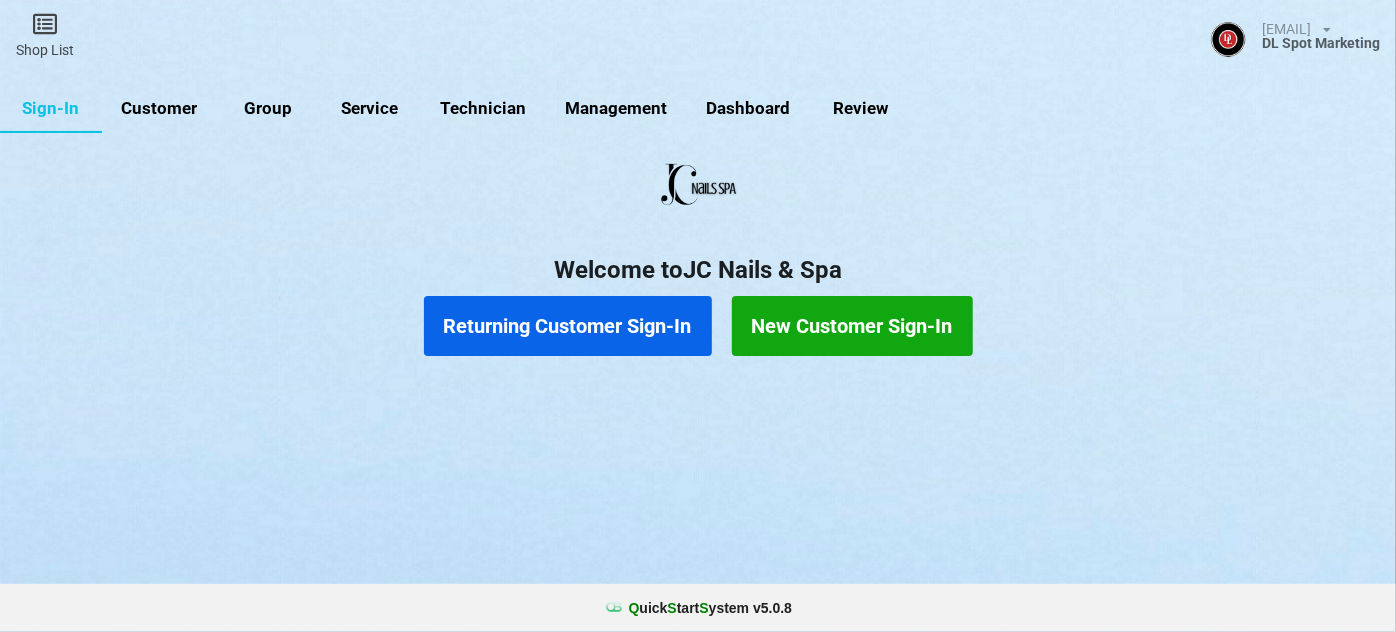click on "New Customer Sign-In" at bounding box center [852, 326] 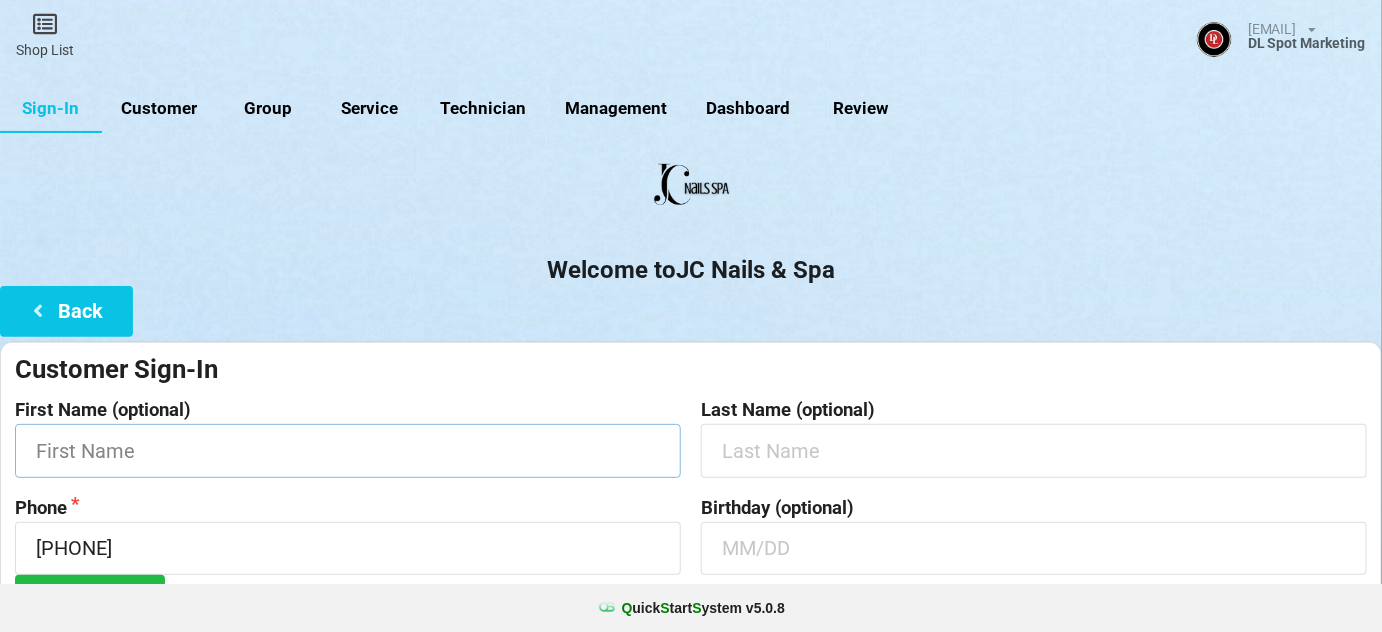 click at bounding box center (348, 450) 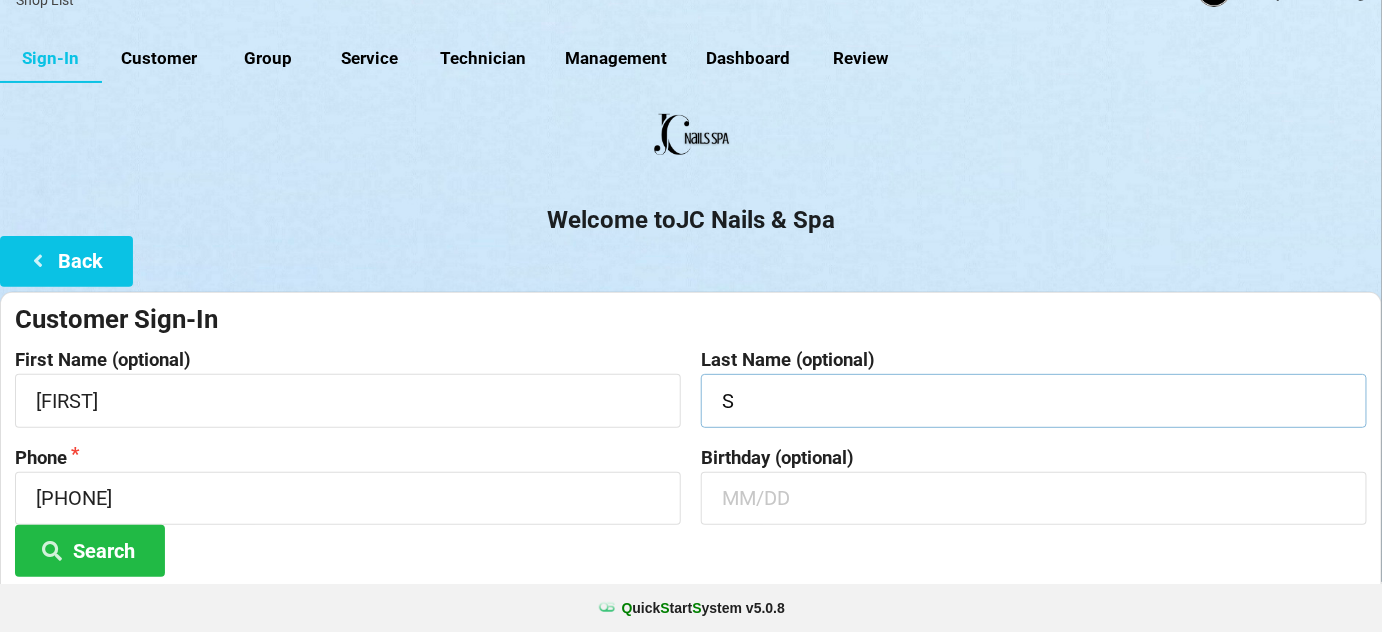 scroll, scrollTop: 191, scrollLeft: 0, axis: vertical 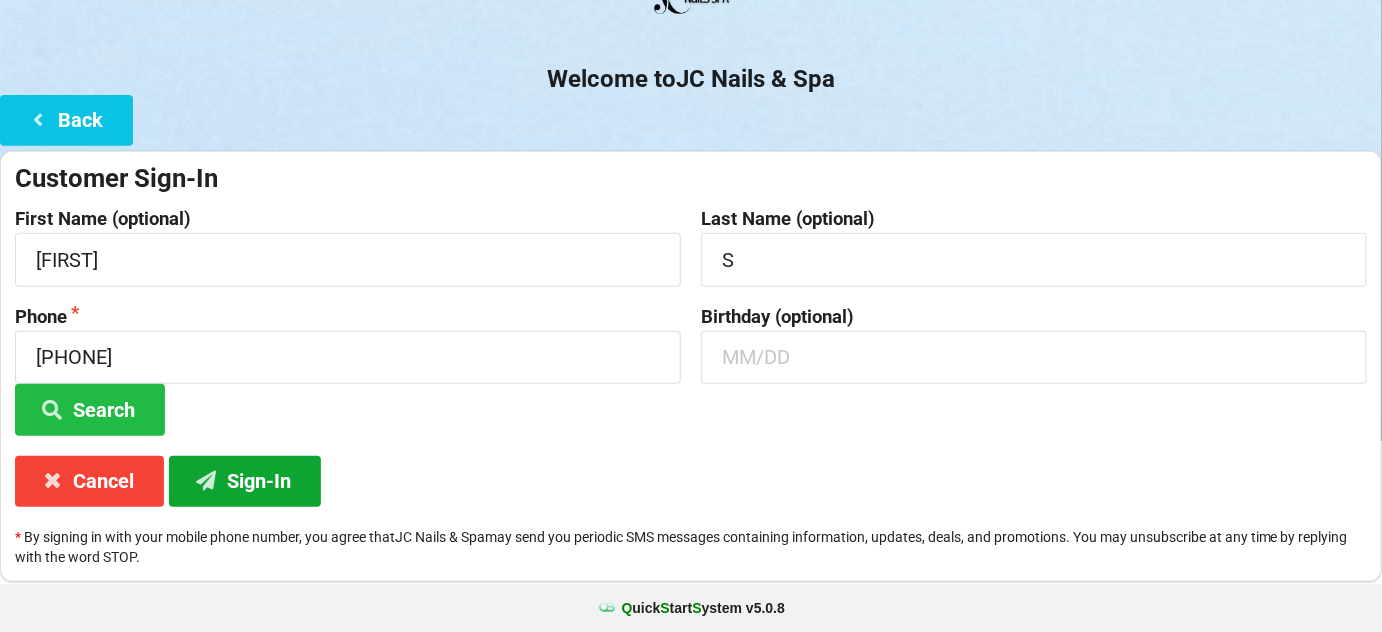click on "Sign-In" at bounding box center (245, 481) 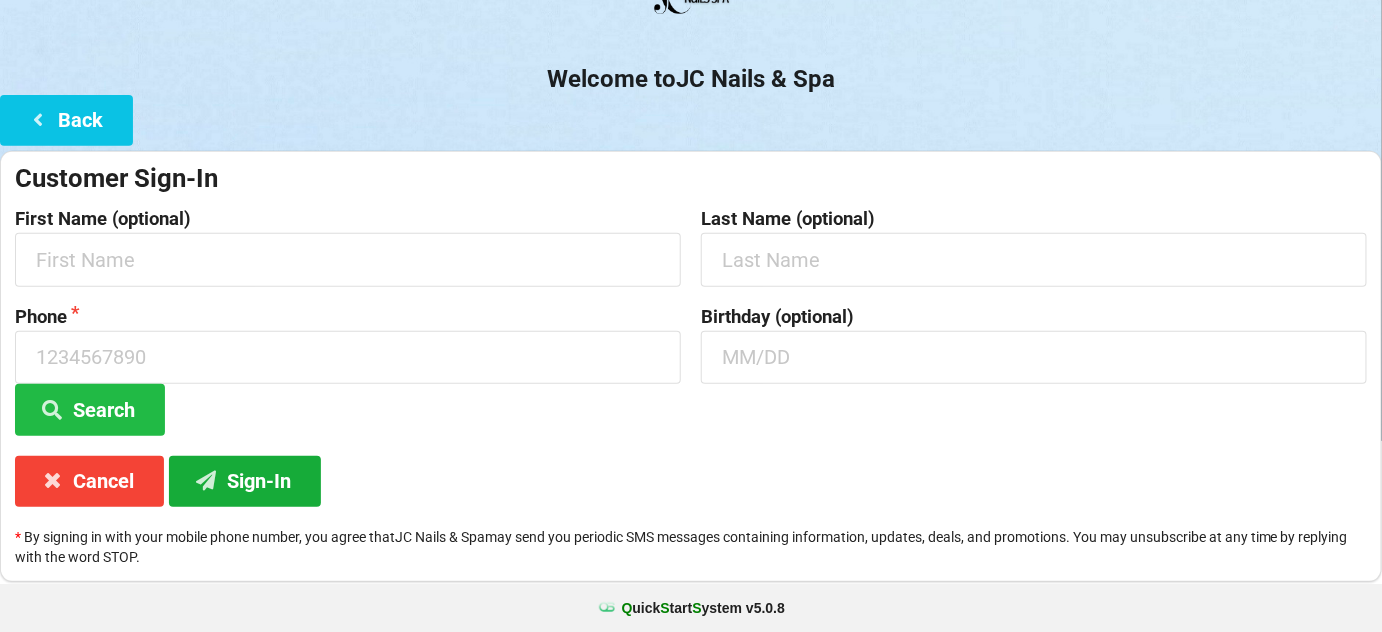 scroll, scrollTop: 0, scrollLeft: 0, axis: both 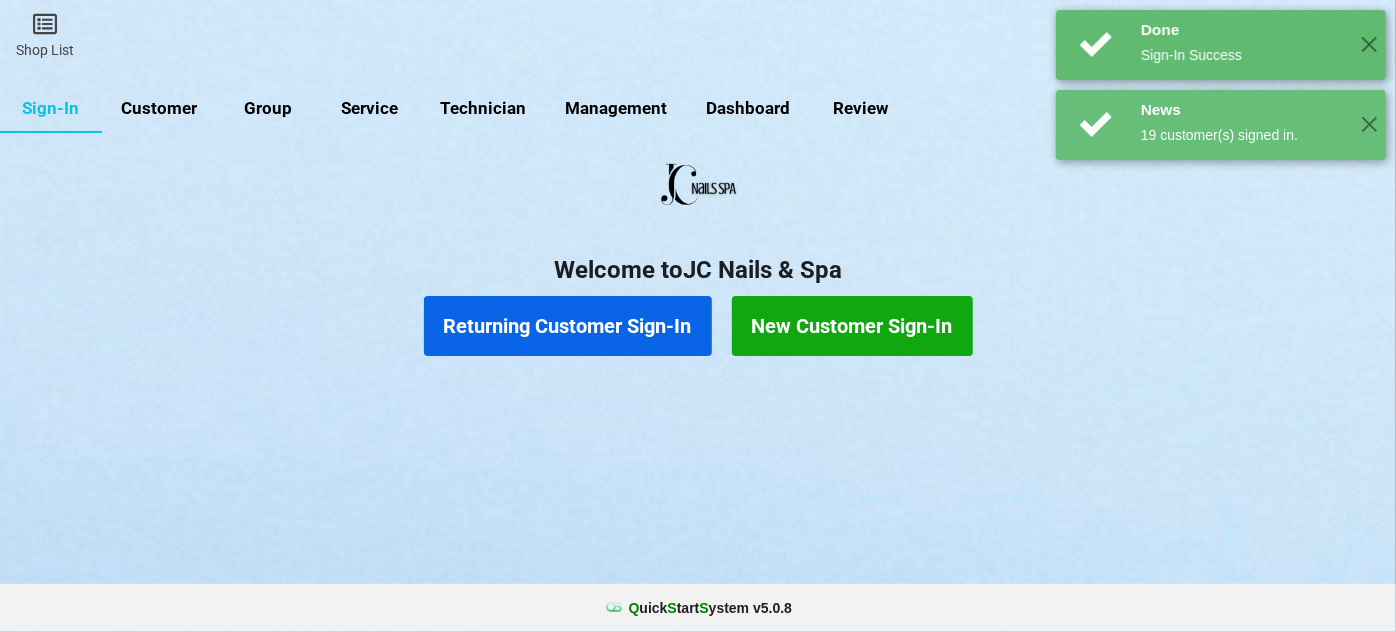 click on "Returning Customer Sign-In" at bounding box center [568, 326] 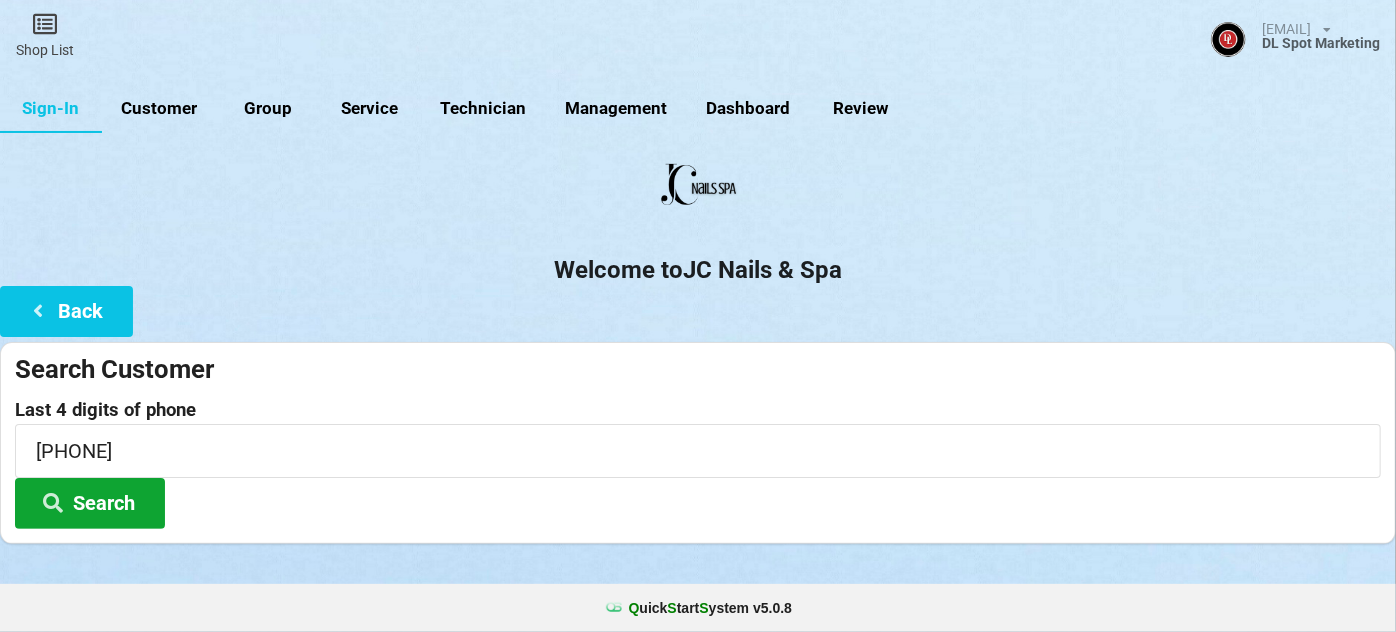 click on "Search" at bounding box center (90, 503) 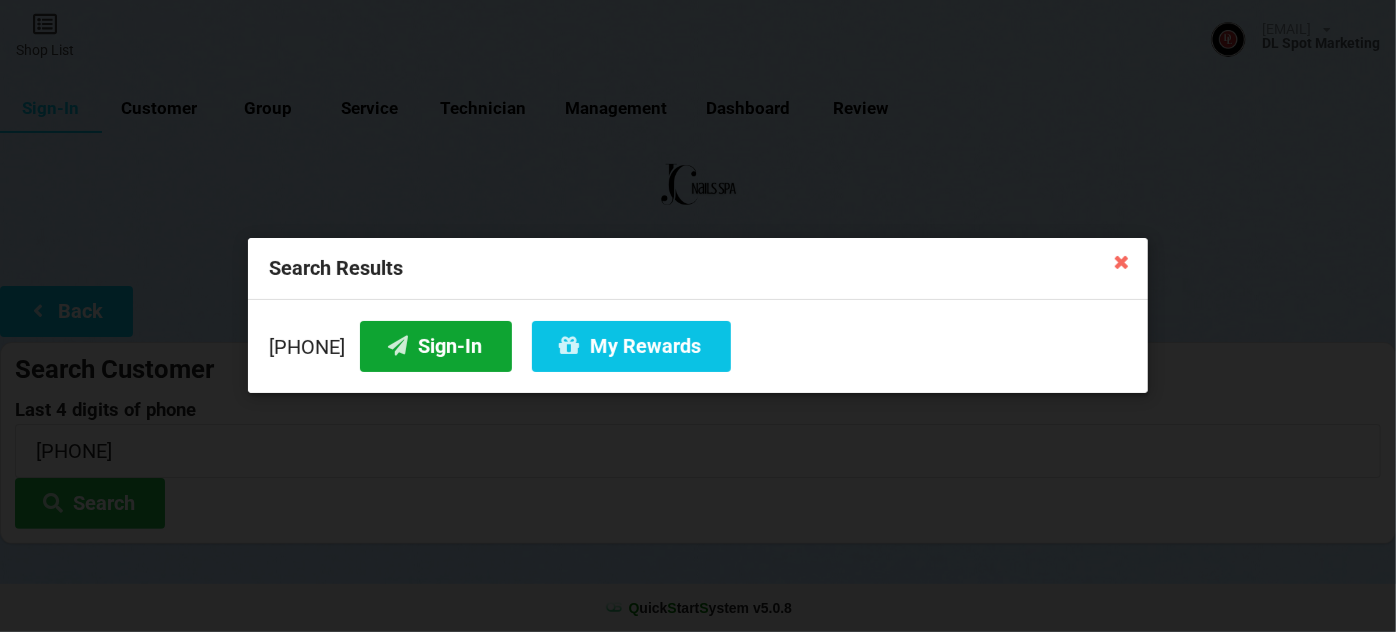 click on "Sign-In" at bounding box center [436, 346] 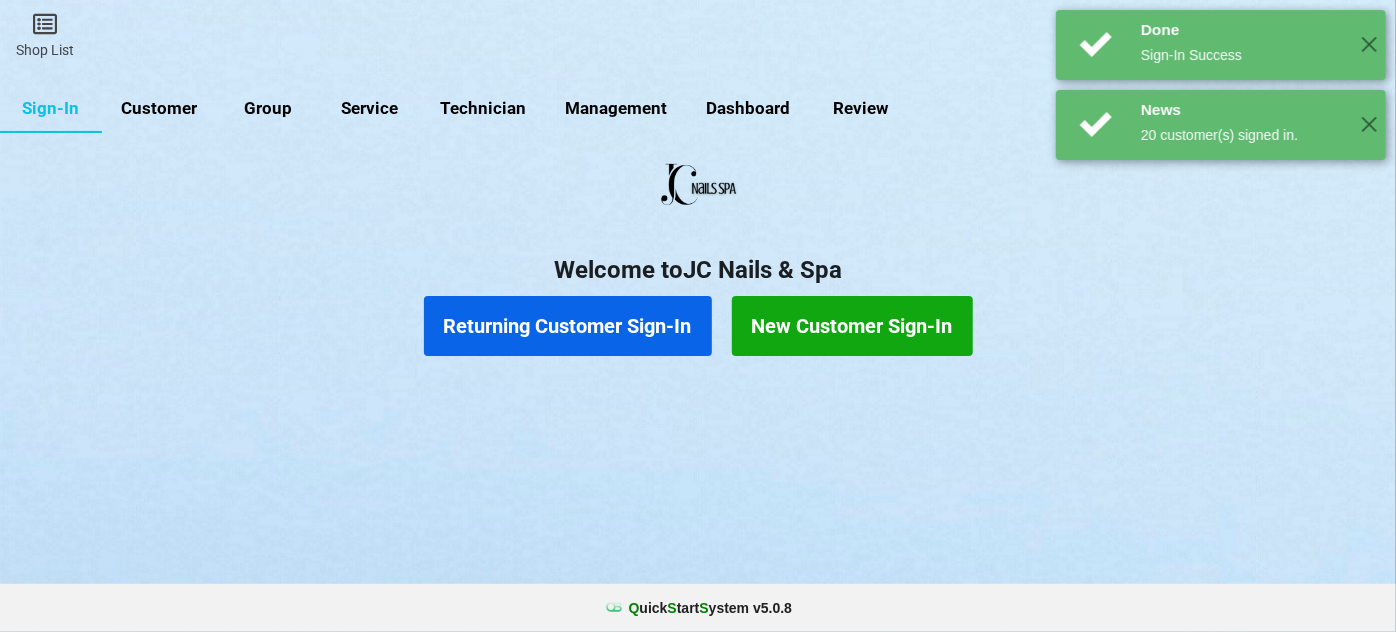 click on "Returning Customer Sign-In" at bounding box center (568, 326) 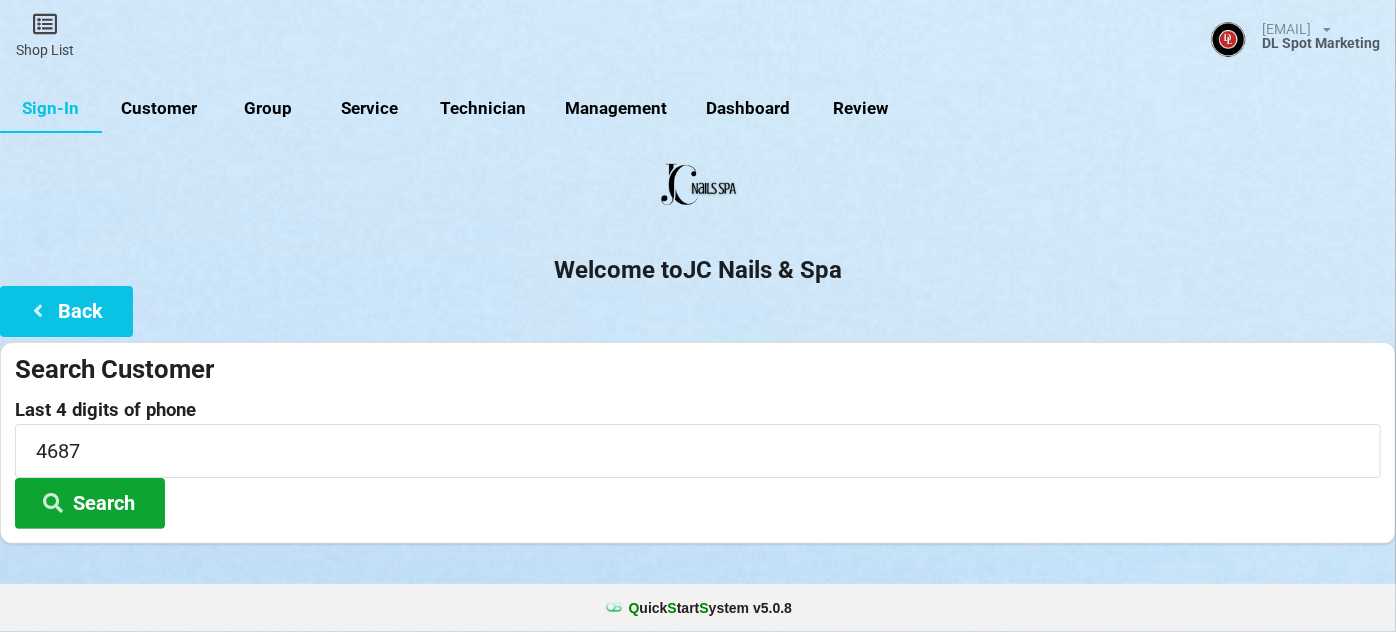 click on "Search" at bounding box center [90, 503] 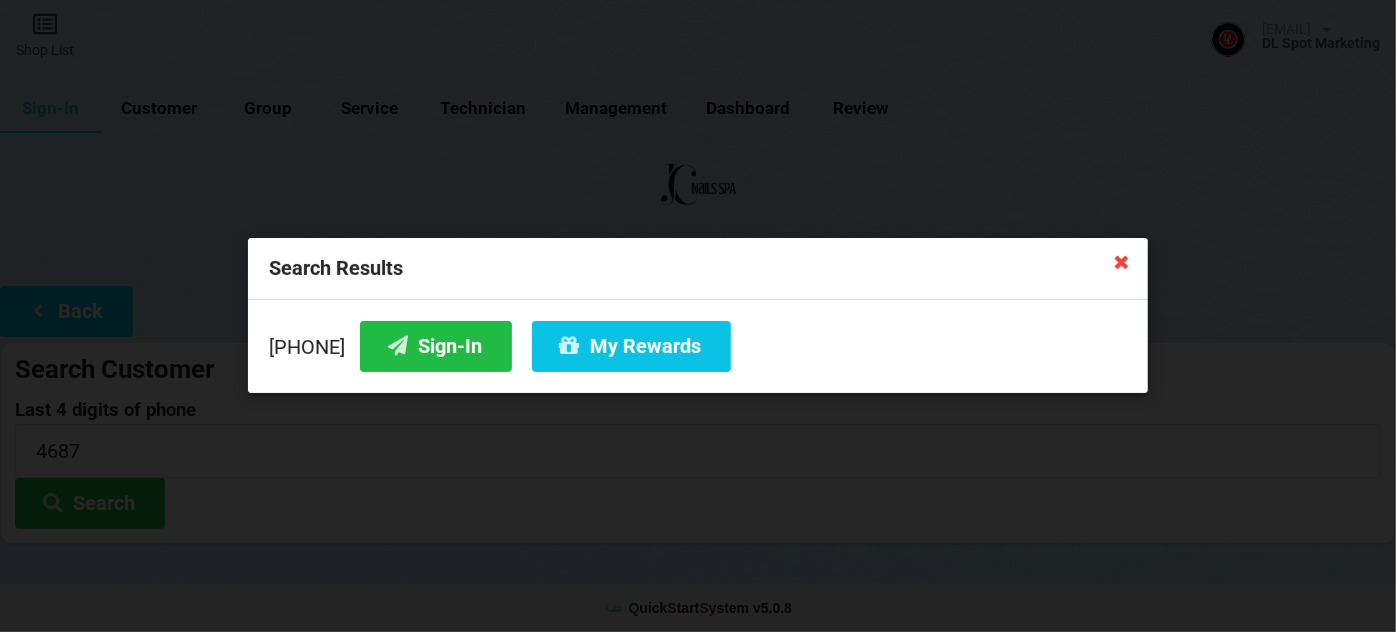click at bounding box center (1122, 261) 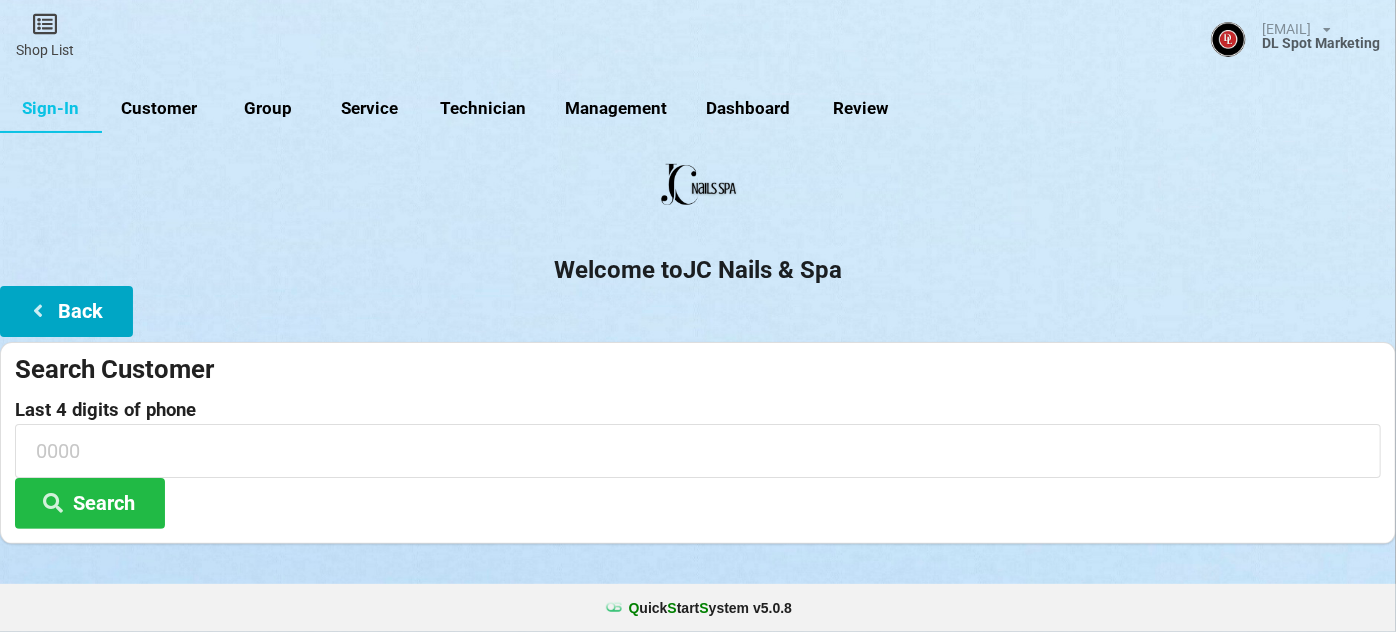 click on "Back" at bounding box center [66, 311] 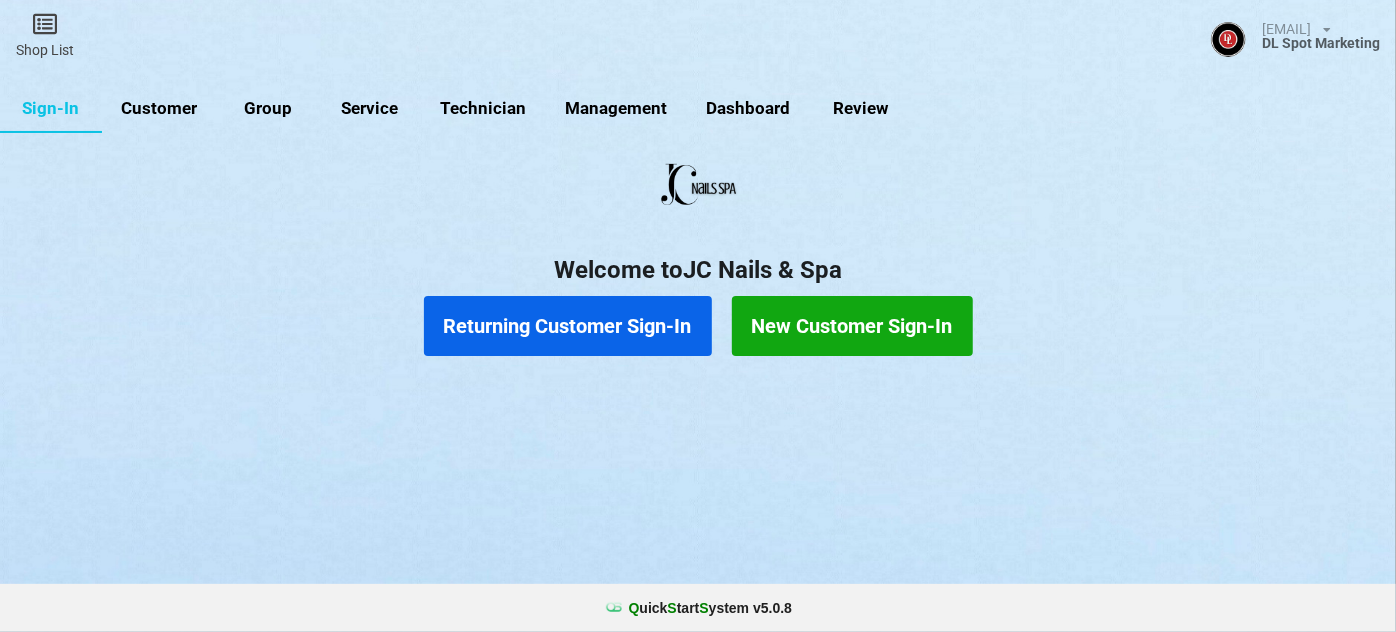 click on "New Customer Sign-In" at bounding box center (852, 326) 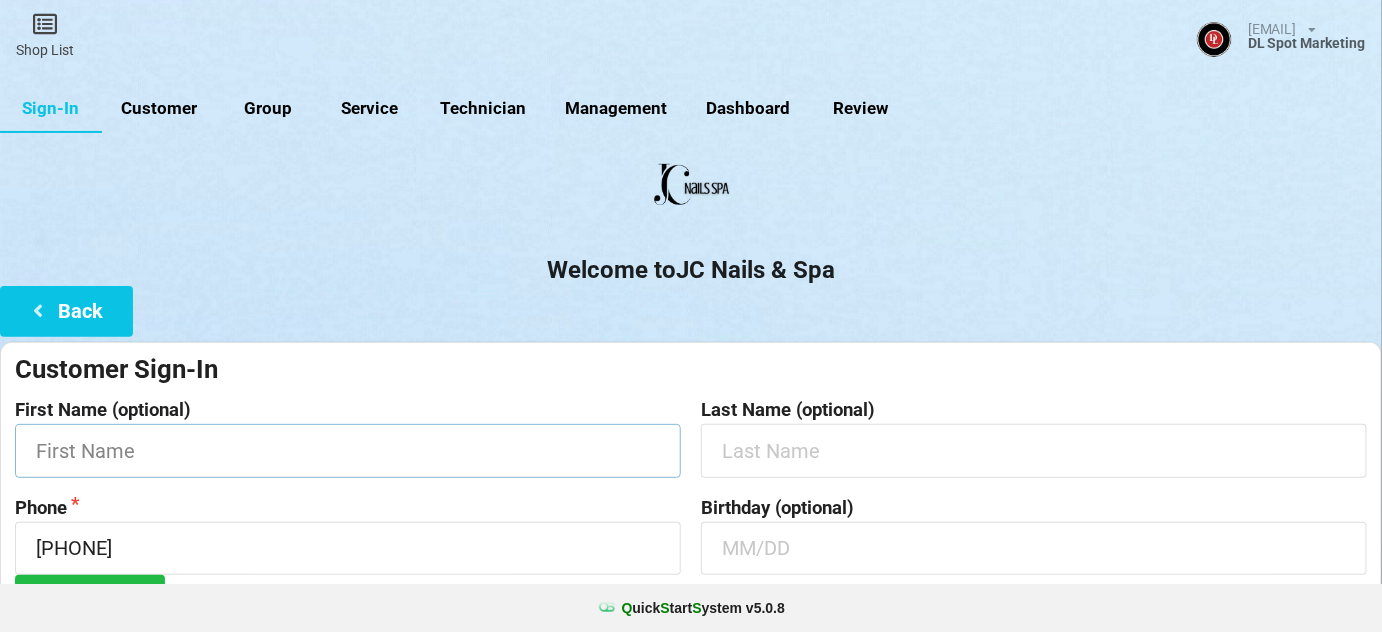 click at bounding box center [348, 450] 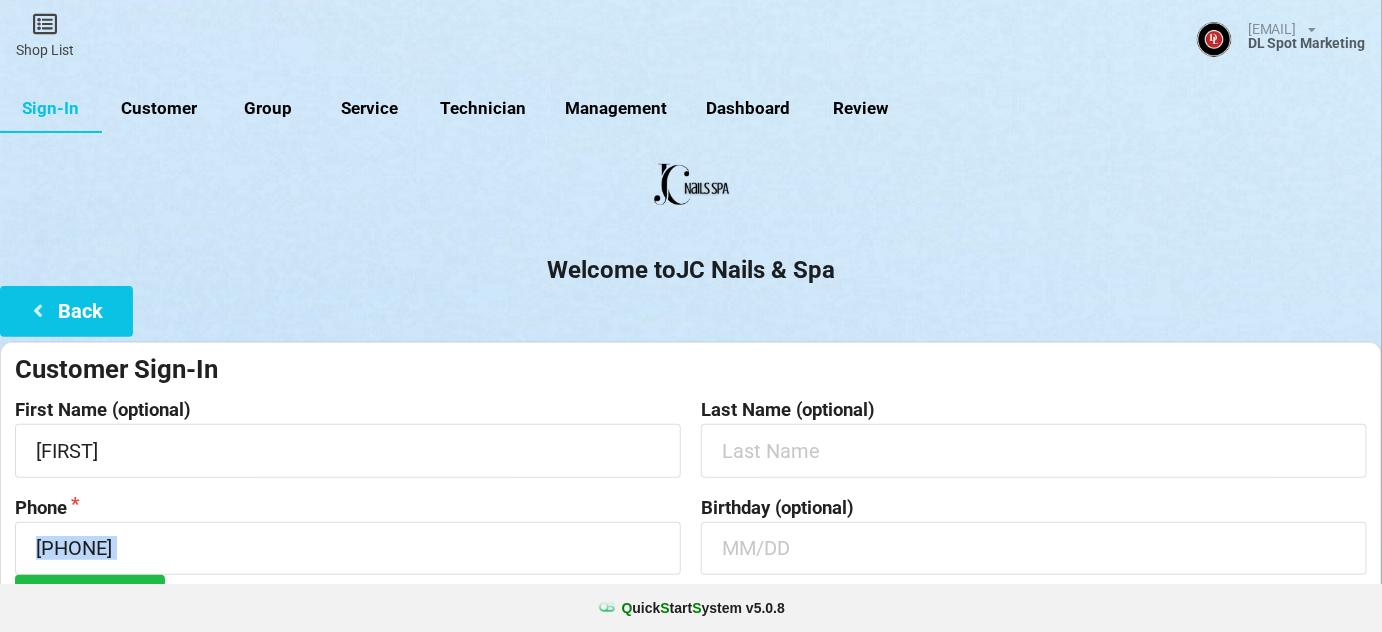 click on "Customer Sign-In First Name (optional) [FIRST] Last Name (optional) Phone [PHONE] Search Birthday (optional)" at bounding box center (691, 489) 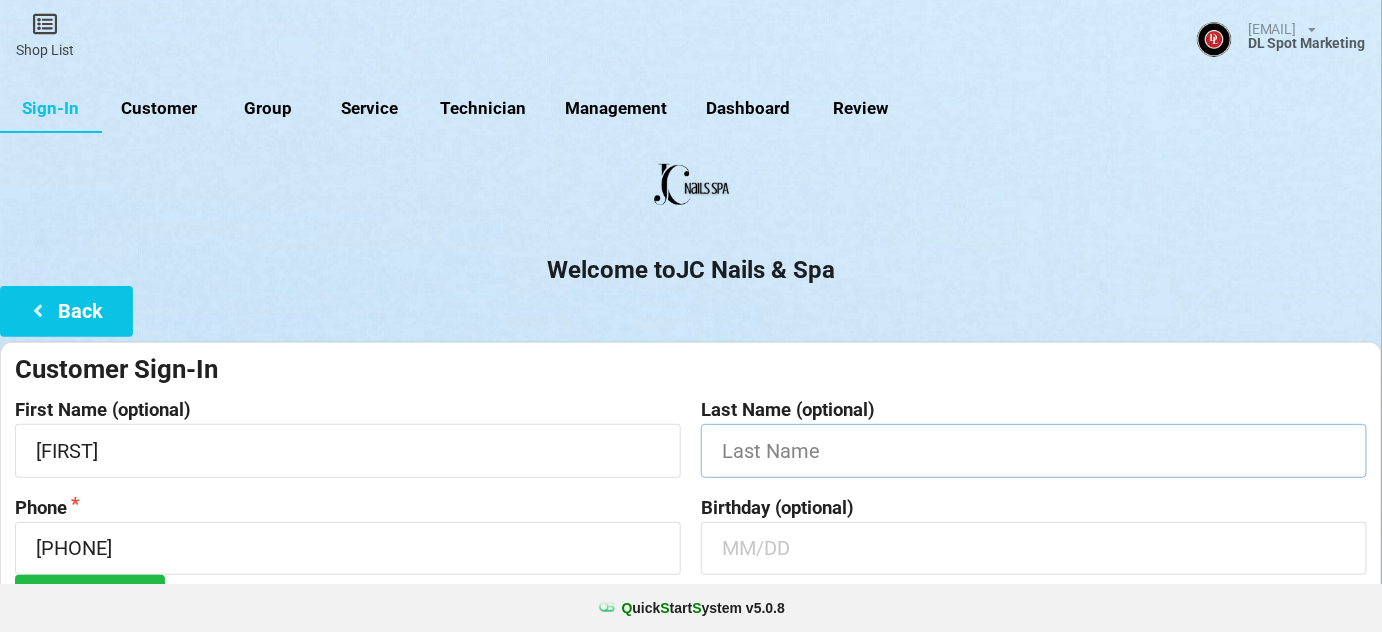 click at bounding box center [1034, 450] 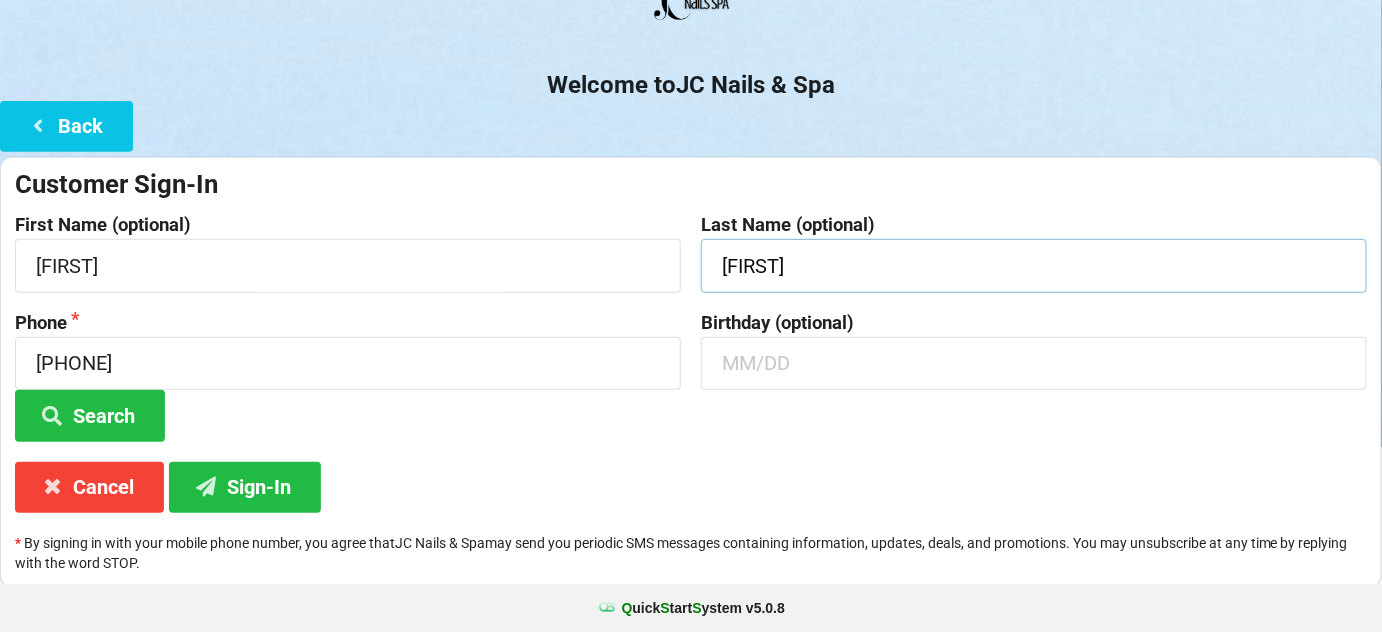 scroll, scrollTop: 191, scrollLeft: 0, axis: vertical 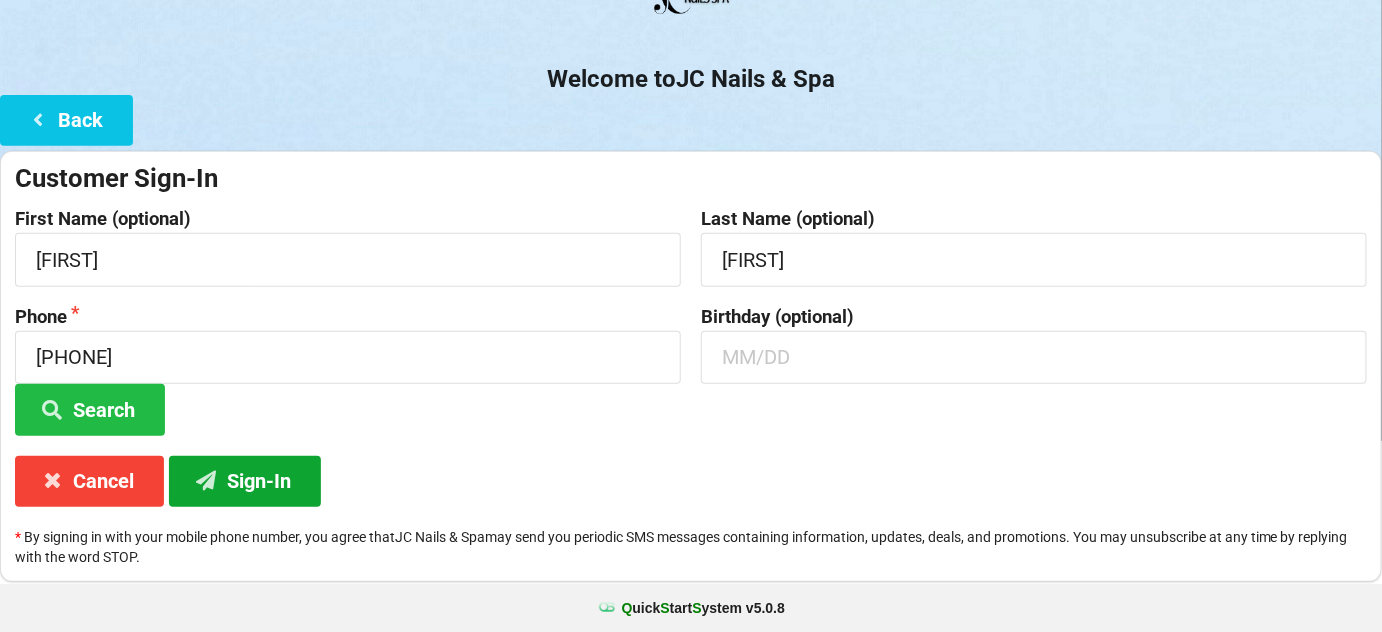 click on "Sign-In" at bounding box center (245, 481) 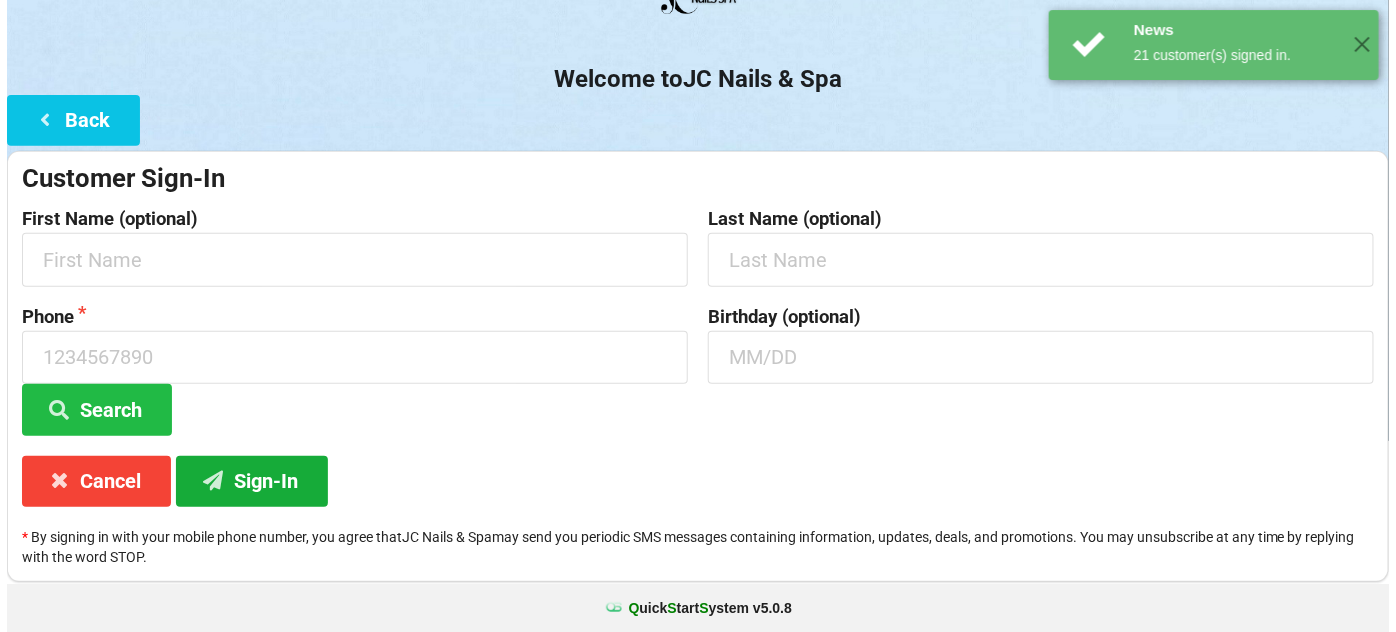 scroll, scrollTop: 0, scrollLeft: 0, axis: both 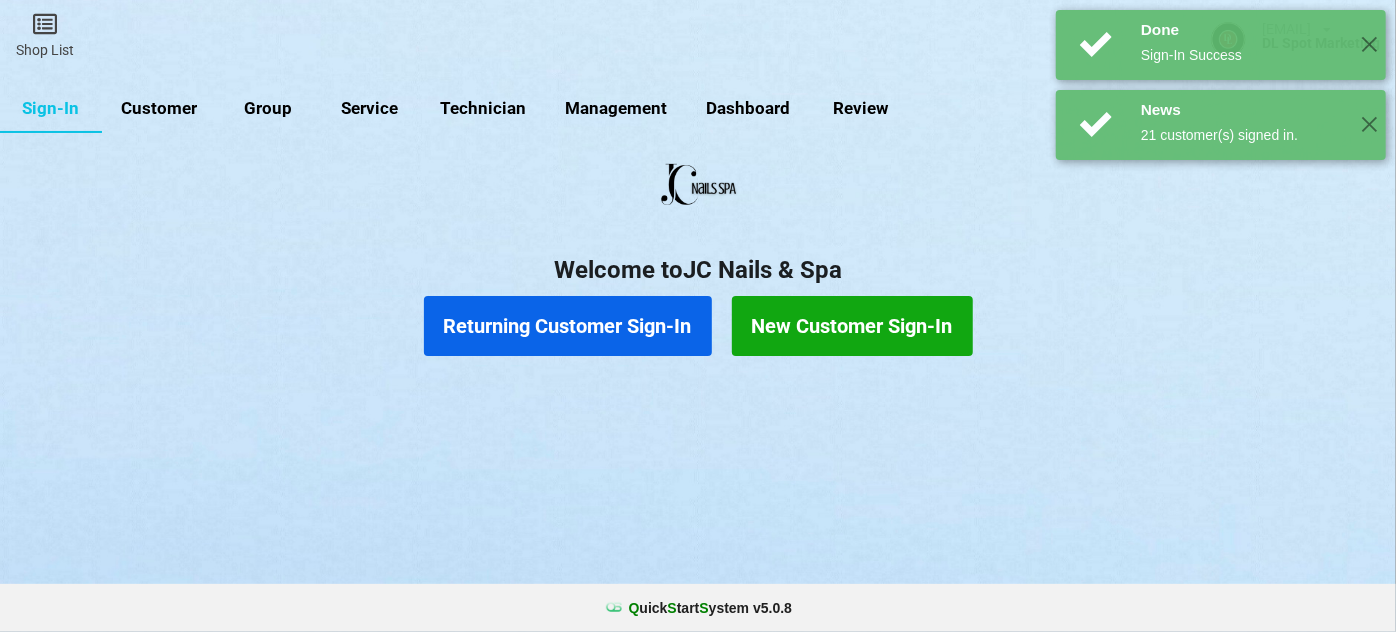 click on "Customer" at bounding box center (159, 109) 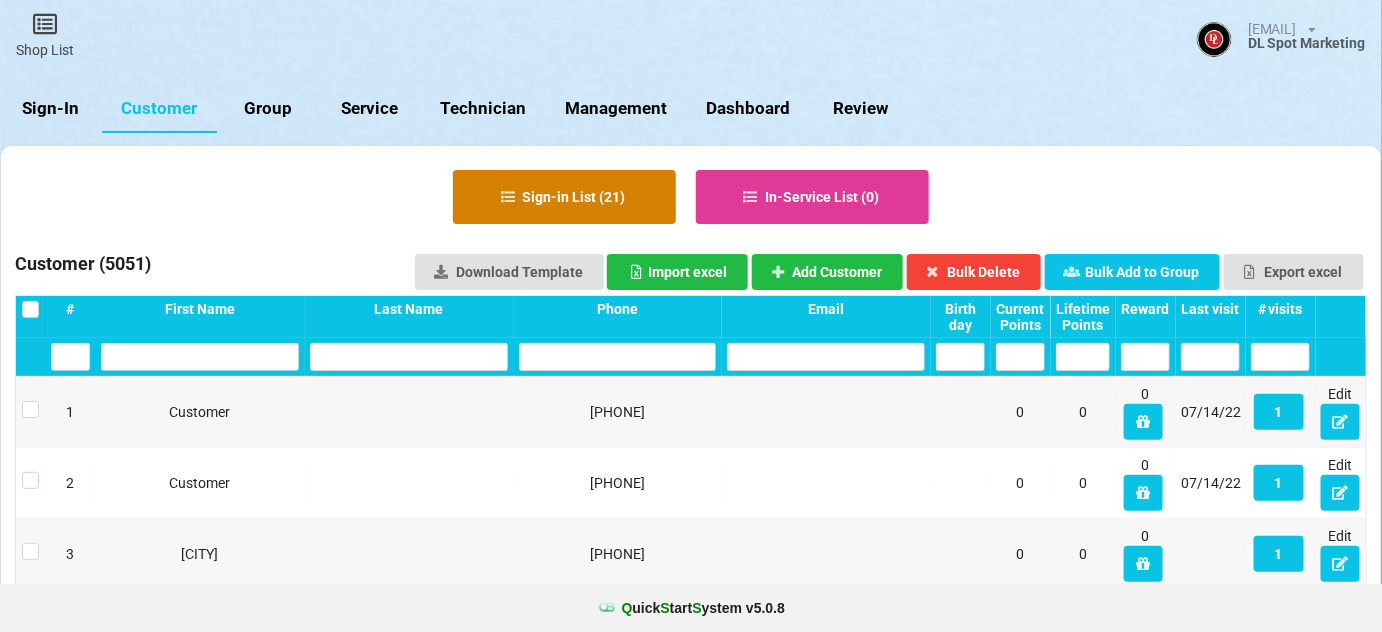 click on "Sign-in List ( 21 )" at bounding box center [564, 197] 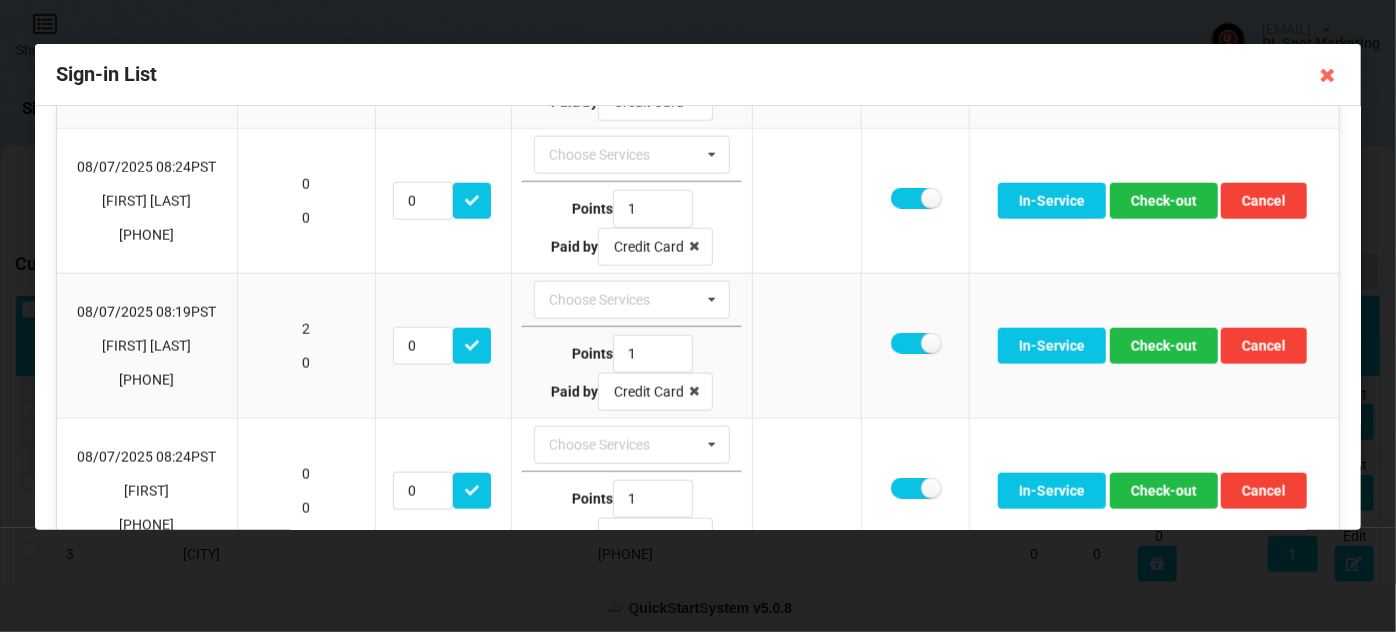 scroll, scrollTop: 1212, scrollLeft: 0, axis: vertical 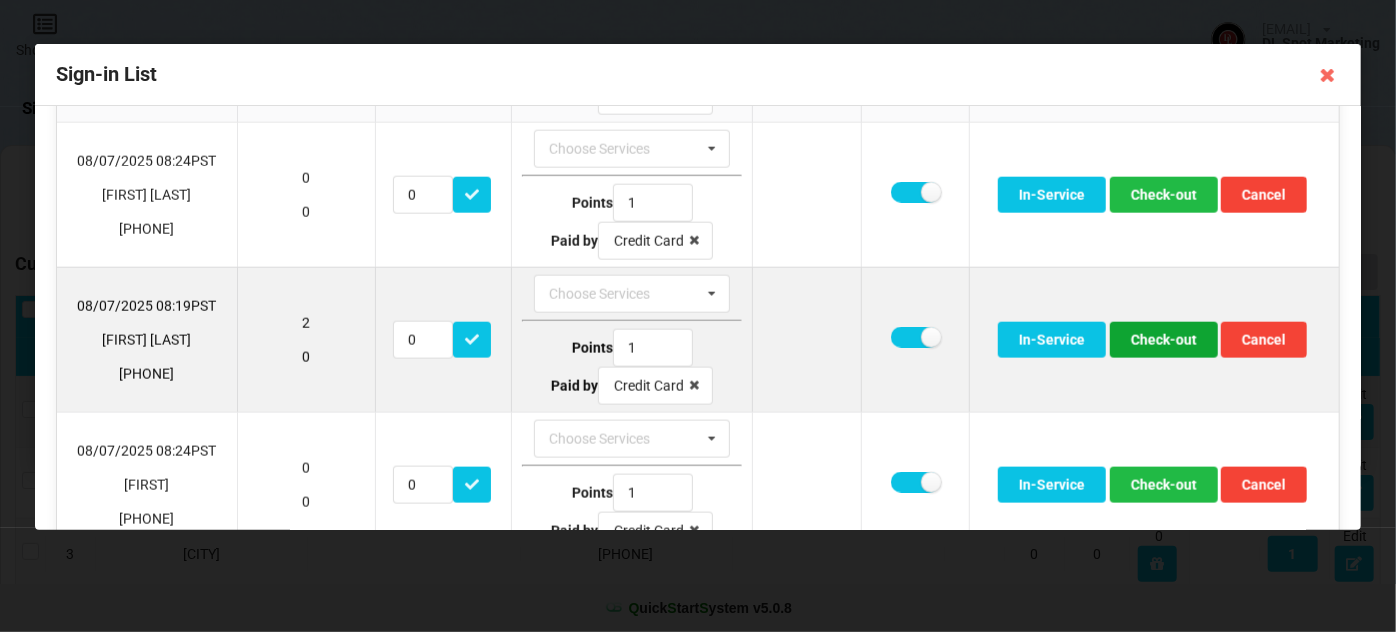 click on "Check-out" at bounding box center [1164, 340] 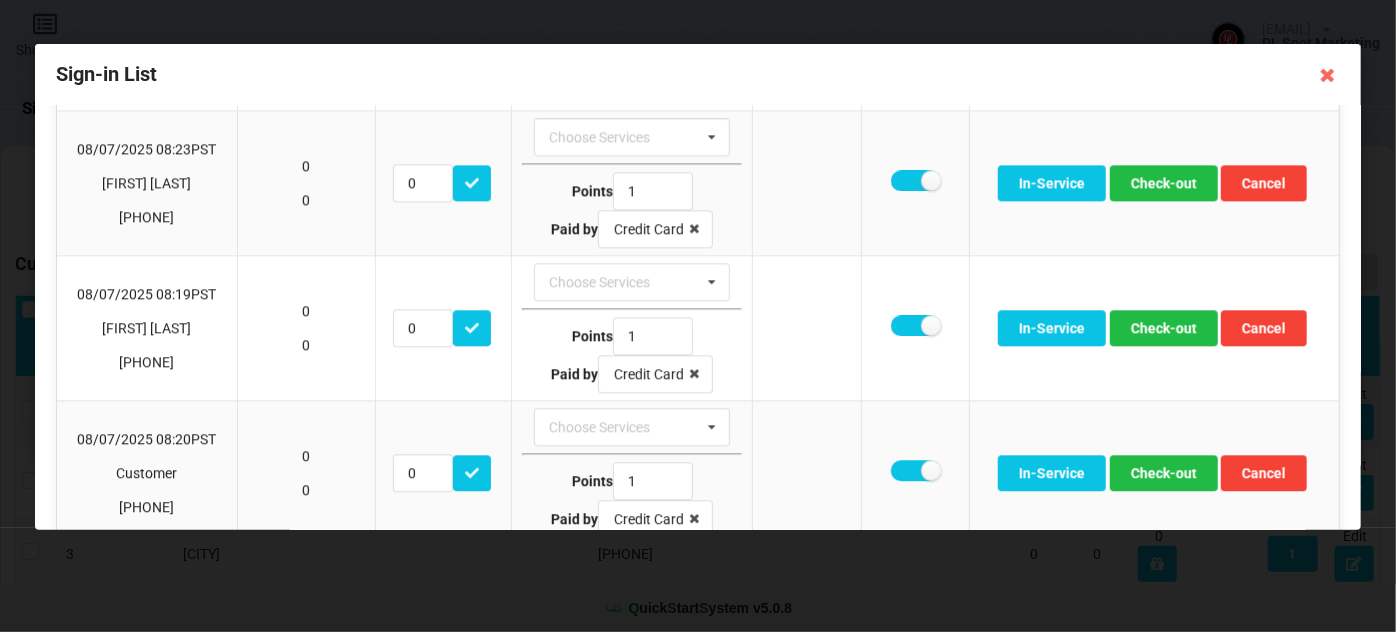 scroll, scrollTop: 2538, scrollLeft: 0, axis: vertical 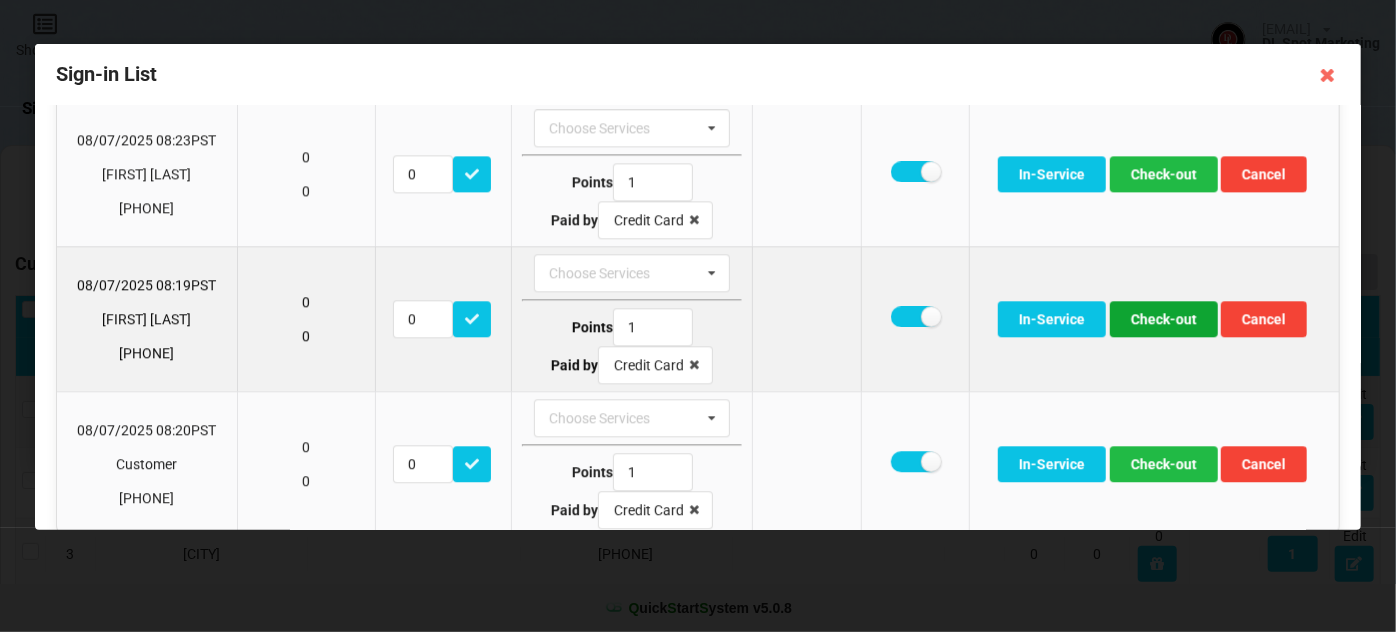 click on "Check-out" at bounding box center (1164, 319) 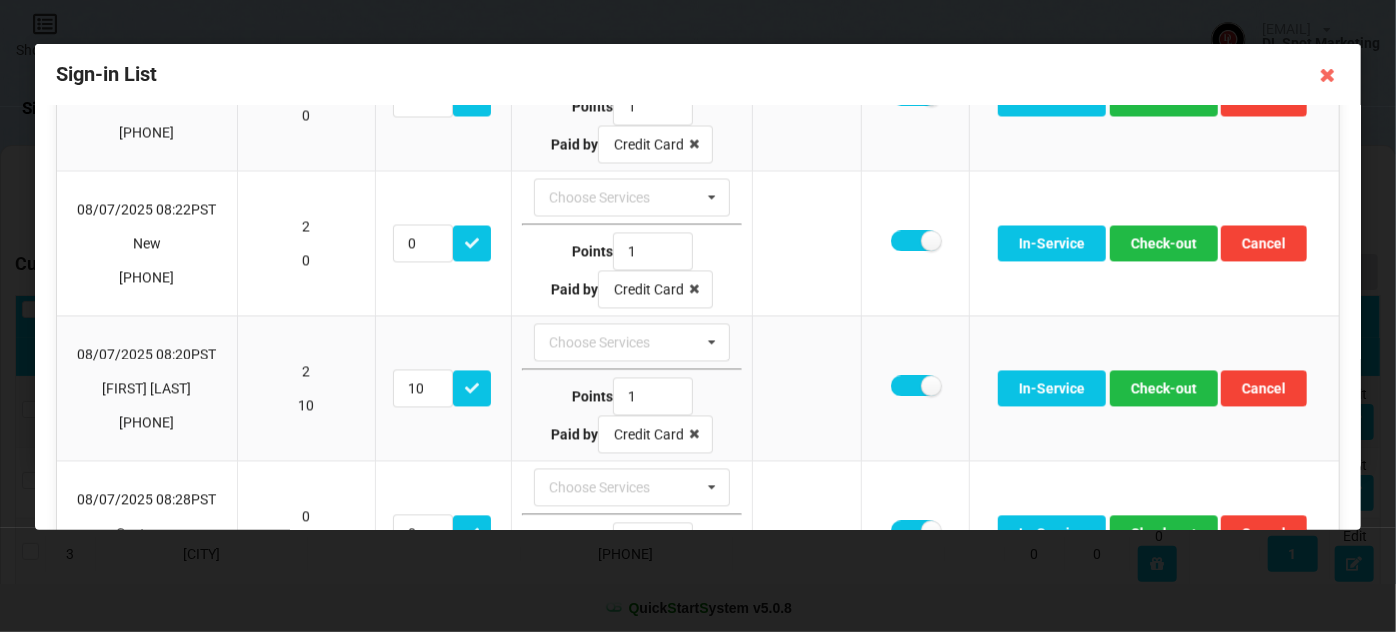 scroll, scrollTop: 2032, scrollLeft: 0, axis: vertical 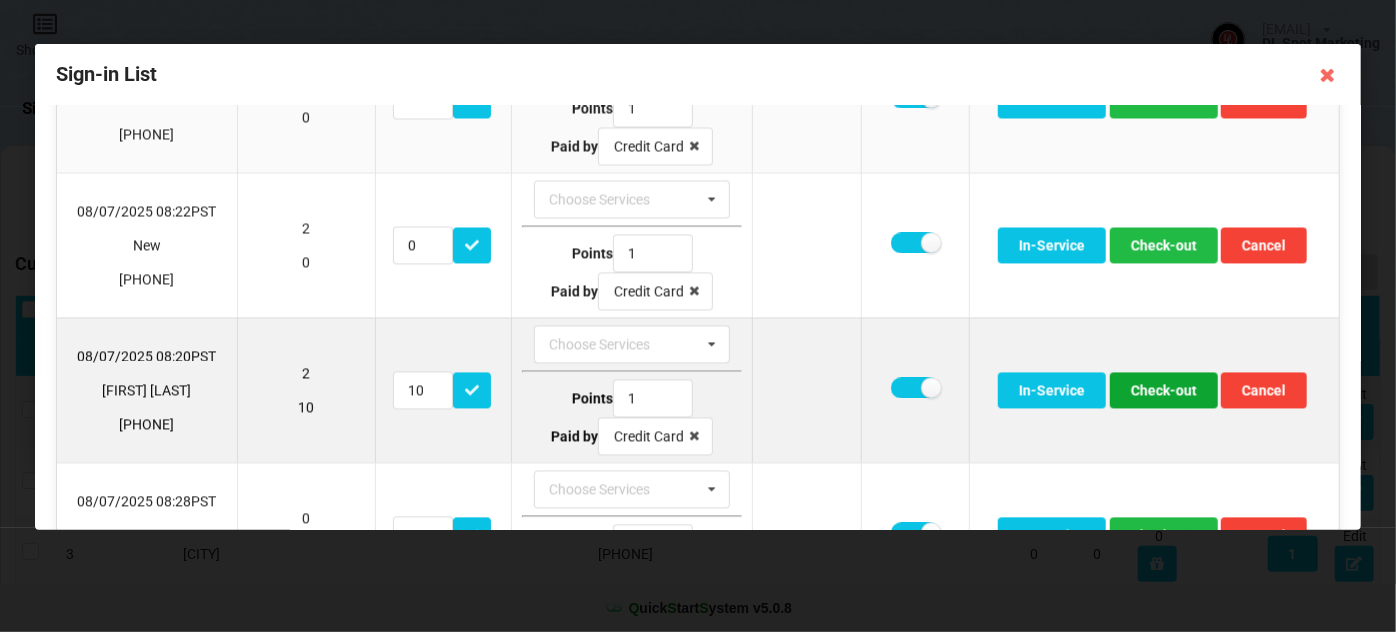 click on "Check-out" at bounding box center [1164, 390] 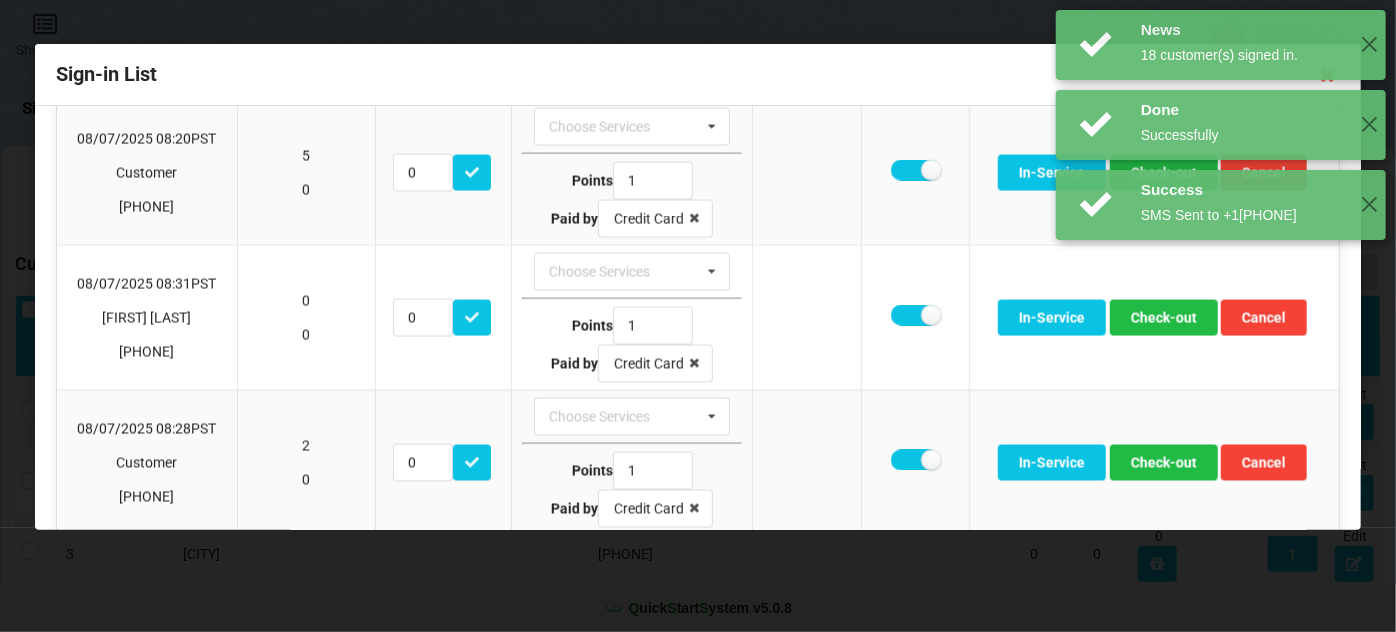 scroll, scrollTop: 1668, scrollLeft: 0, axis: vertical 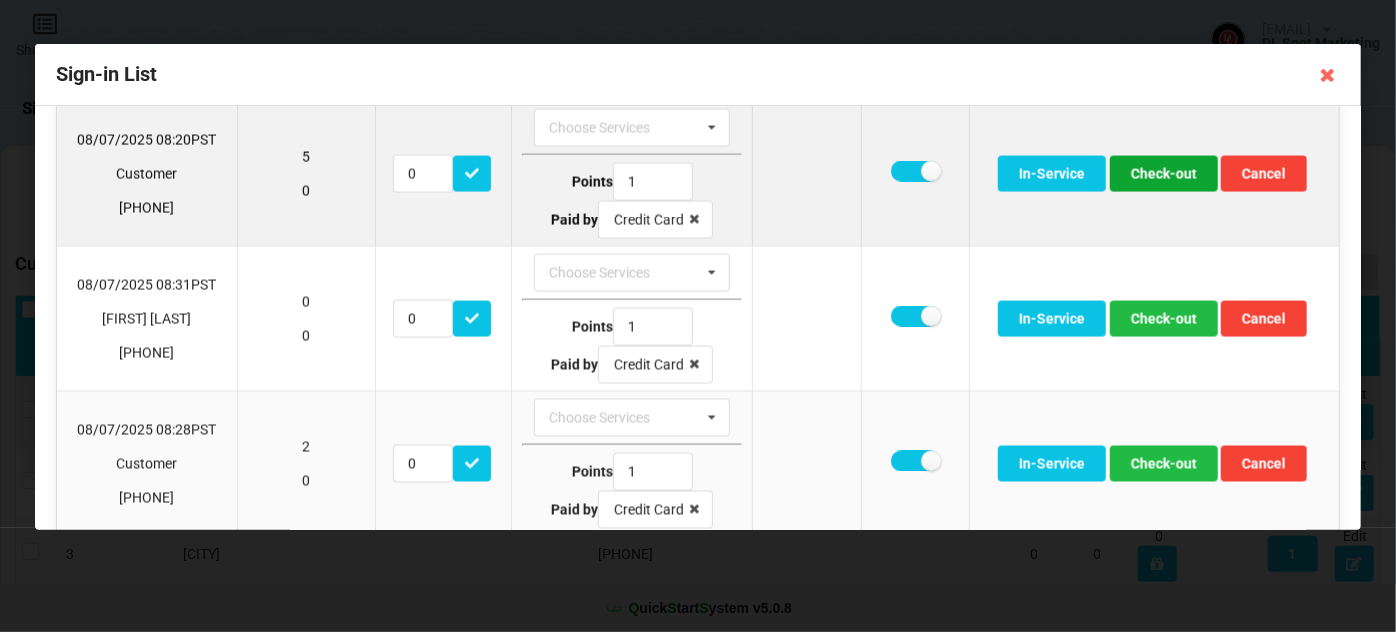 click on "Check-out" at bounding box center (1164, 174) 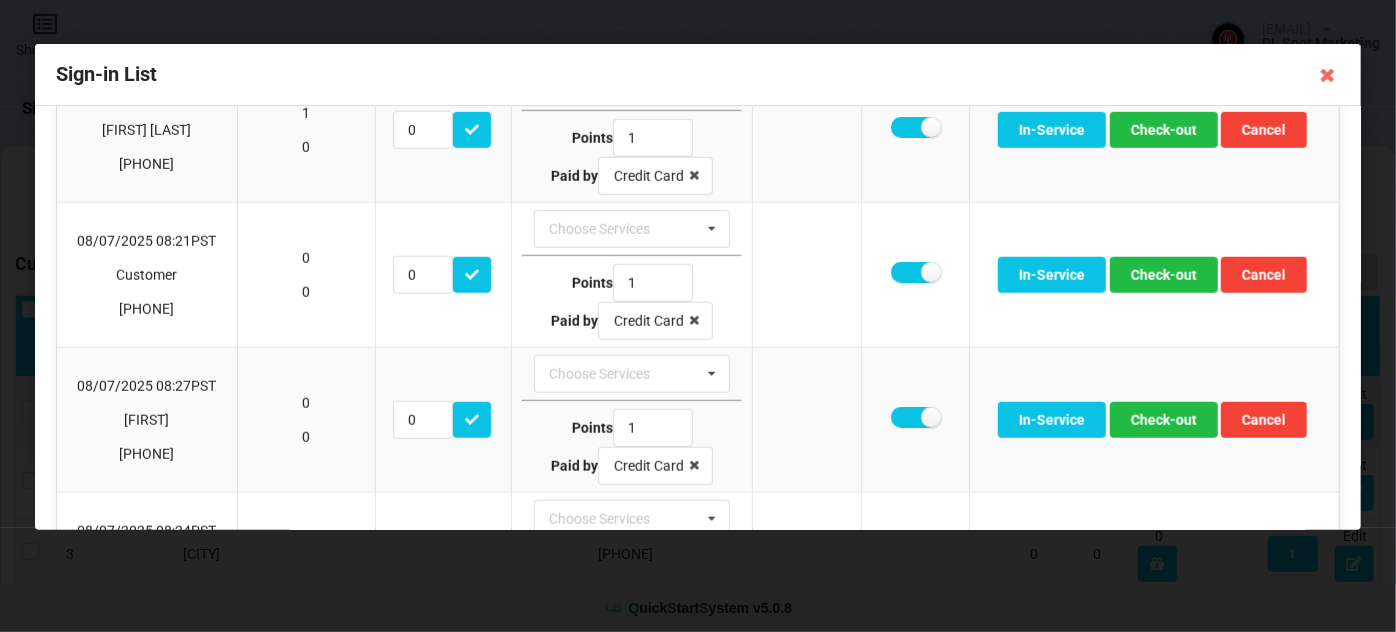 scroll, scrollTop: 848, scrollLeft: 0, axis: vertical 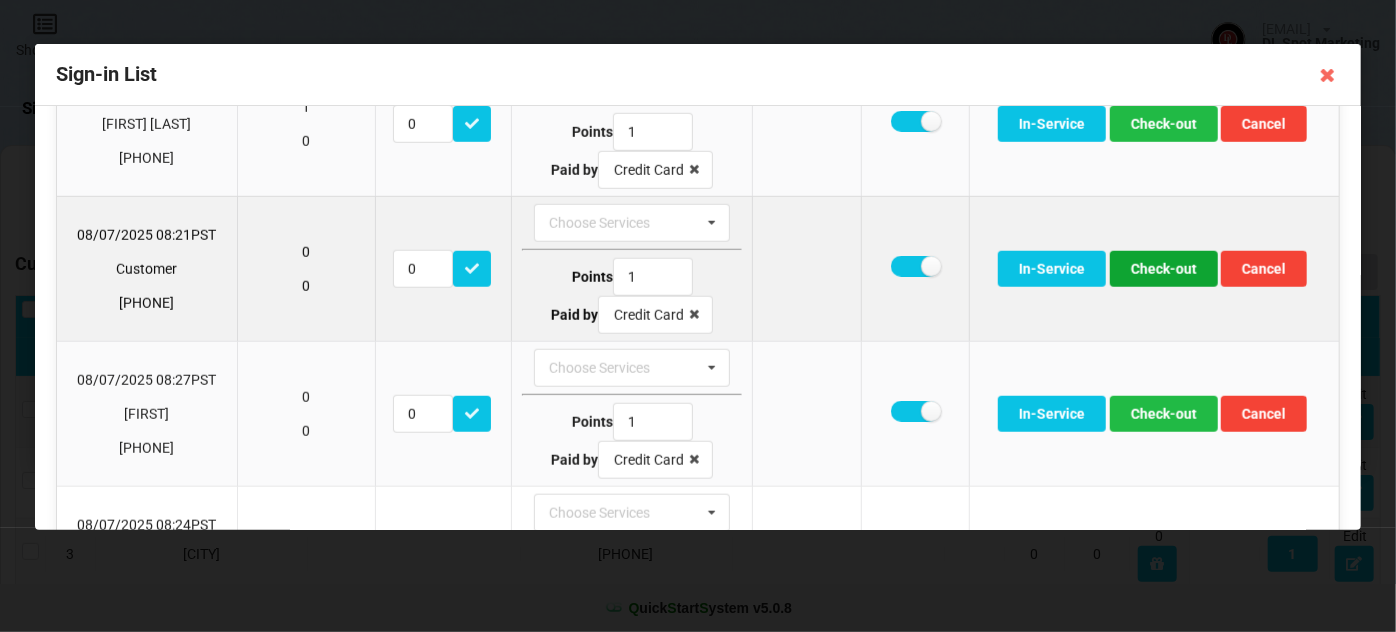 click on "Check-out" at bounding box center [1164, 269] 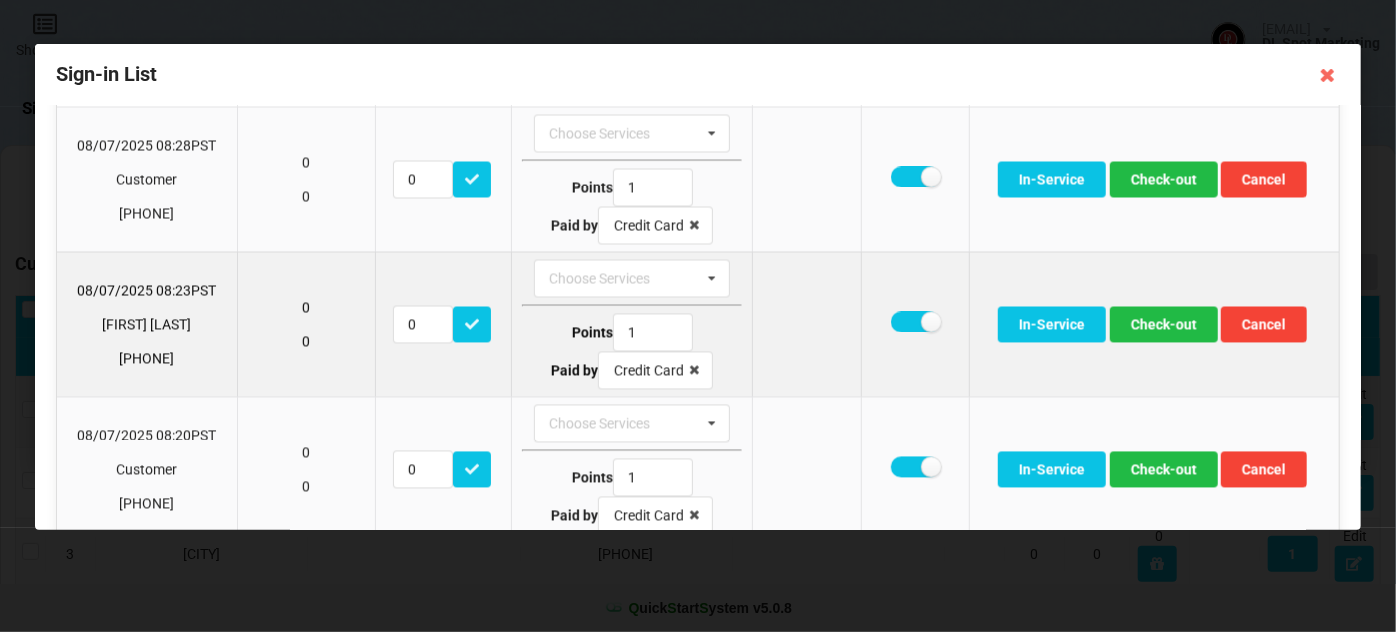scroll, scrollTop: 1964, scrollLeft: 0, axis: vertical 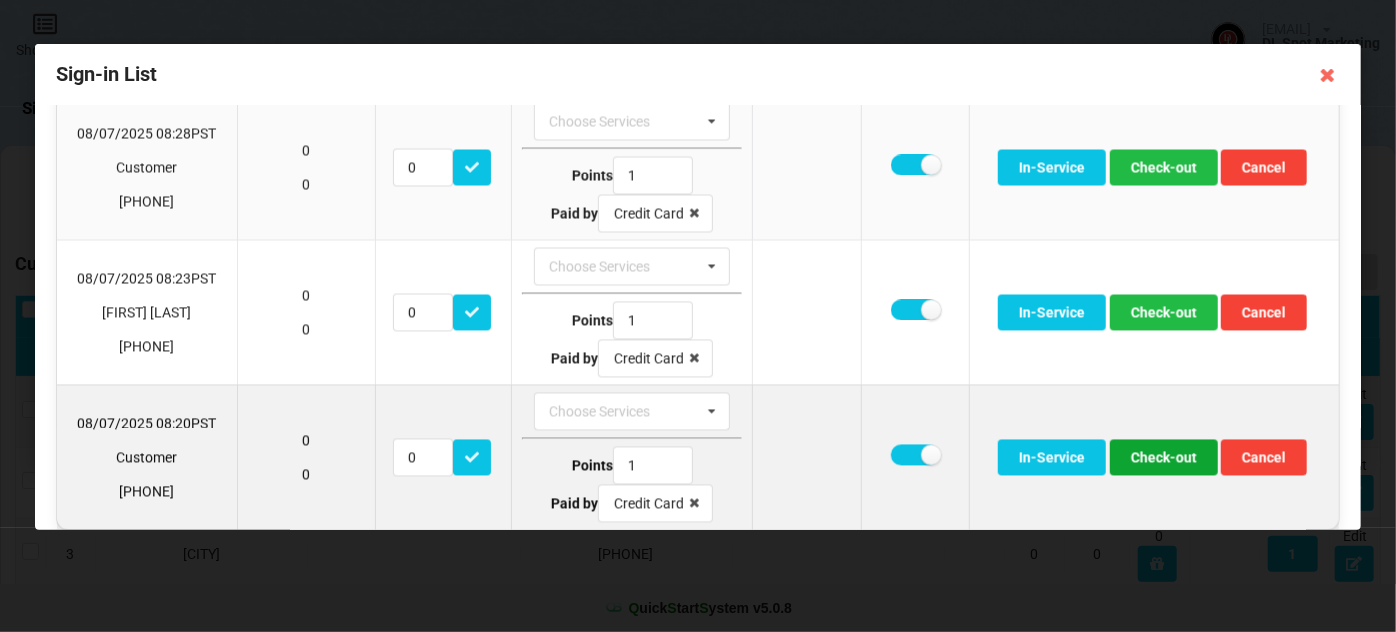 click on "Check-out" at bounding box center [1164, 458] 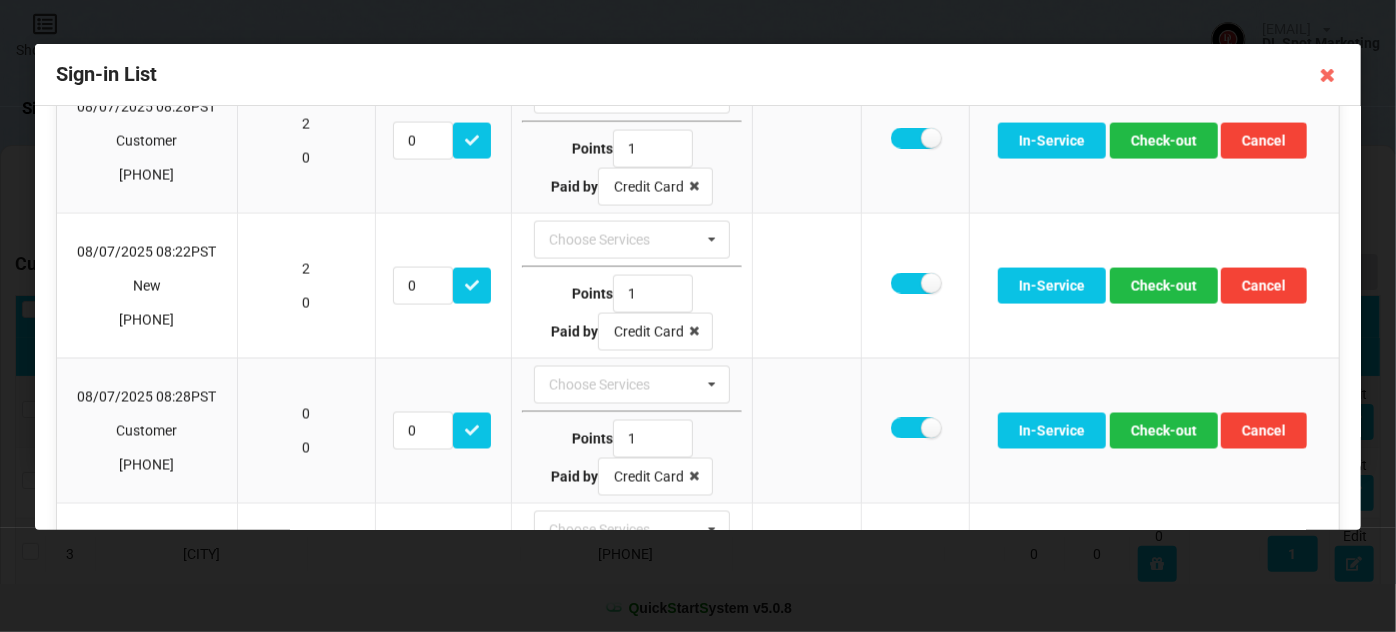 scroll, scrollTop: 1699, scrollLeft: 0, axis: vertical 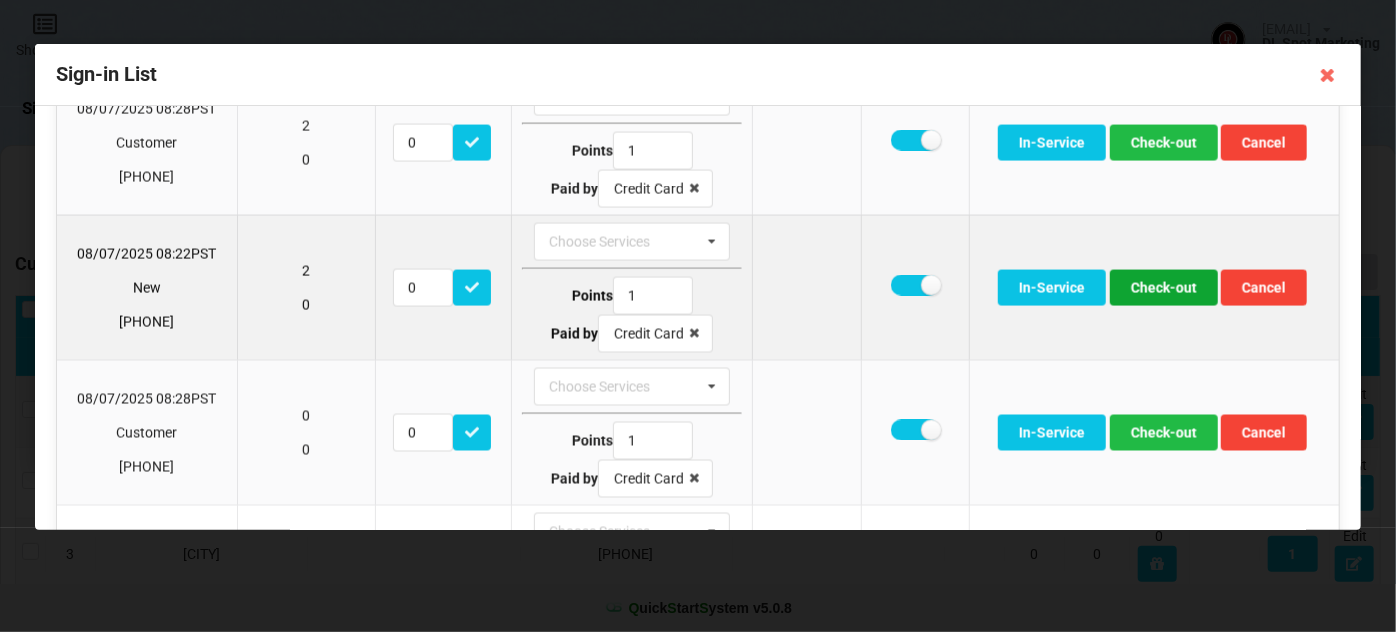 click on "Check-out" at bounding box center [1164, 288] 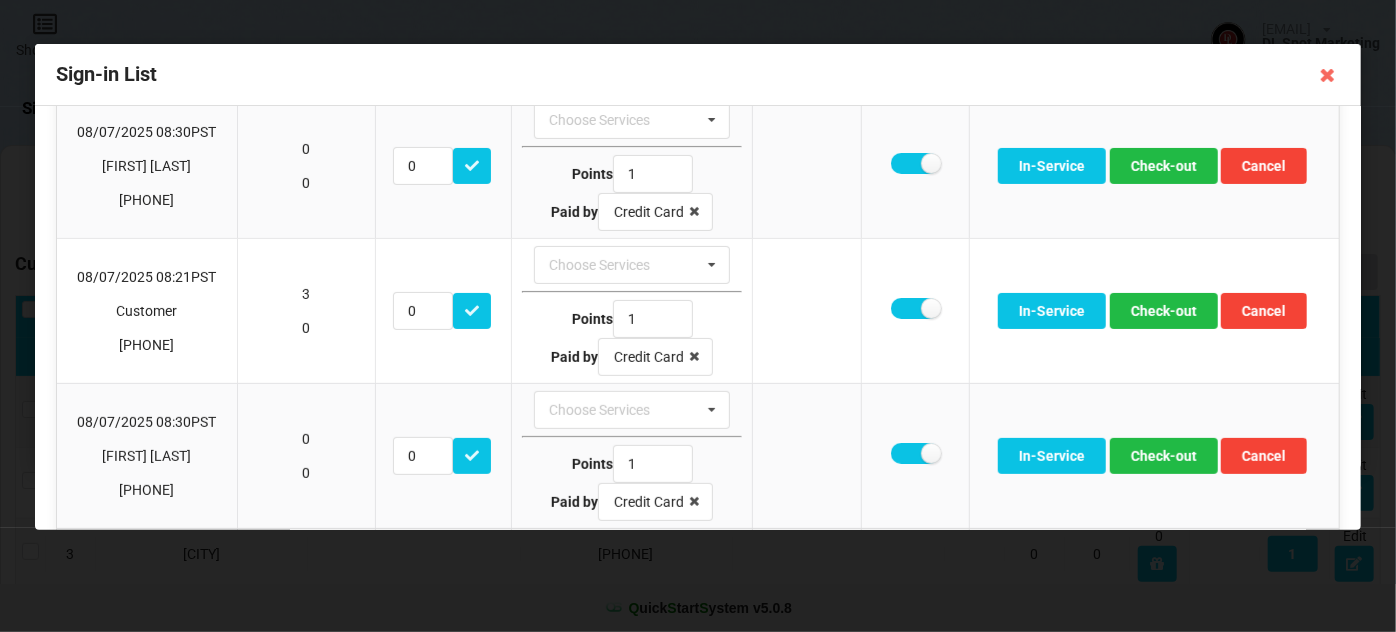 scroll, scrollTop: 222, scrollLeft: 0, axis: vertical 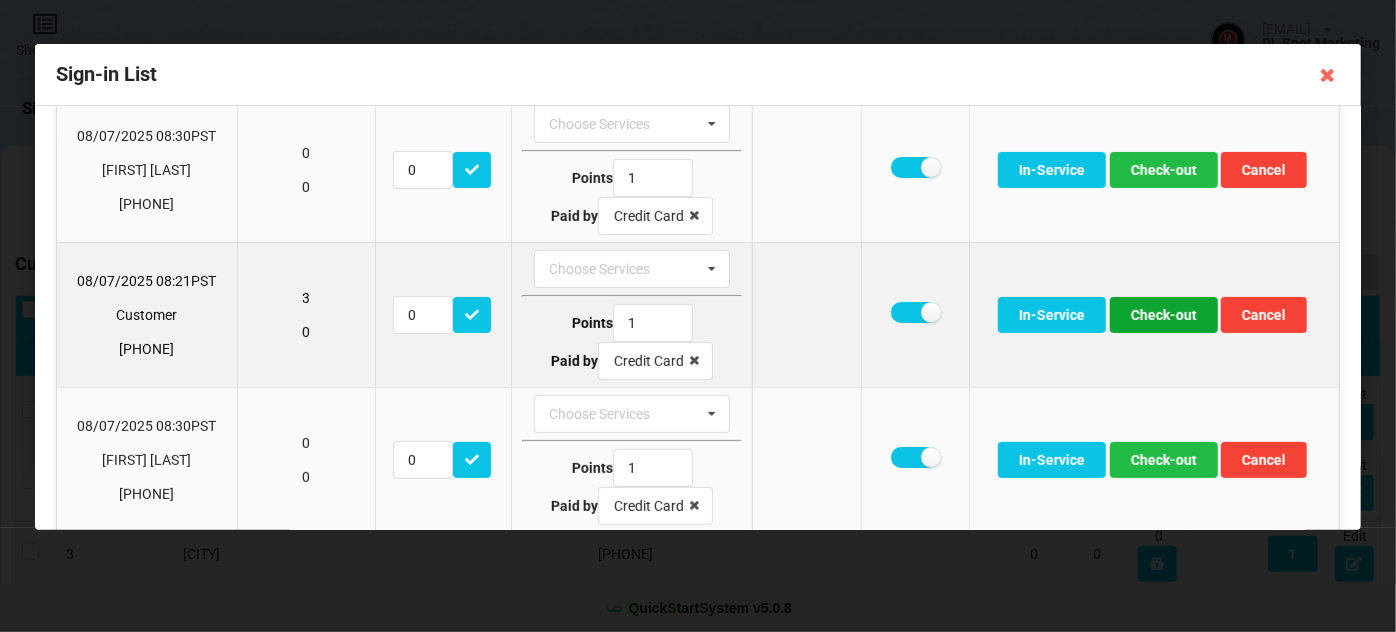 click on "Check-out" at bounding box center [1164, 315] 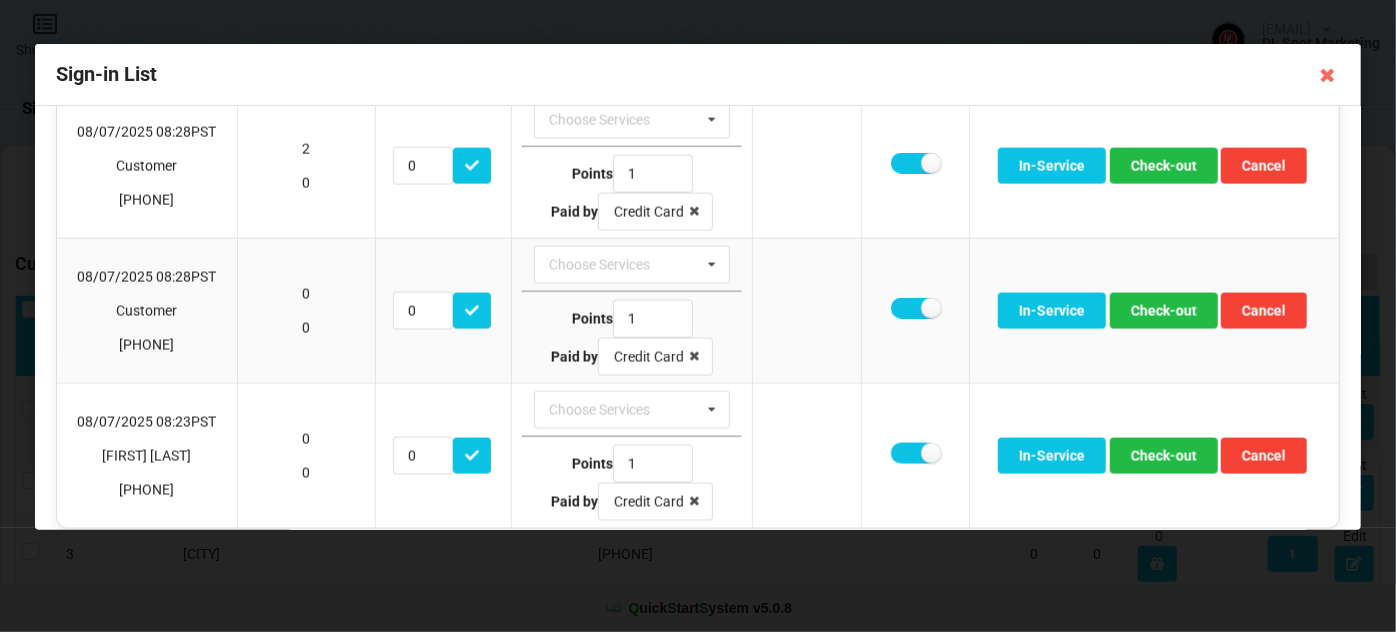 scroll, scrollTop: 1533, scrollLeft: 0, axis: vertical 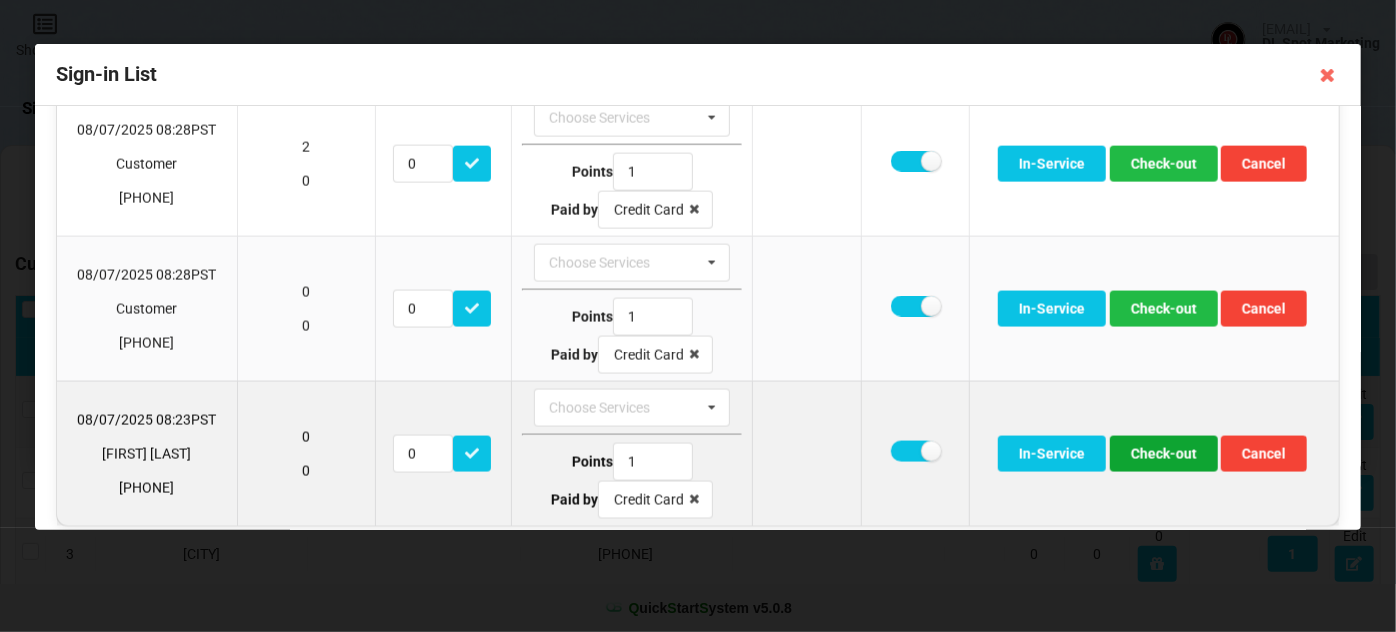 click on "Check-out" at bounding box center (1164, 454) 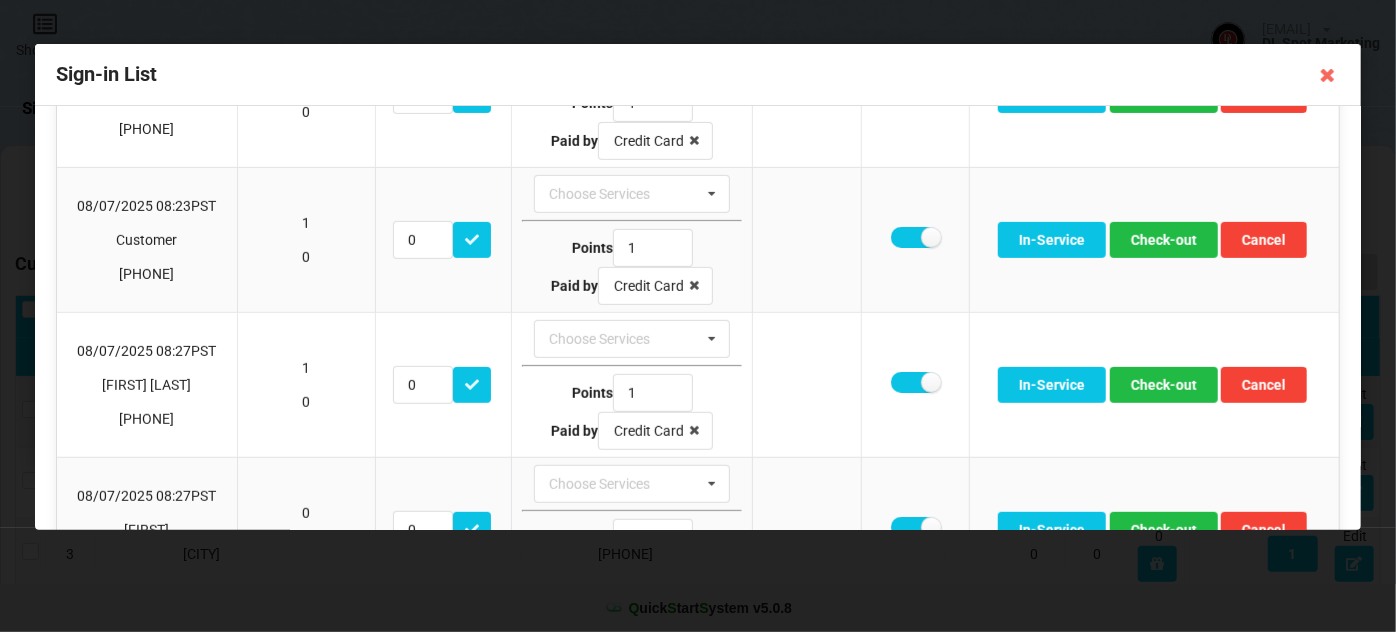 scroll, scrollTop: 420, scrollLeft: 0, axis: vertical 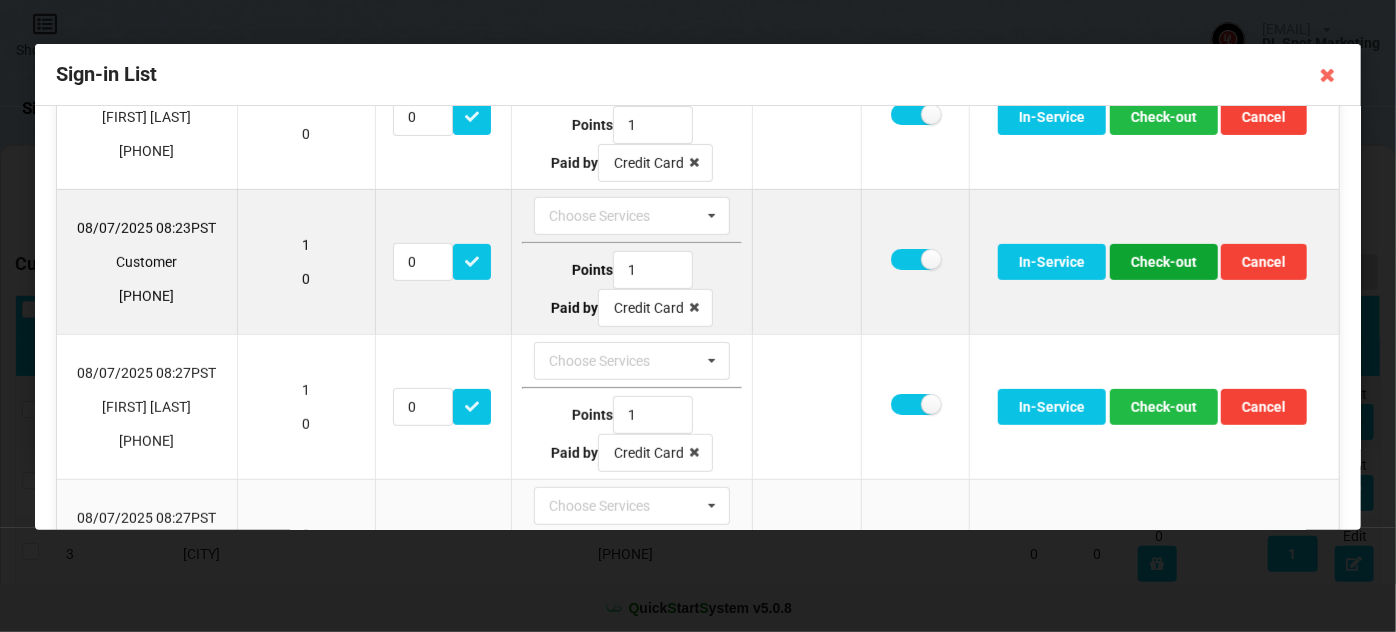 click on "Check-out" at bounding box center (1164, 262) 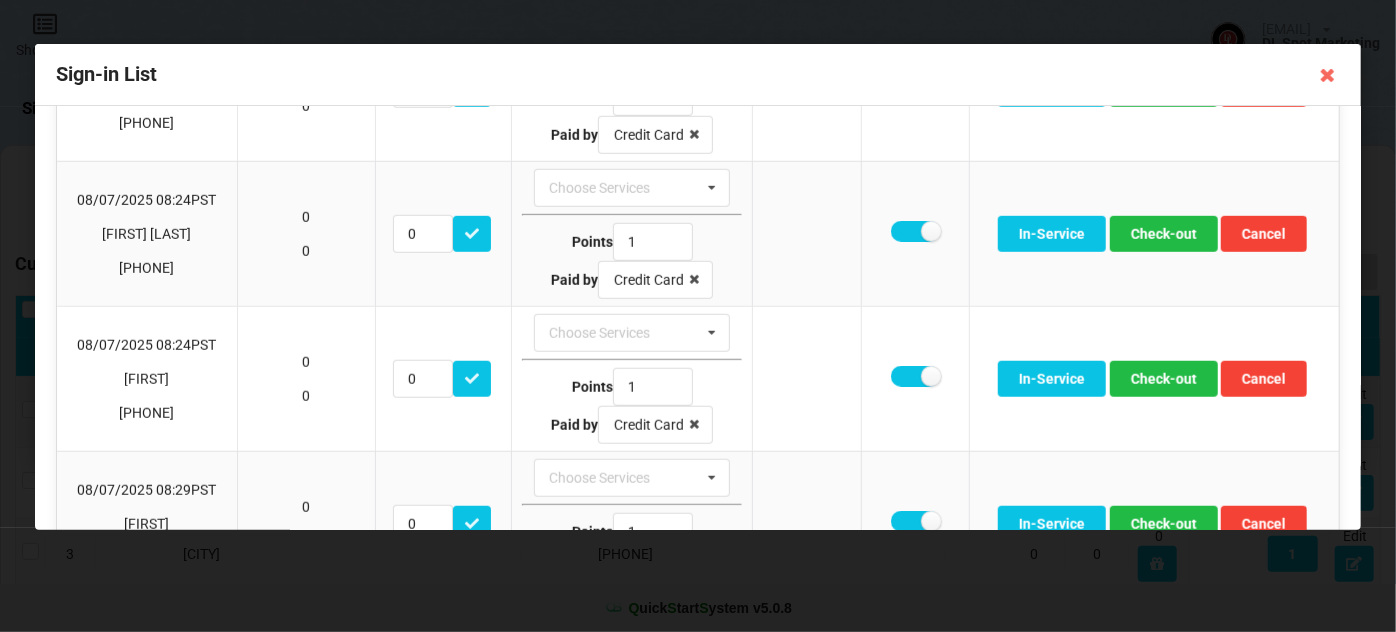 scroll, scrollTop: 784, scrollLeft: 0, axis: vertical 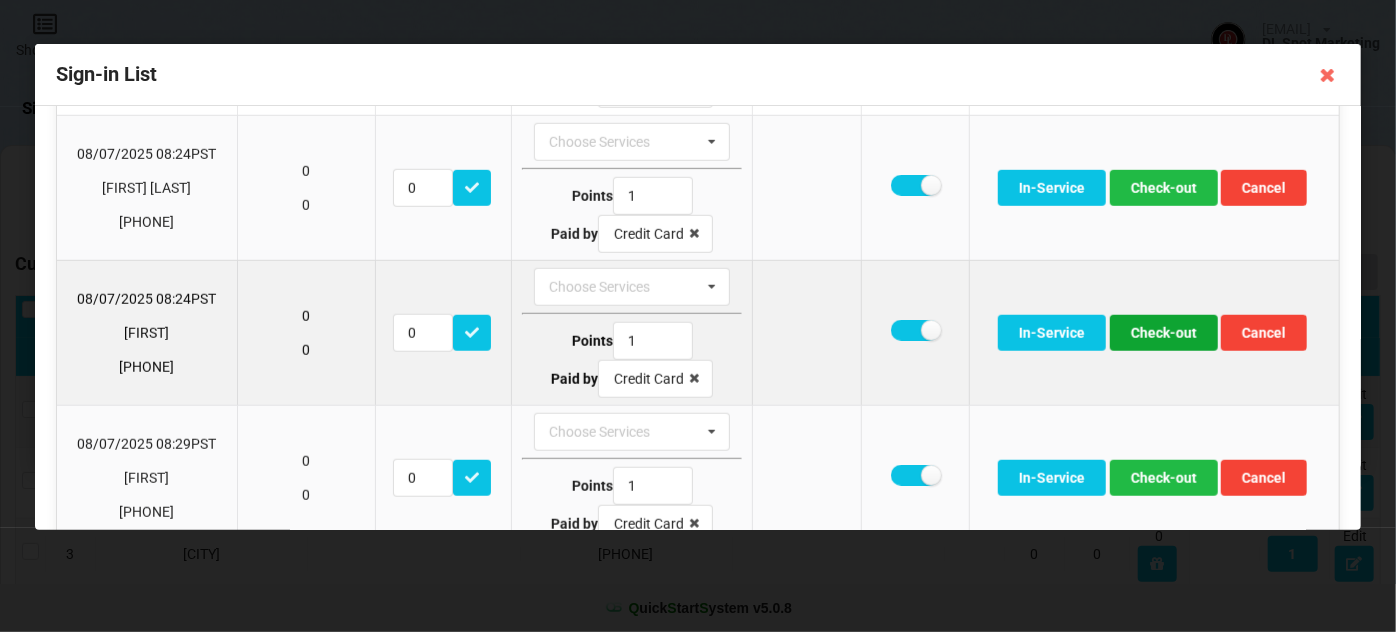 click on "Check-out" at bounding box center (1164, 333) 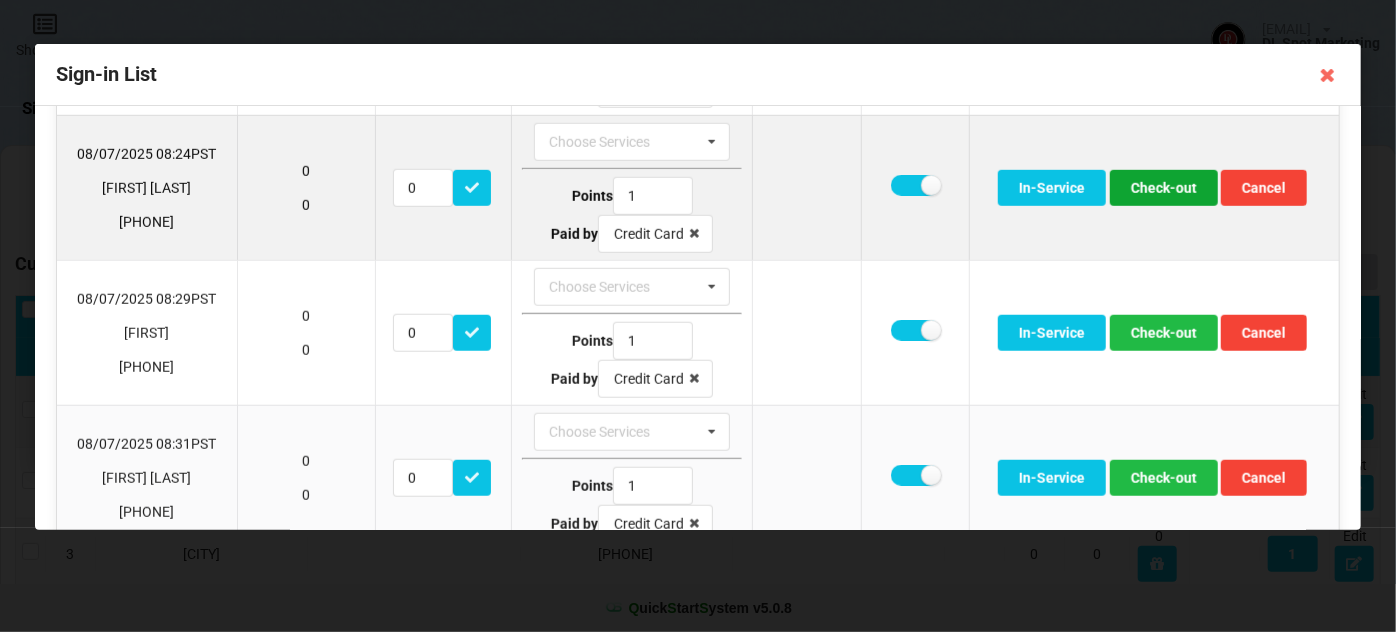 click on "Check-out" at bounding box center [1164, 188] 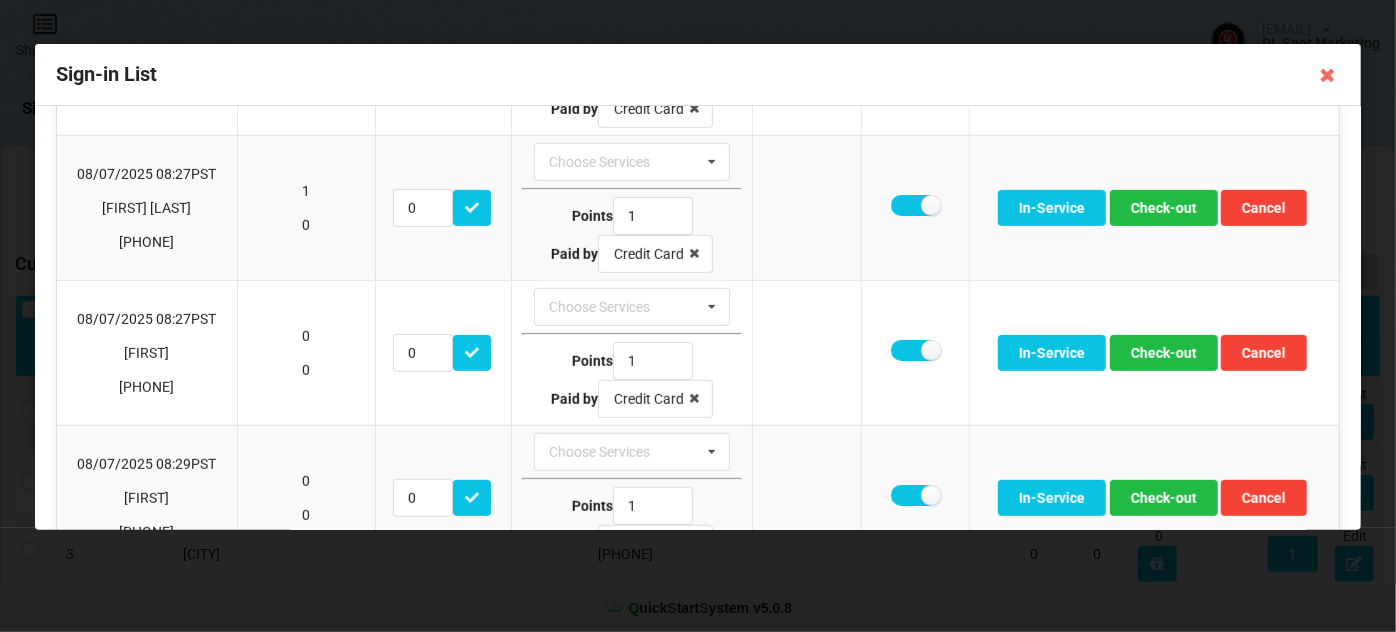 scroll, scrollTop: 474, scrollLeft: 0, axis: vertical 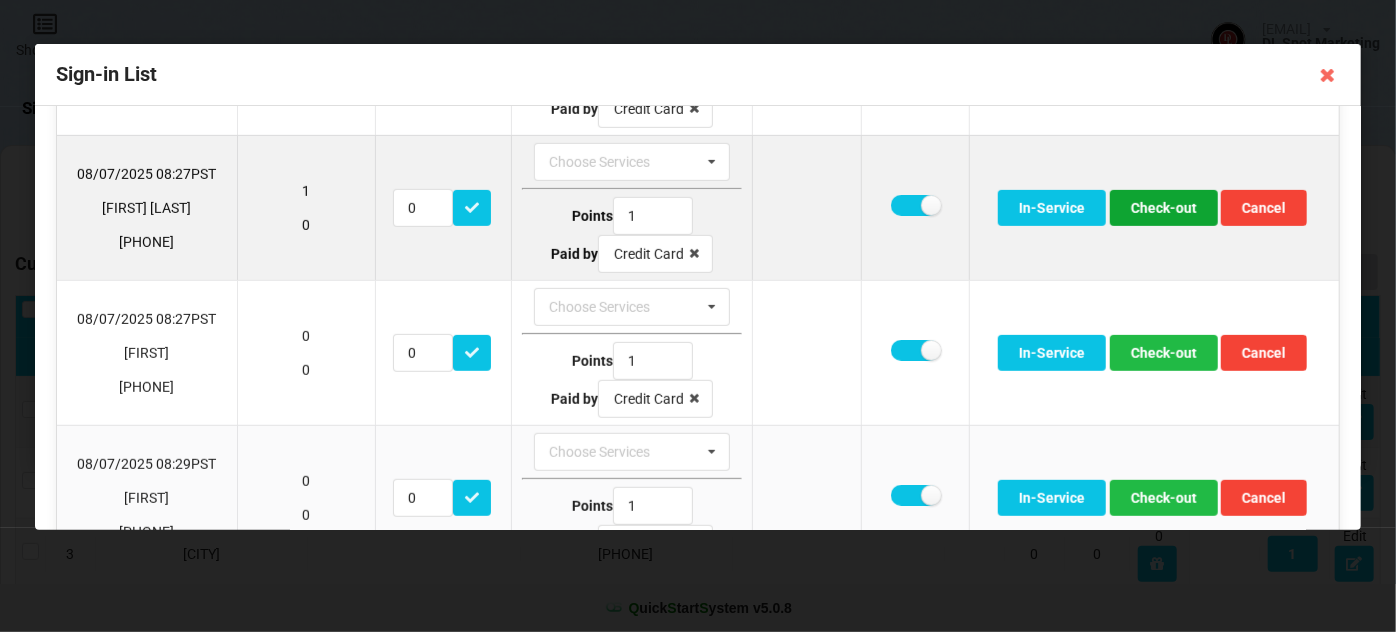 click on "Check-out" at bounding box center (1164, 208) 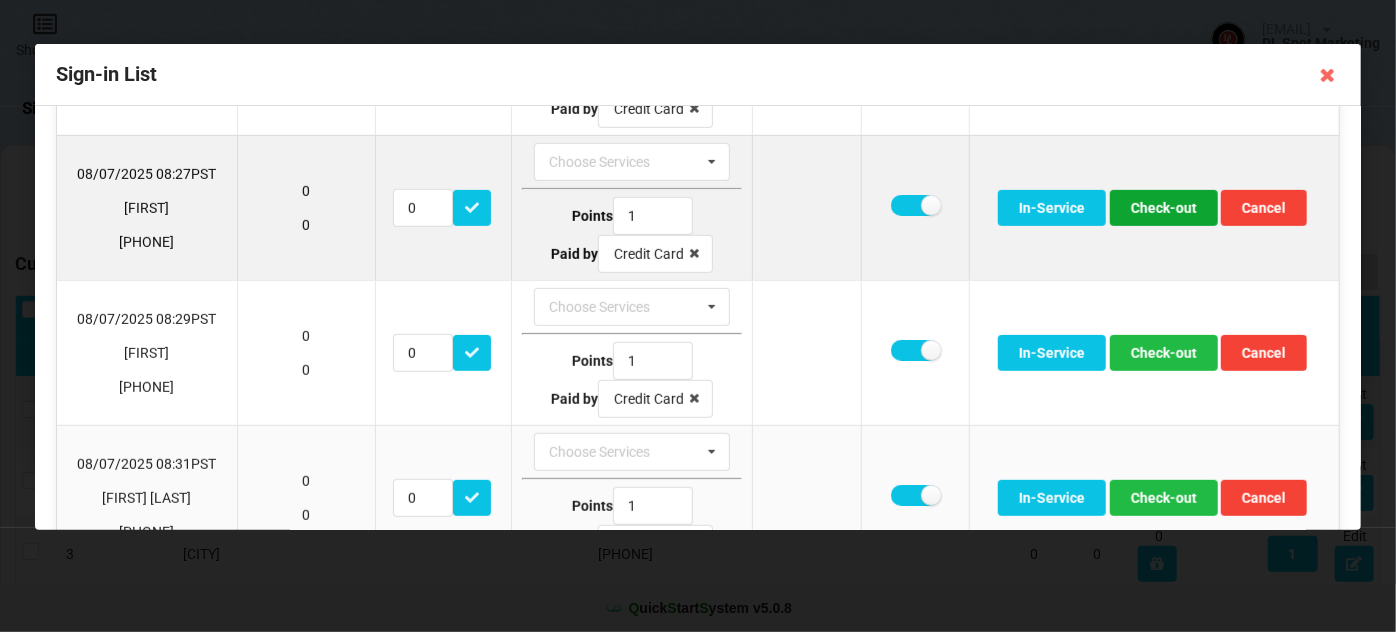 click on "Check-out" at bounding box center (1164, 208) 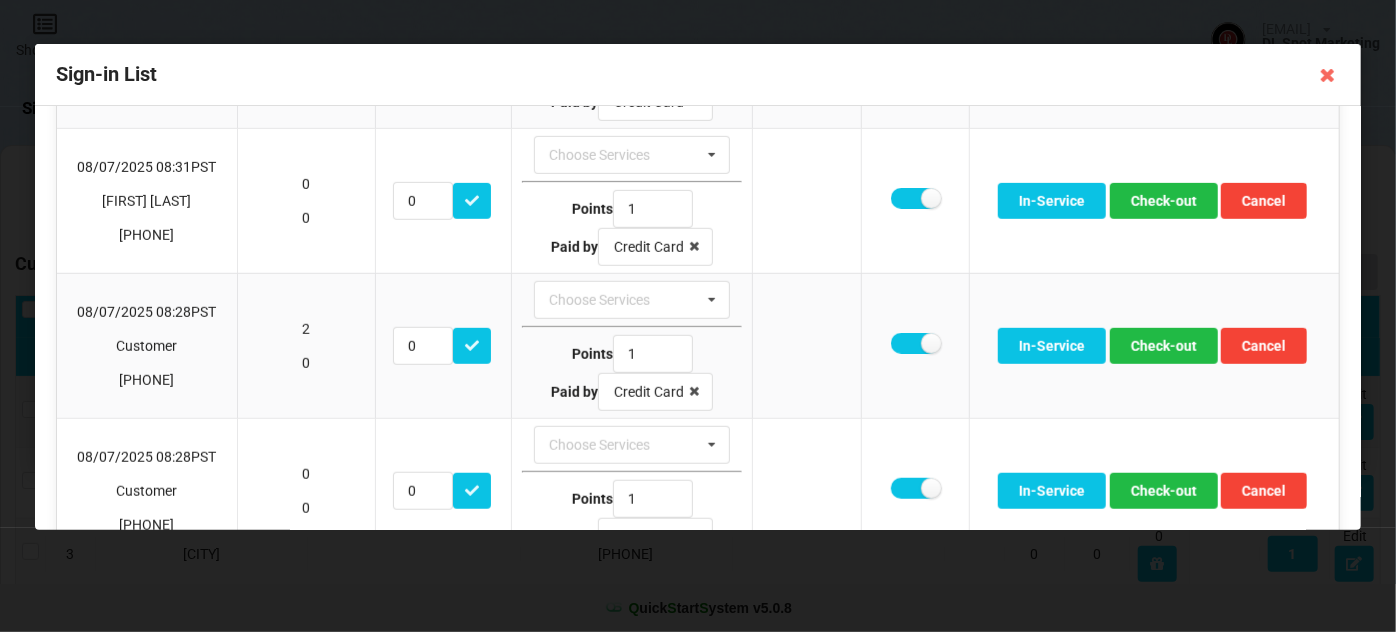 scroll, scrollTop: 672, scrollLeft: 0, axis: vertical 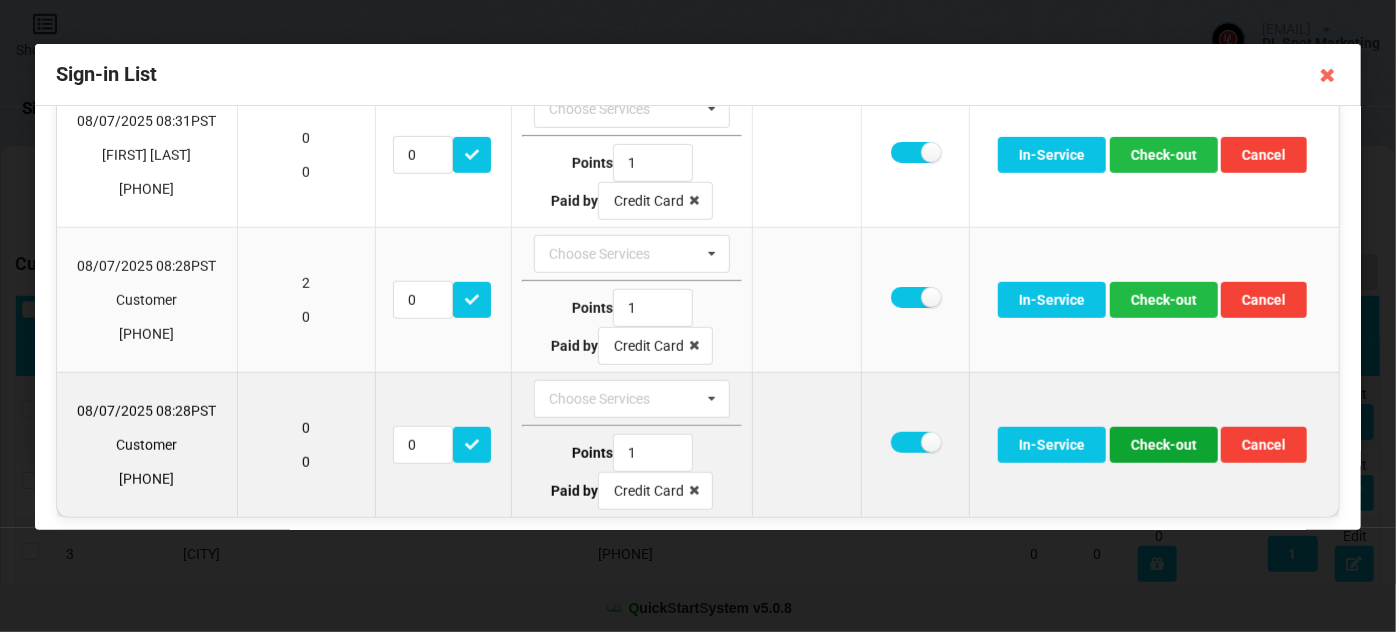 click on "Check-out" at bounding box center (1164, 445) 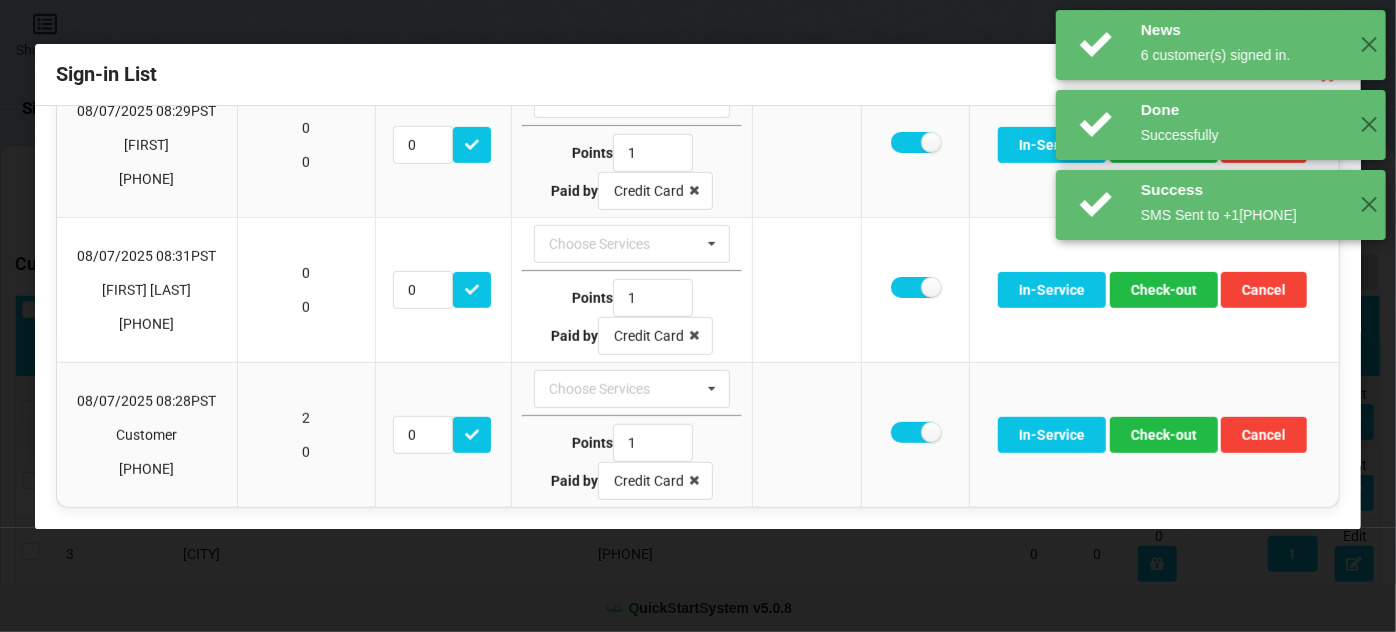 scroll, scrollTop: 528, scrollLeft: 0, axis: vertical 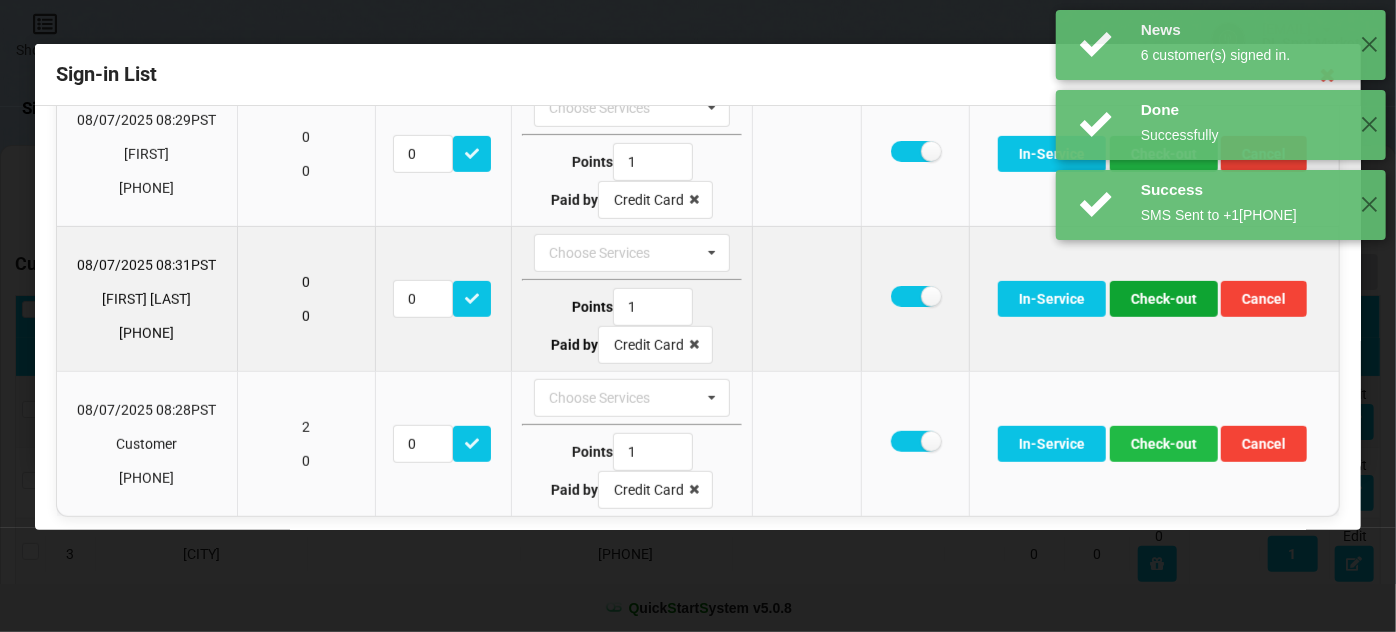 click on "Check-out" at bounding box center [1164, 299] 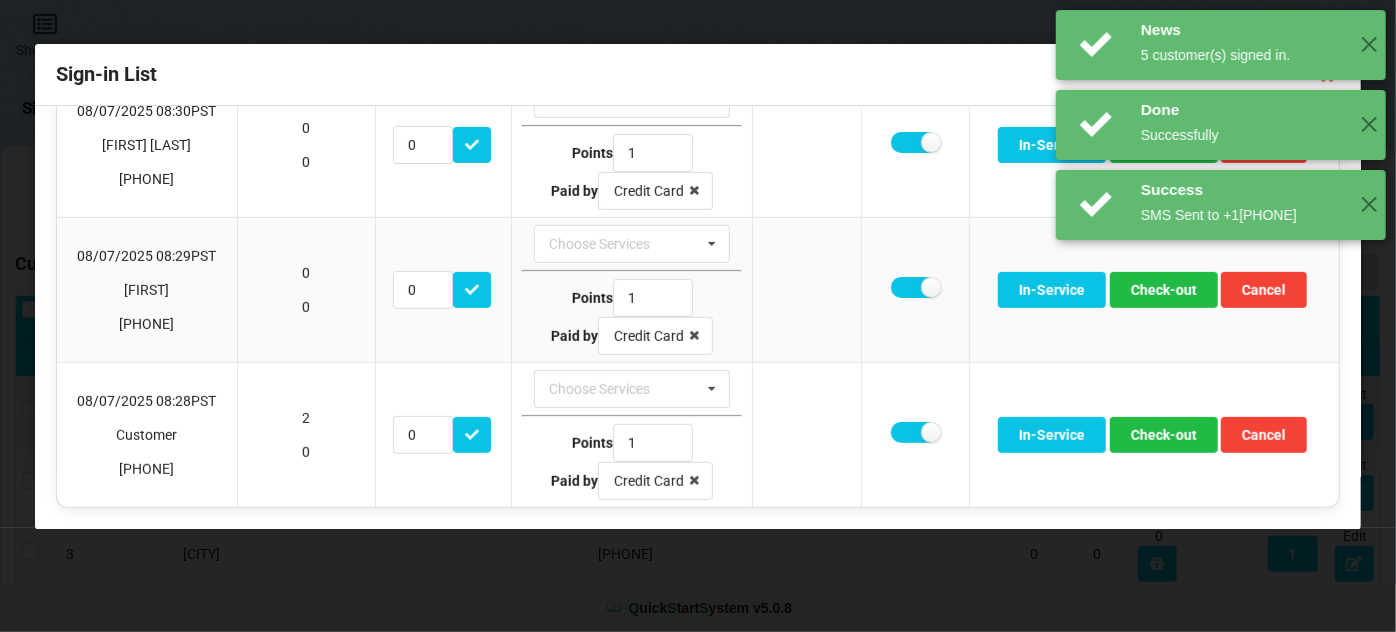 scroll, scrollTop: 384, scrollLeft: 0, axis: vertical 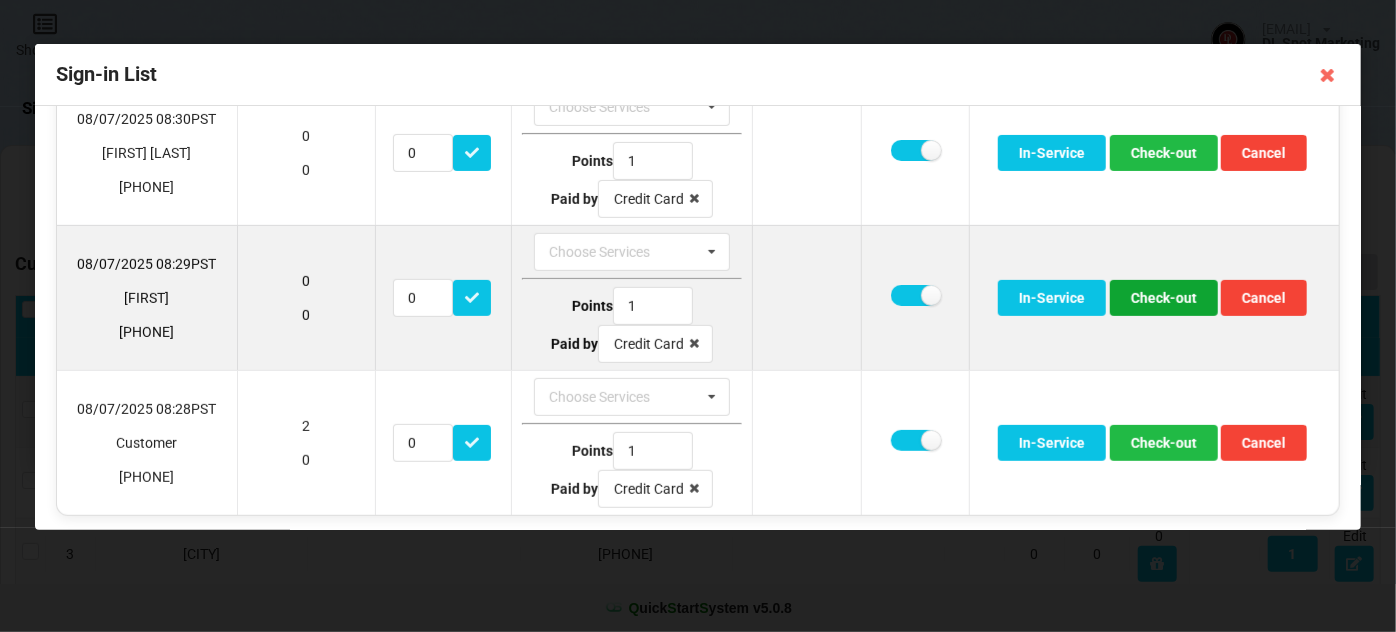 click on "Check-out" at bounding box center [1164, 298] 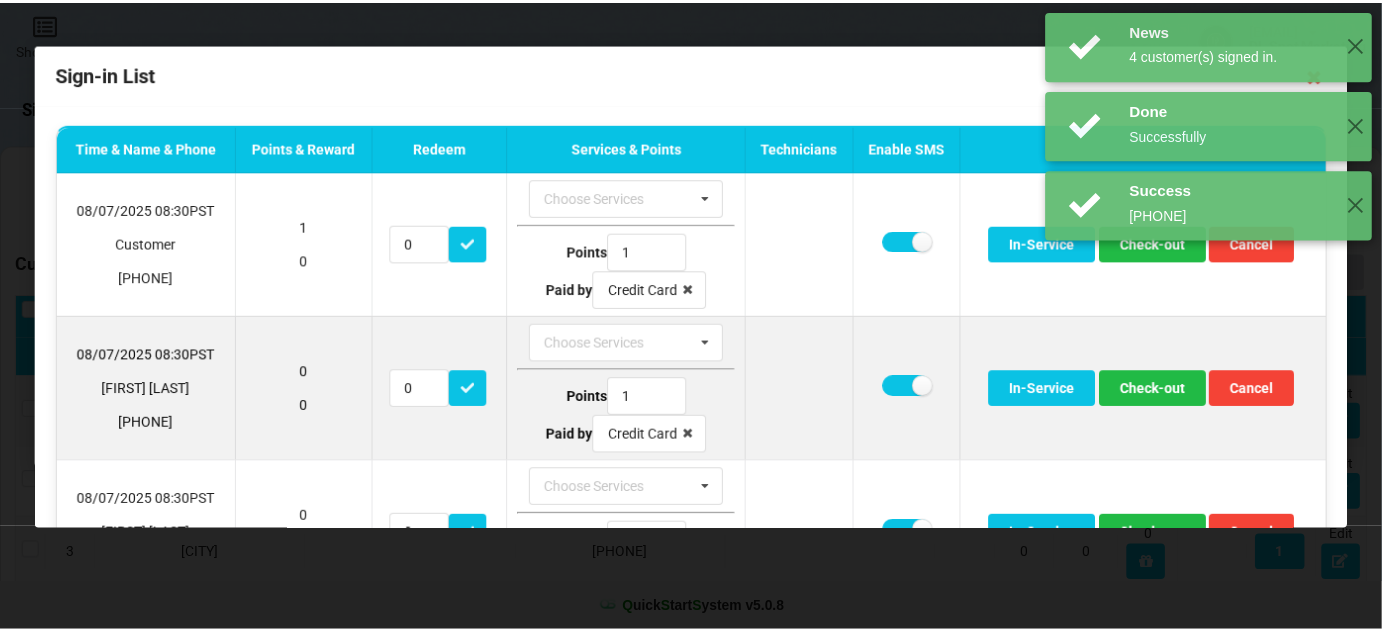 scroll, scrollTop: 0, scrollLeft: 0, axis: both 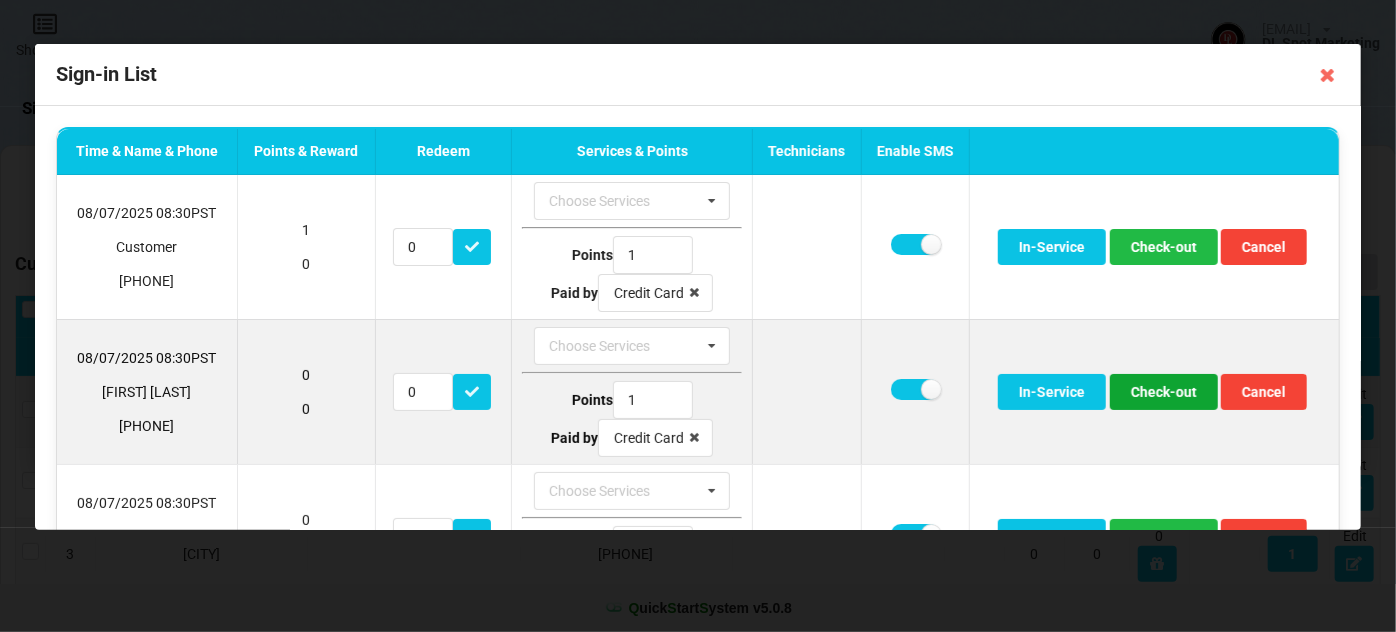 click on "Check-out" at bounding box center (1164, 392) 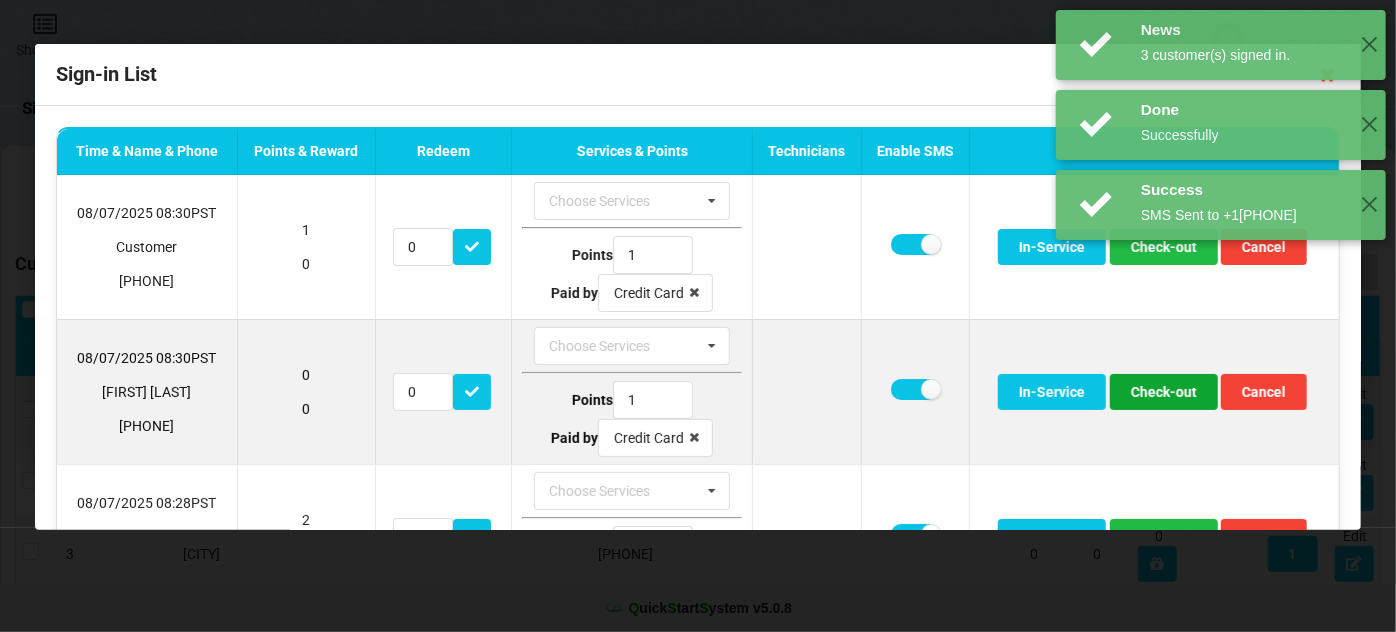 click on "Check-out" at bounding box center (1164, 392) 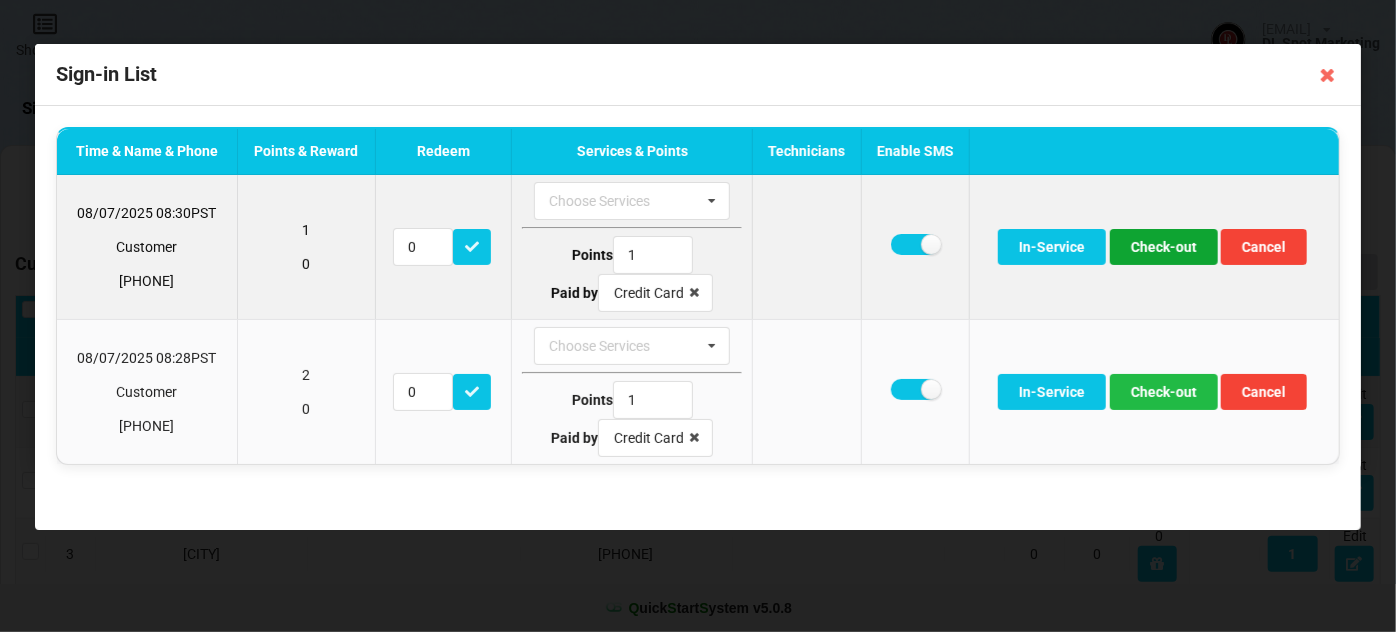 click on "Check-out" at bounding box center [1164, 247] 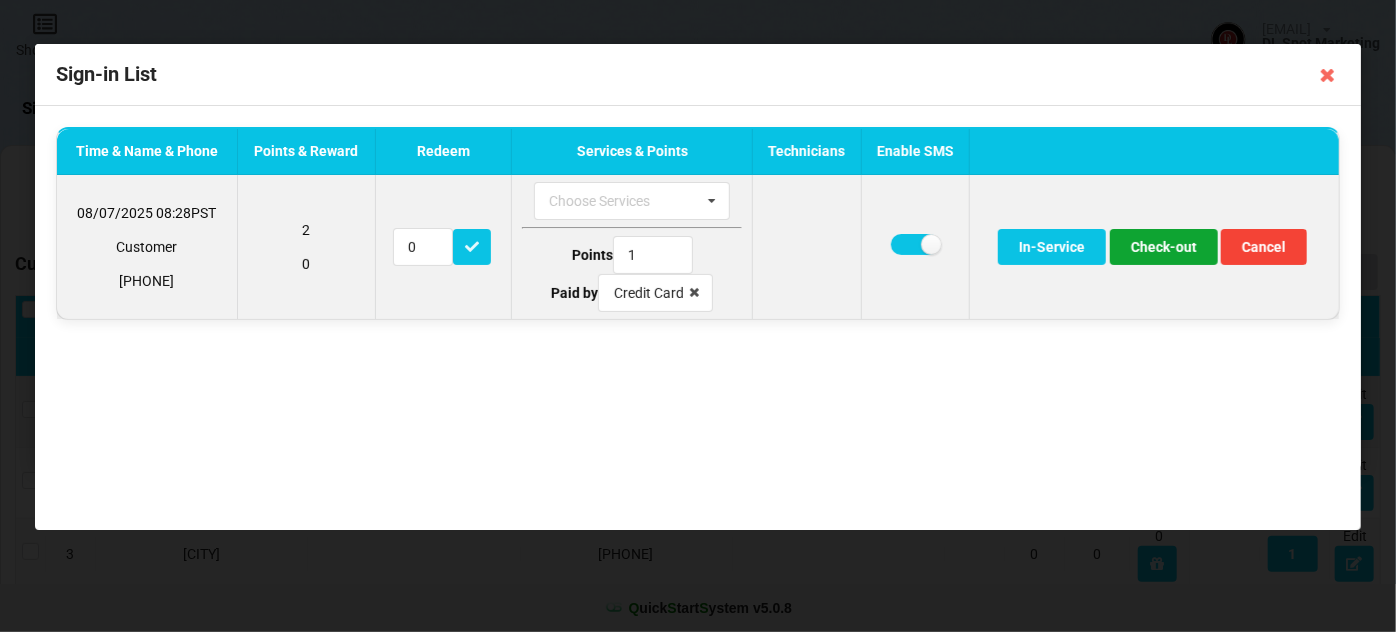 click on "Check-out" at bounding box center (1164, 247) 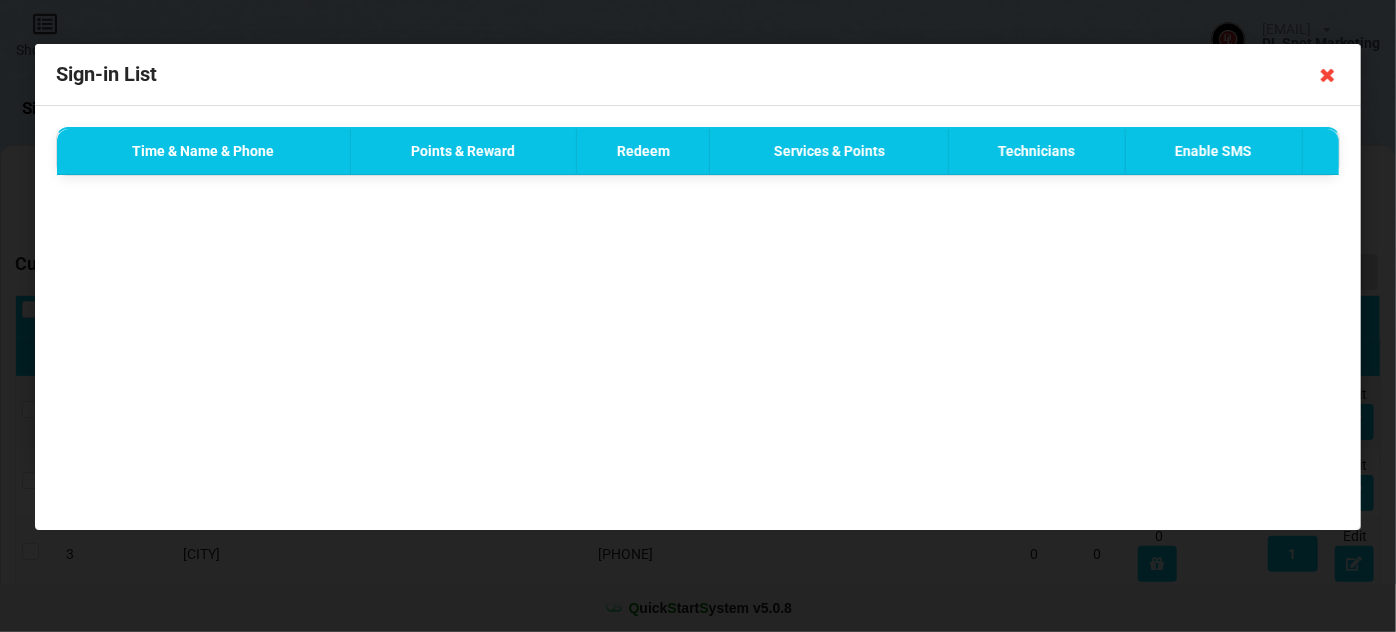 click at bounding box center [1328, 75] 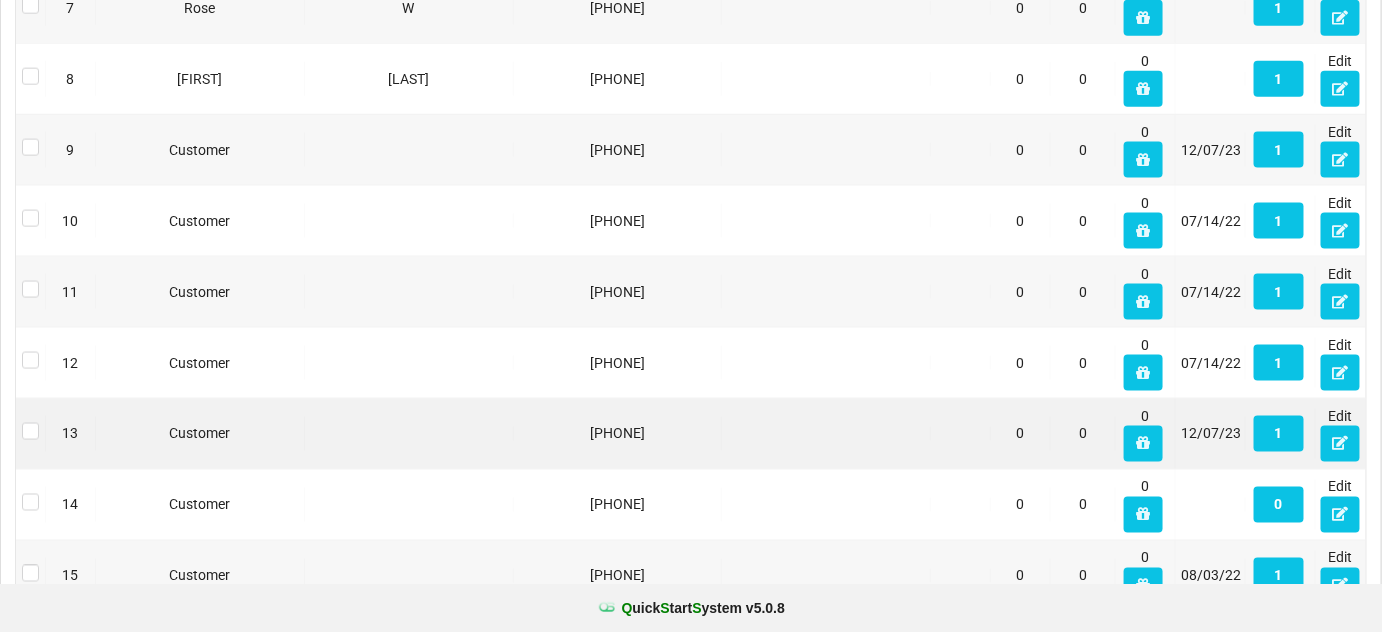 scroll, scrollTop: 42, scrollLeft: 0, axis: vertical 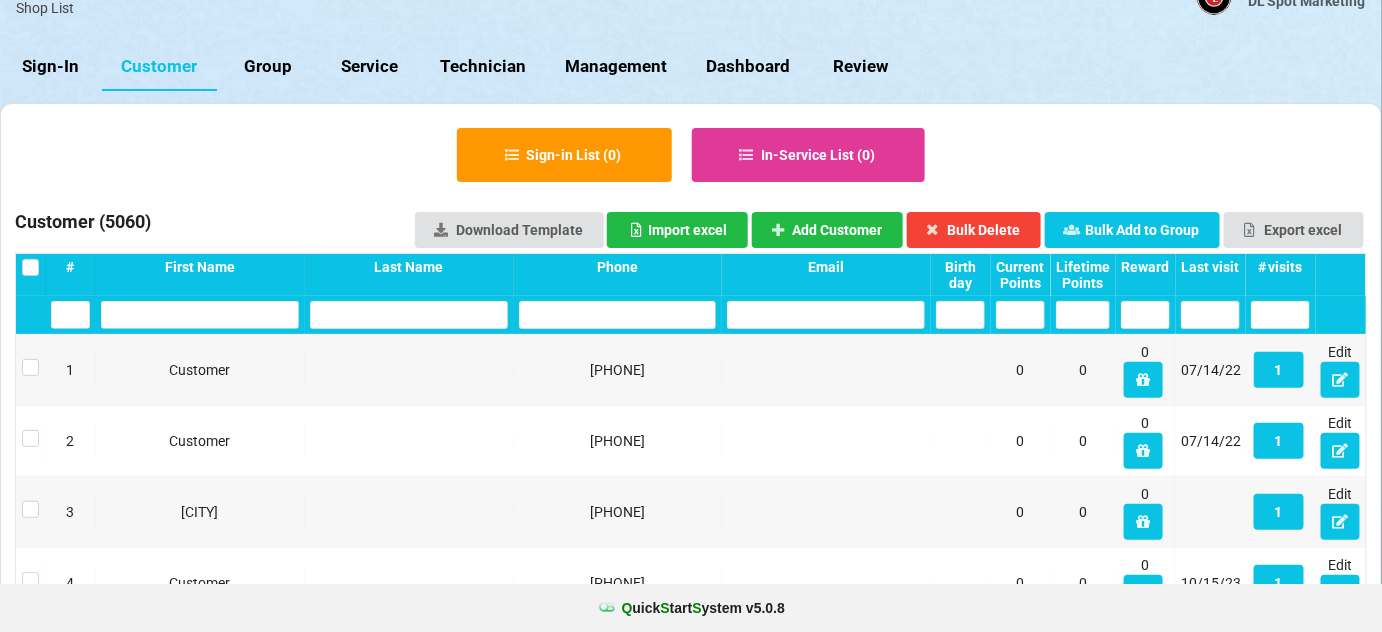 click on "Last visit" at bounding box center (1210, 267) 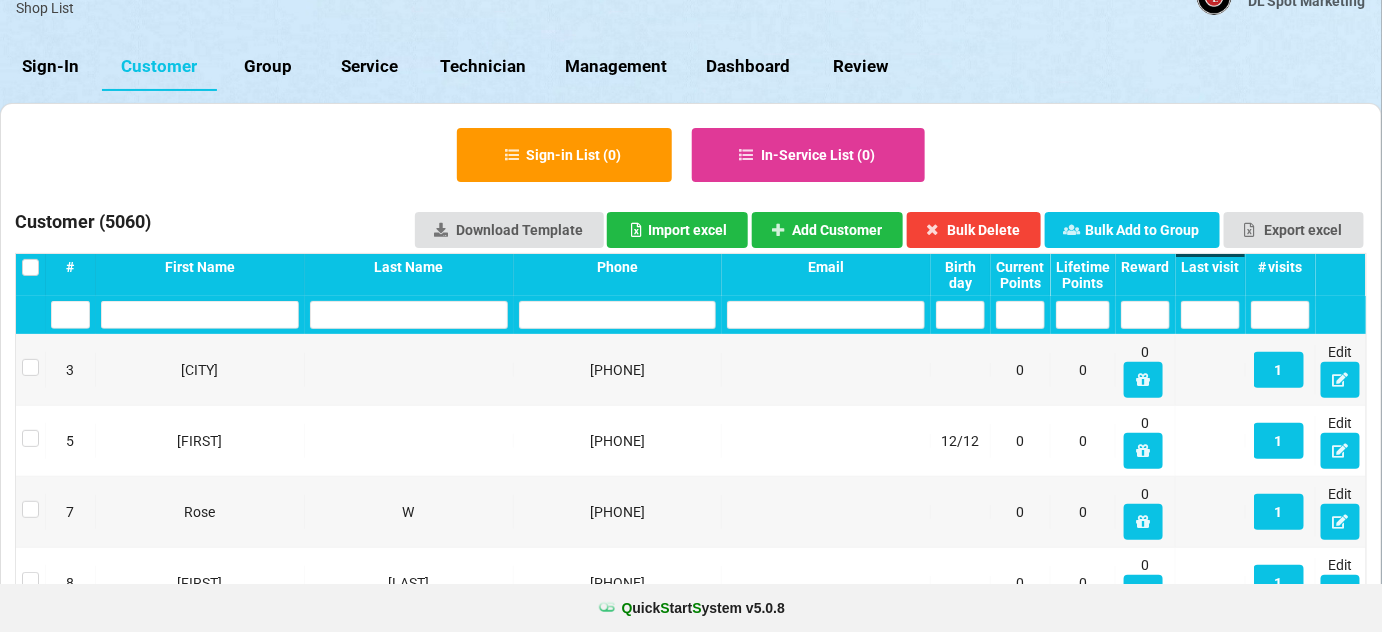 click on "Last visit" at bounding box center (1210, 267) 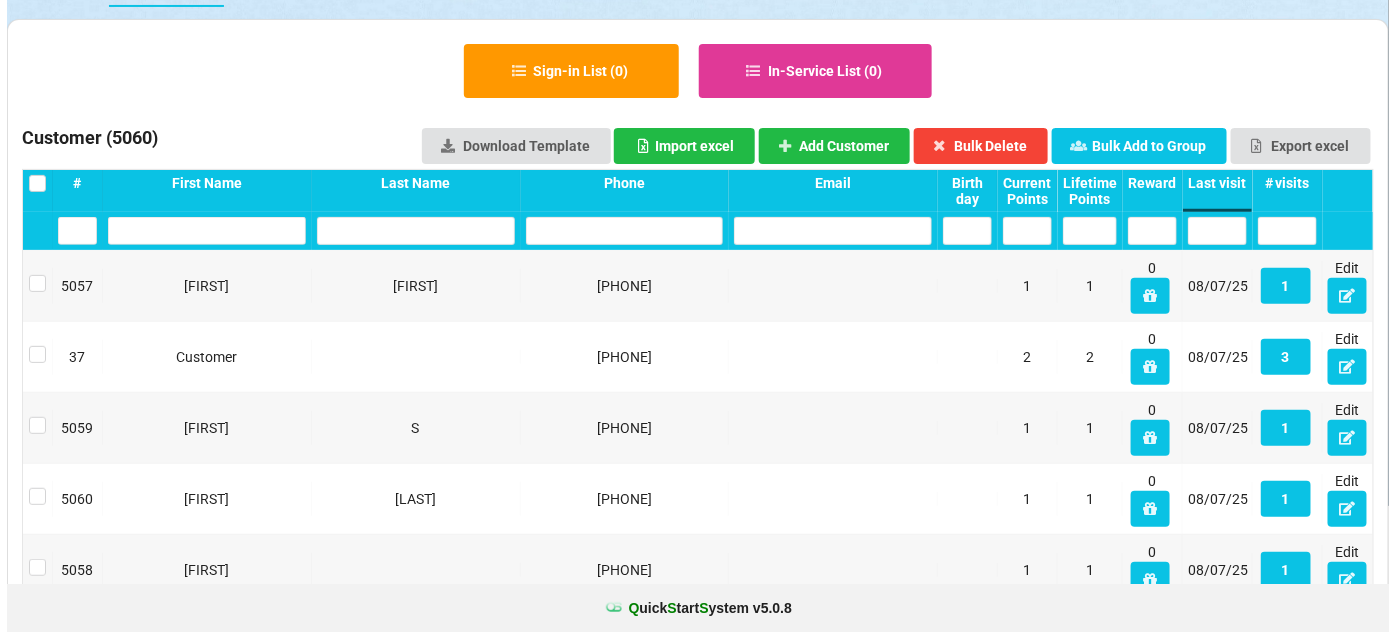 scroll, scrollTop: 0, scrollLeft: 0, axis: both 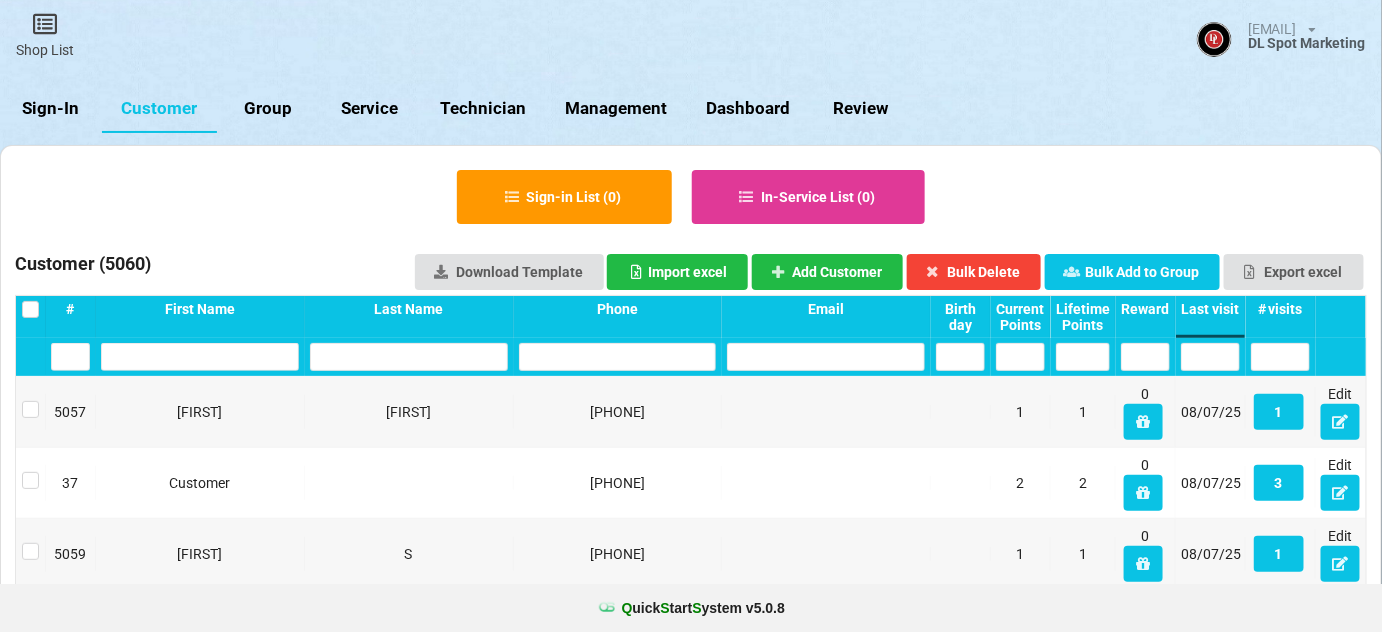 click on "Sign-In" at bounding box center [51, 109] 